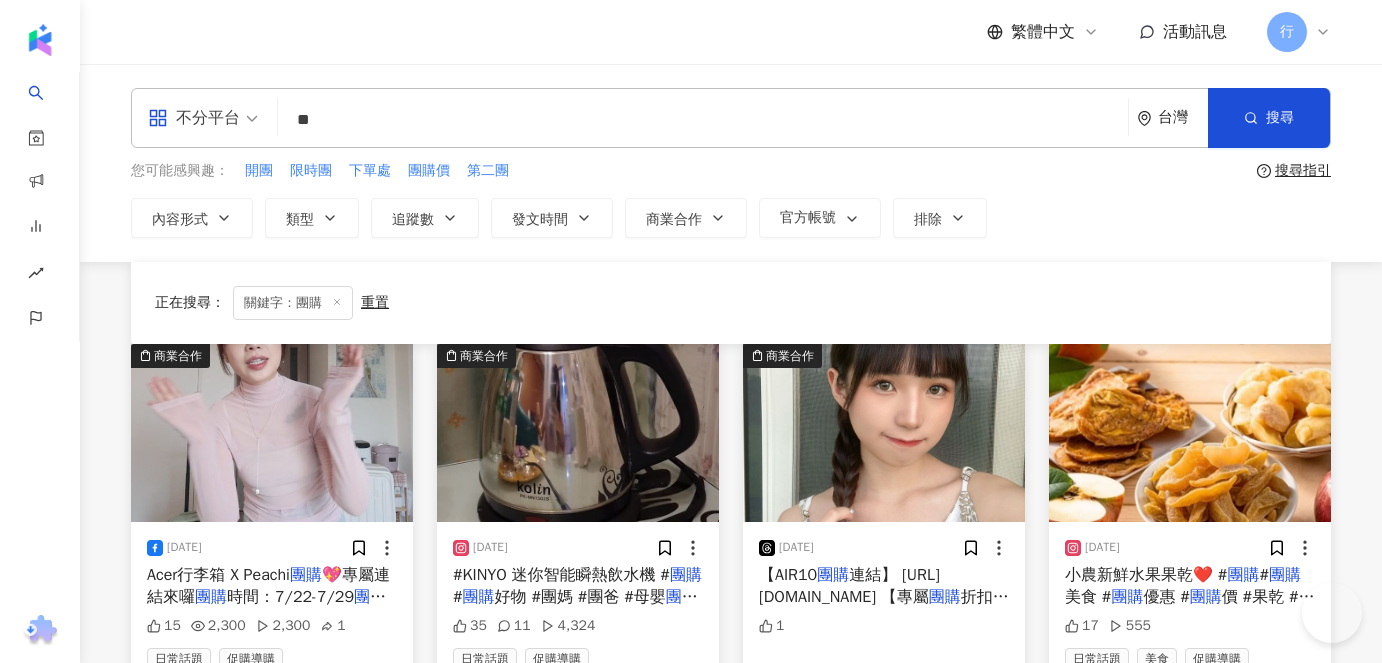 scroll, scrollTop: 1224, scrollLeft: 0, axis: vertical 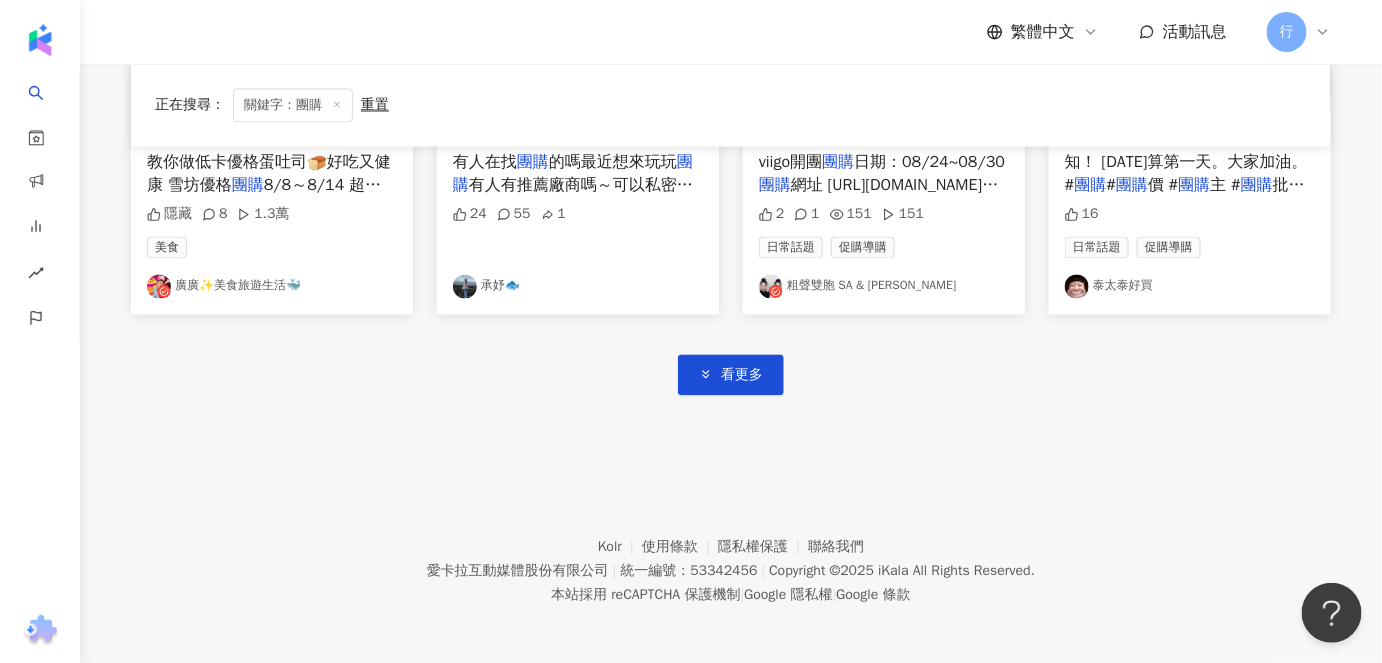 click on "看更多" at bounding box center (731, 355) 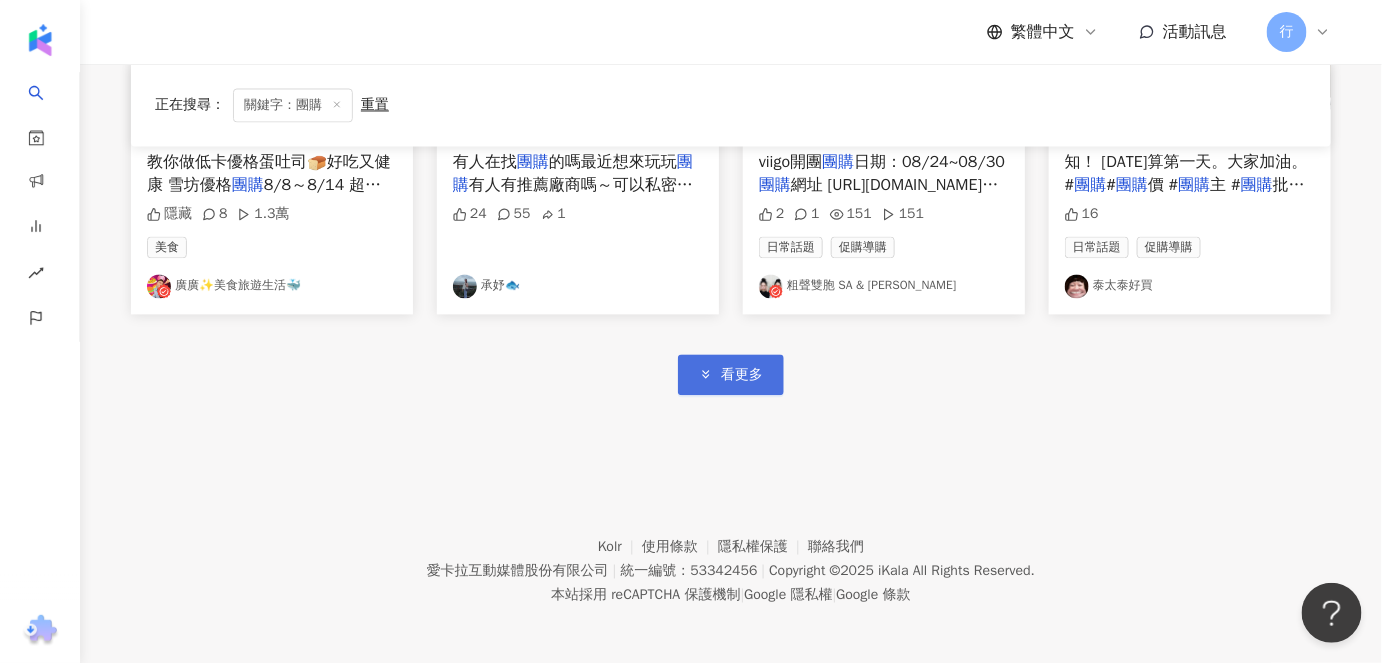 click on "看更多" at bounding box center (742, 376) 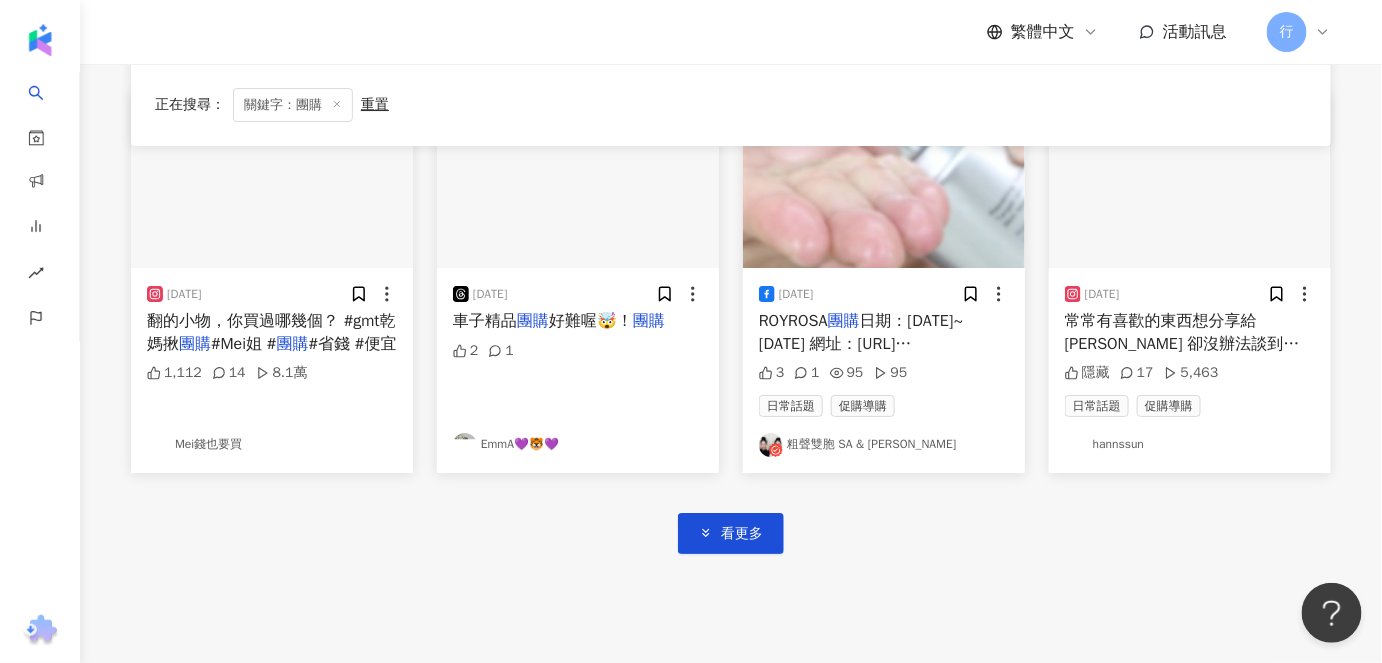 scroll, scrollTop: 2442, scrollLeft: 0, axis: vertical 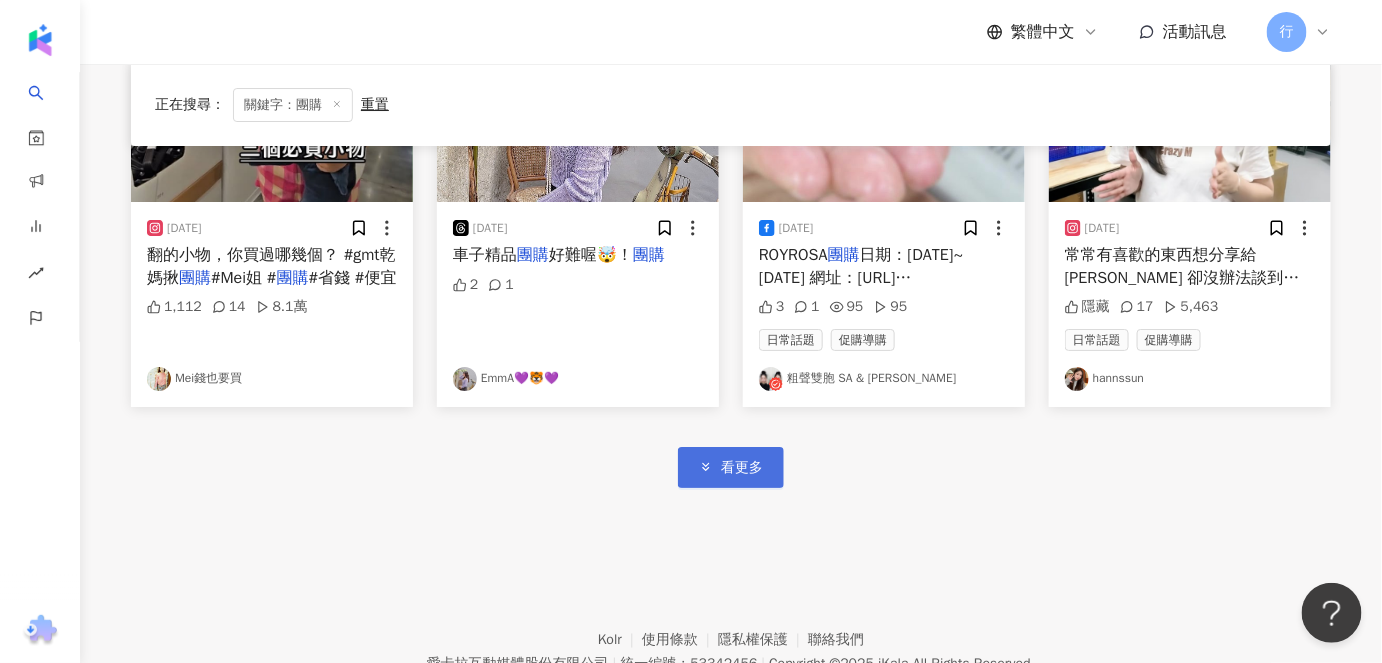 click on "看更多" at bounding box center [731, 467] 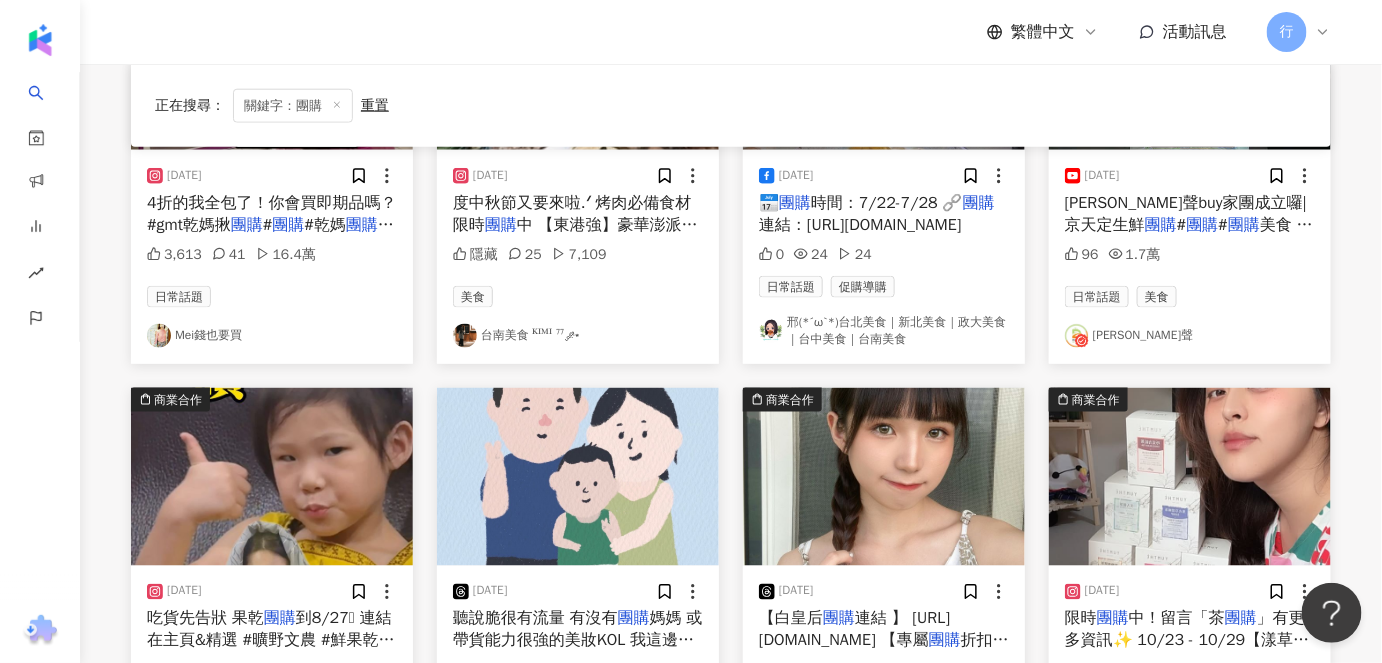 scroll, scrollTop: 3442, scrollLeft: 0, axis: vertical 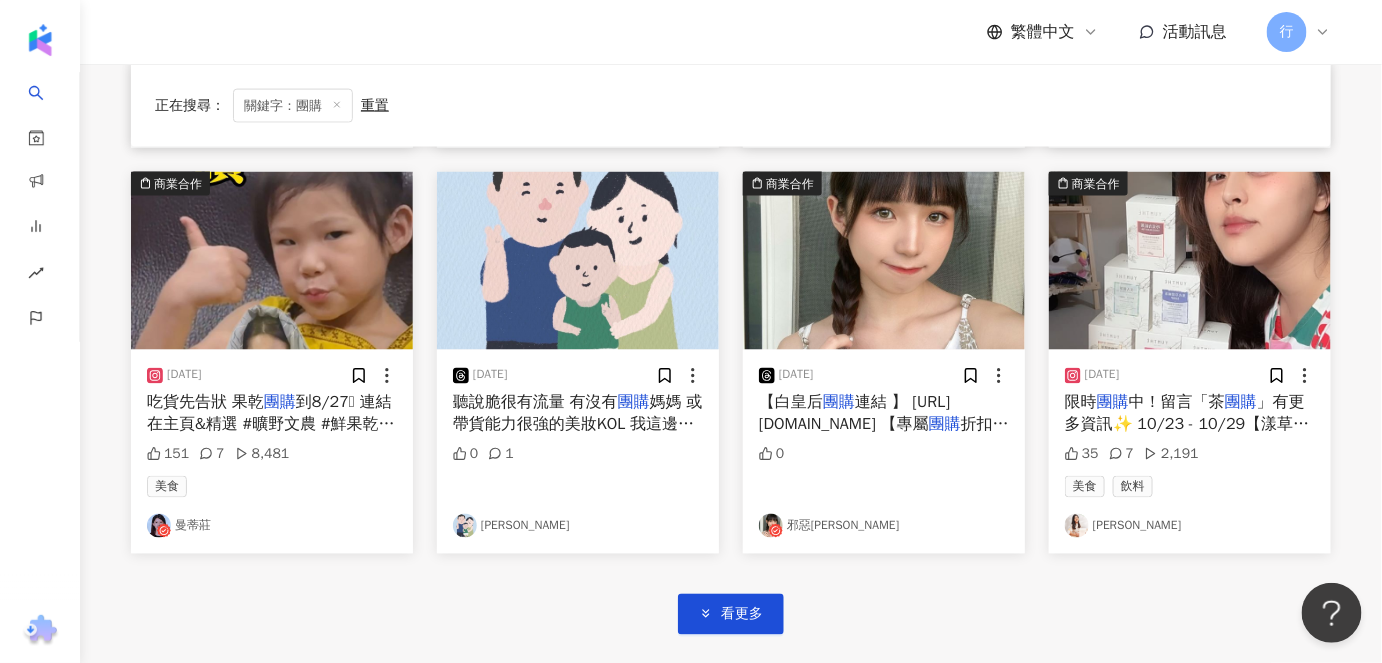 click on "吃貨先告狀
果乾" at bounding box center [205, 403] 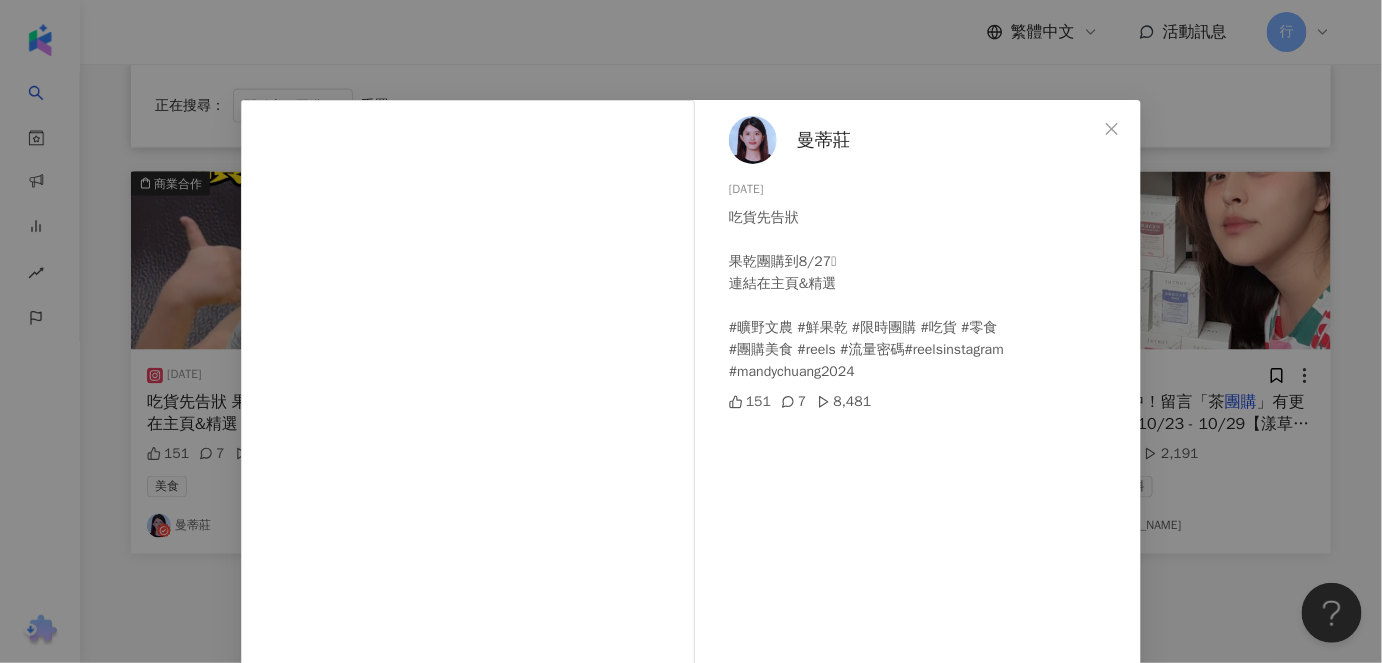 click on "曼蒂莊" at bounding box center [824, 140] 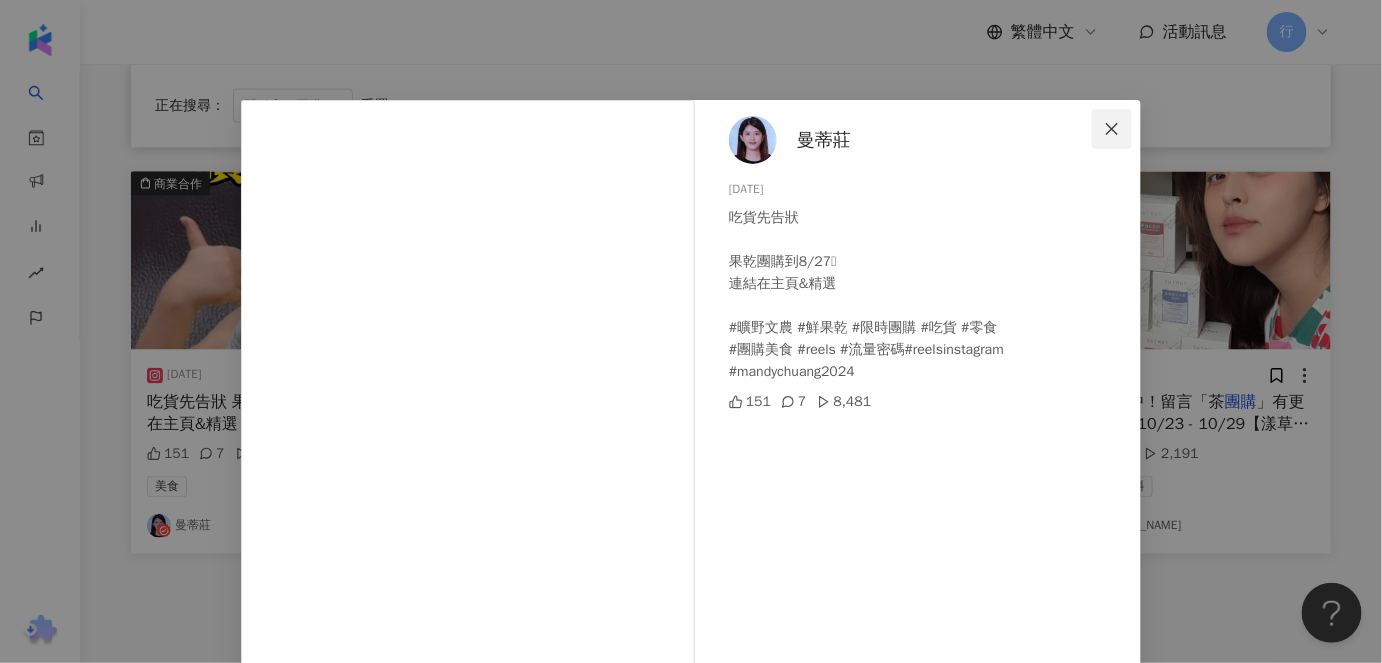 click 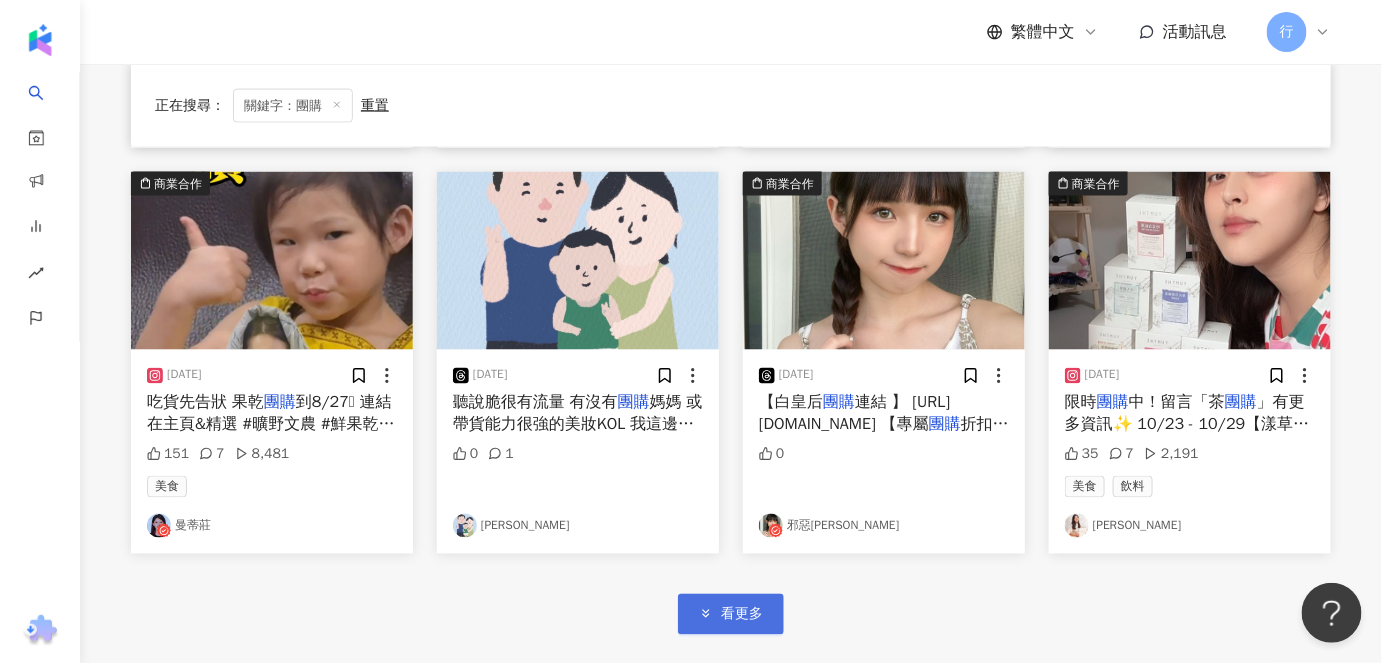 click on "看更多" at bounding box center [742, 615] 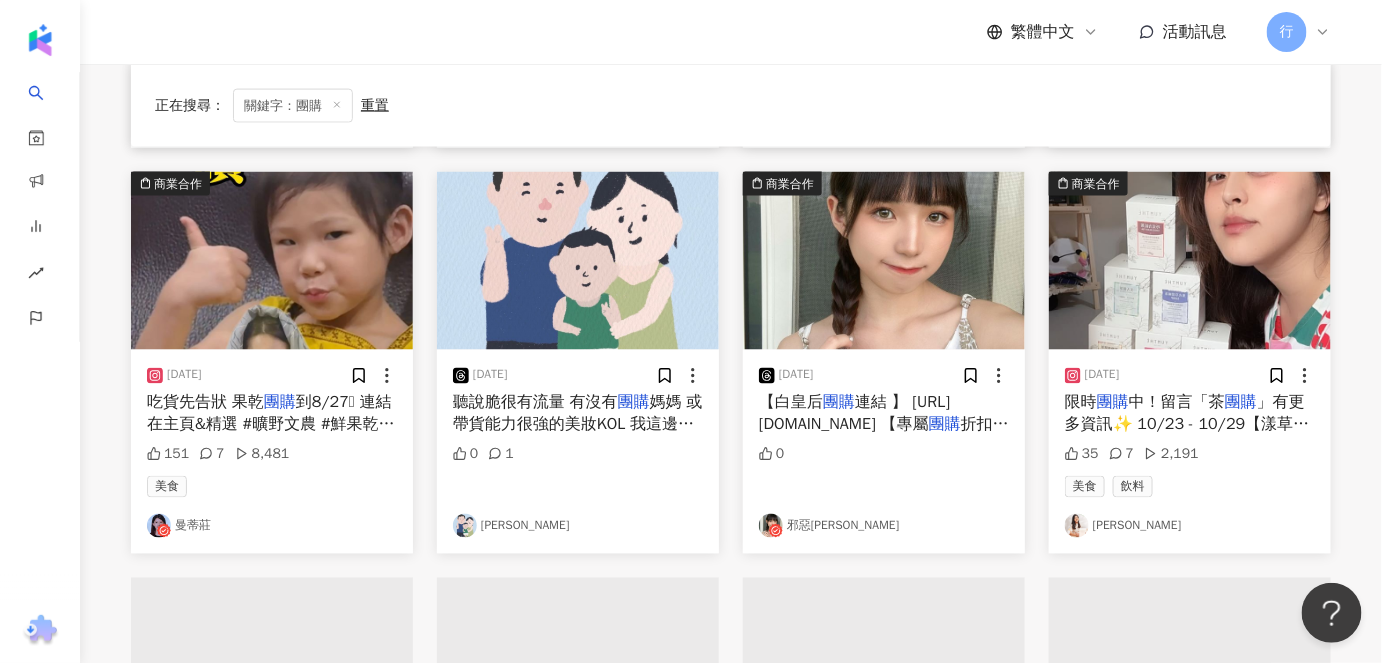 scroll, scrollTop: 3678, scrollLeft: 0, axis: vertical 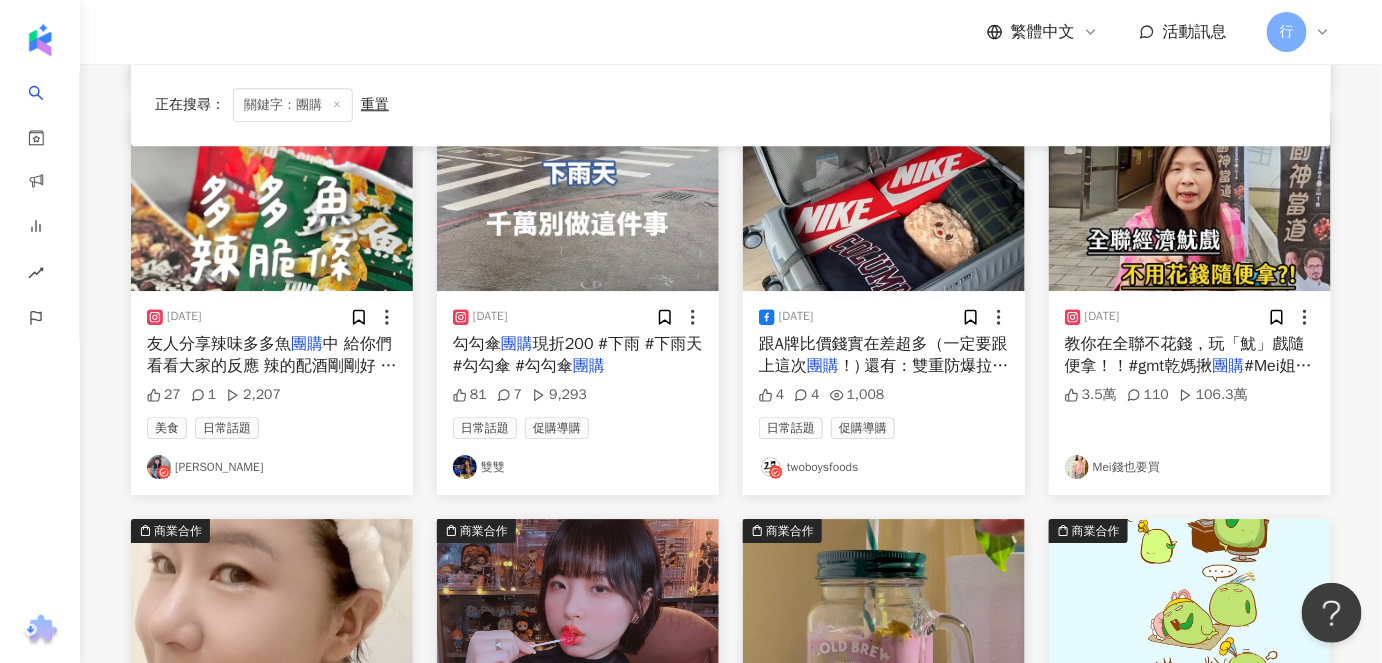 click on "中
給你們看看大家的反應
辣的配酒剛剛好
趕快揪你的朋友一起買
#" at bounding box center [272, 366] 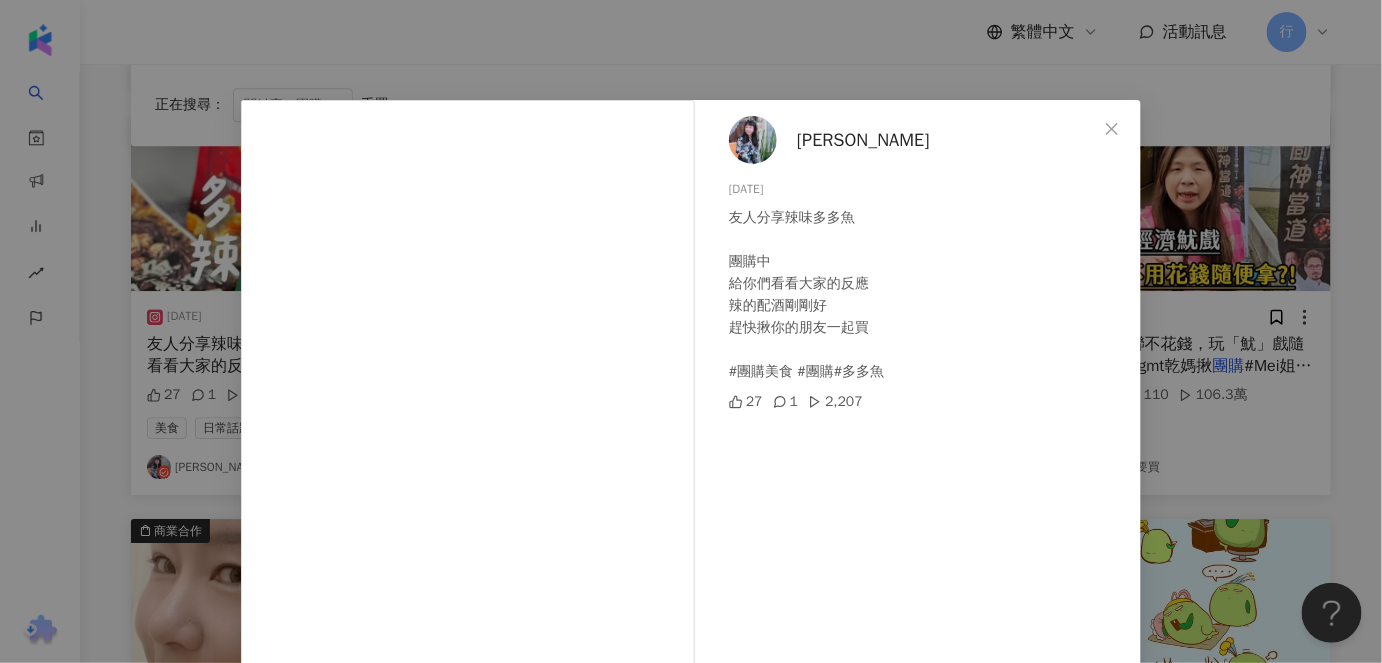 click on "帆帆Ü" at bounding box center [863, 140] 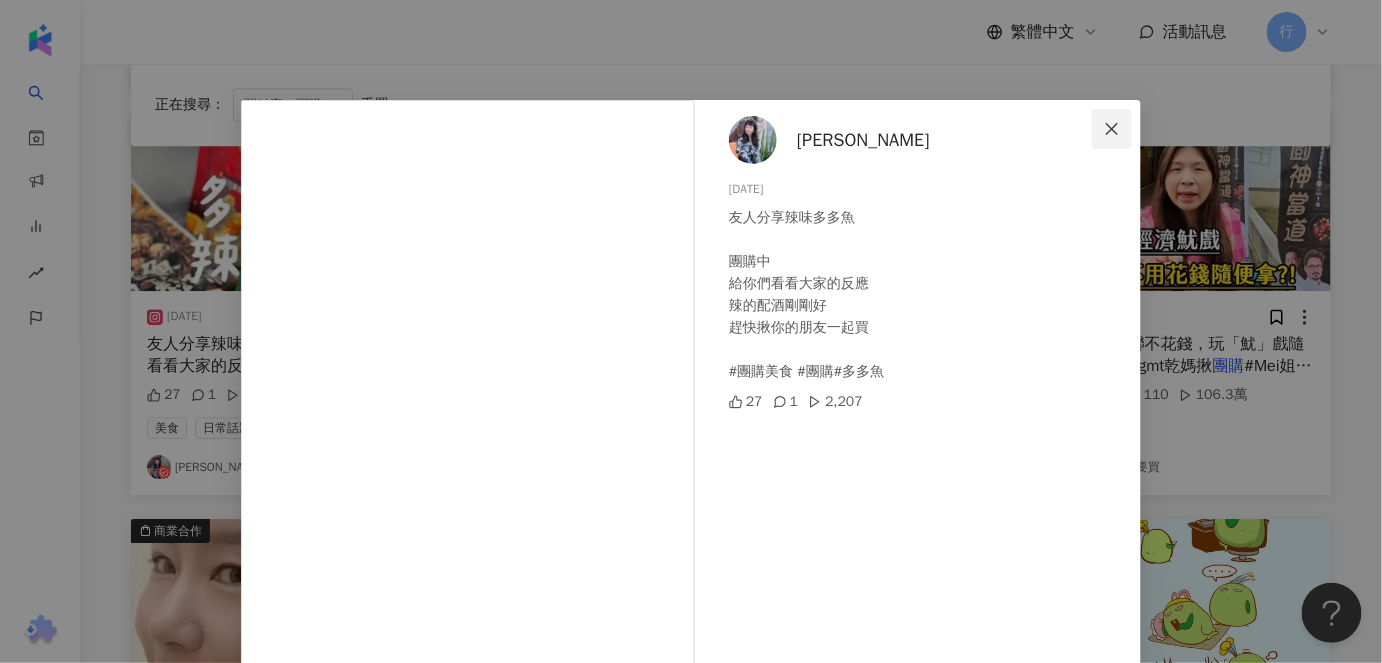 click 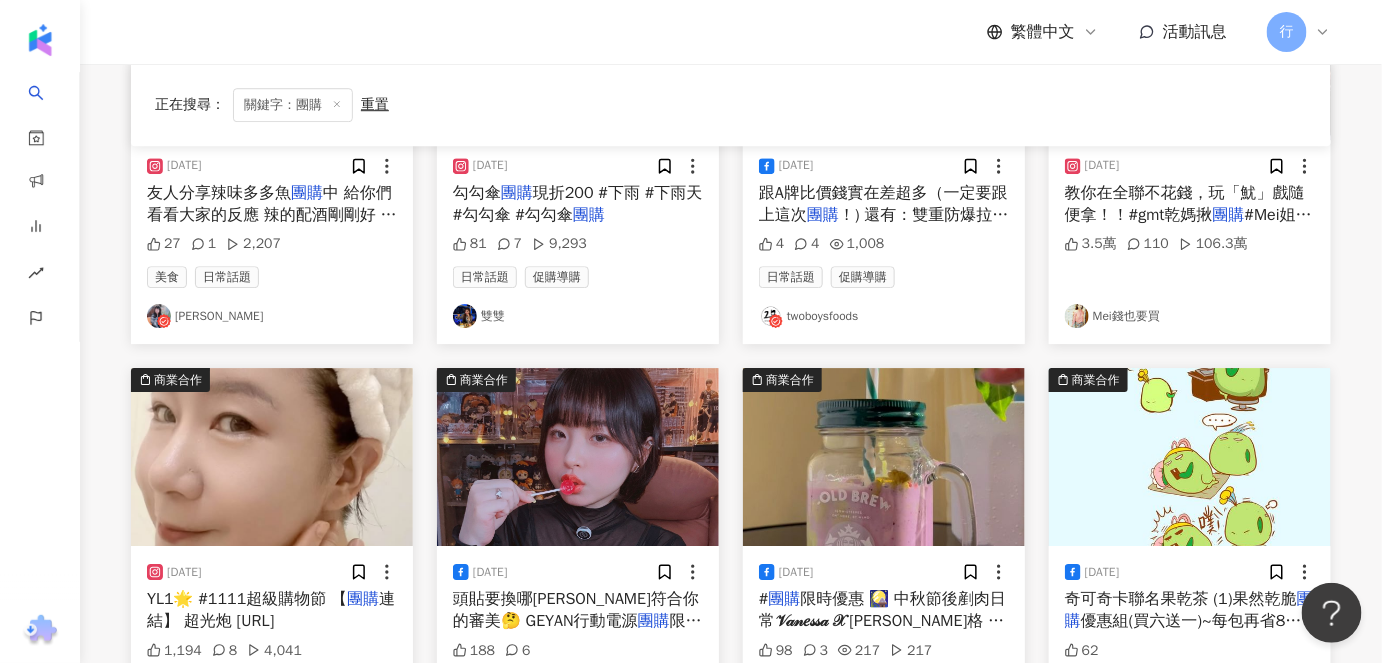 scroll, scrollTop: 4496, scrollLeft: 0, axis: vertical 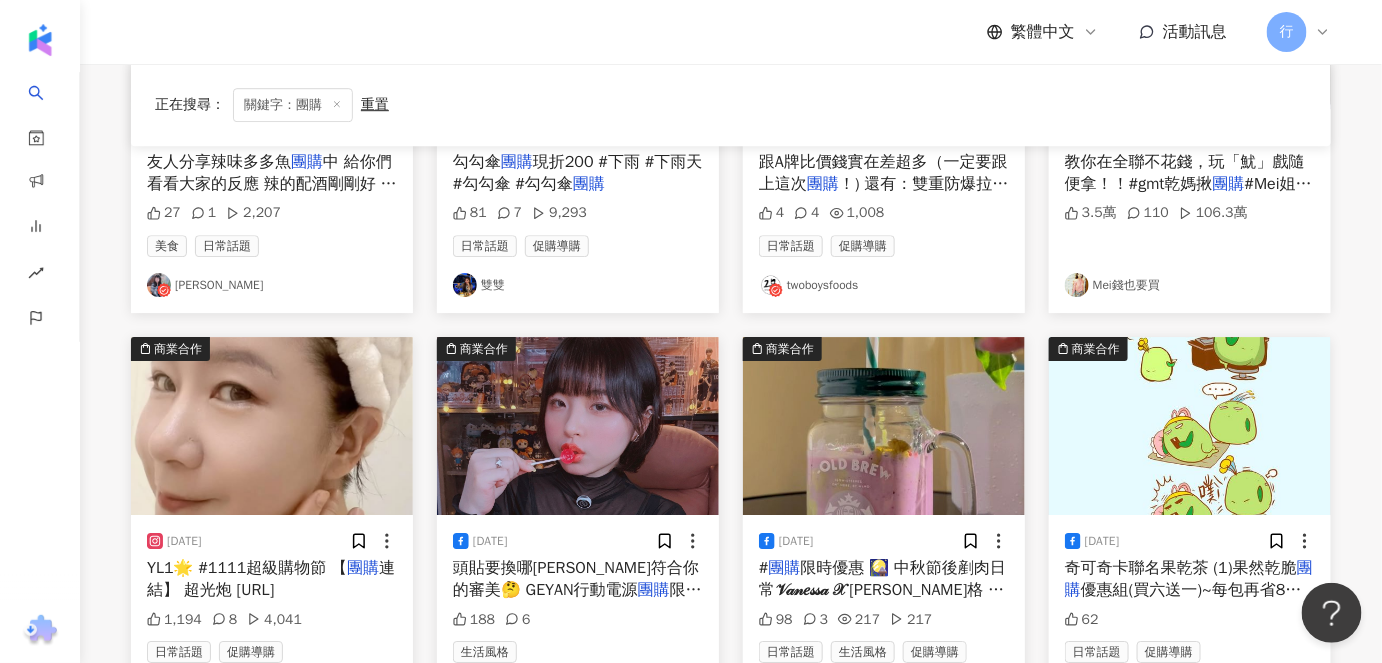 click at bounding box center [884, 426] 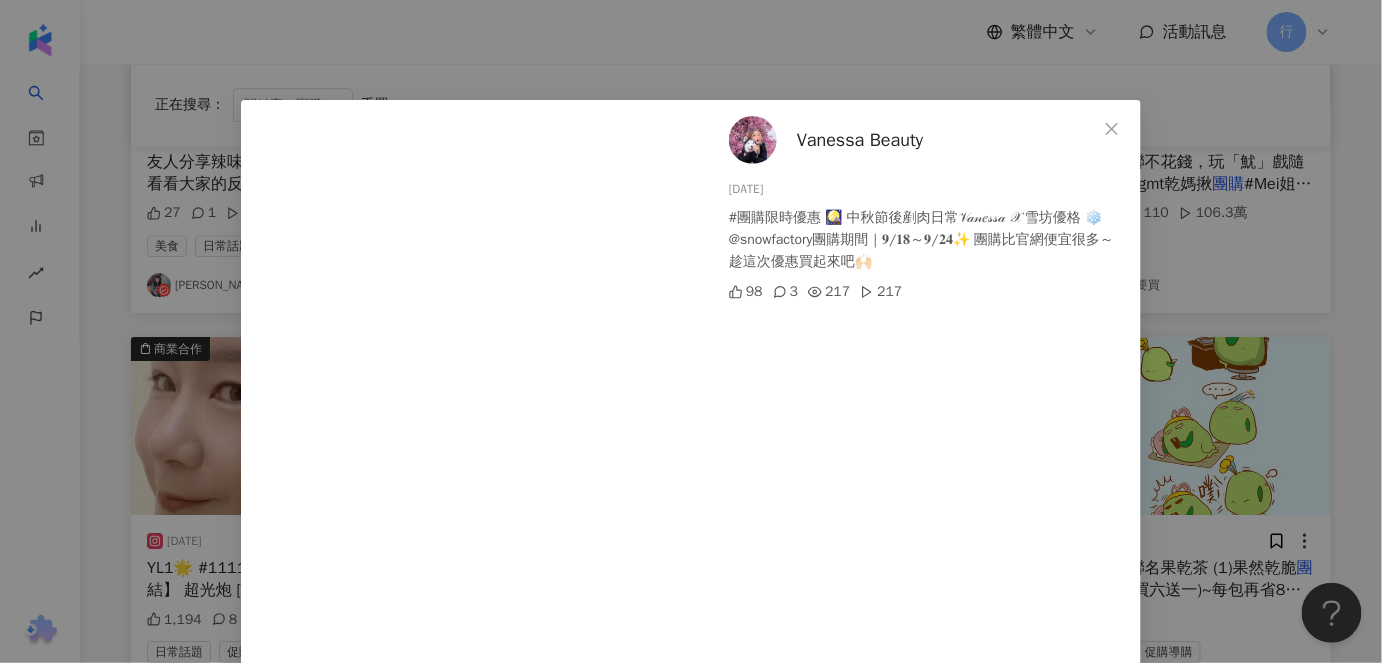 click on "Vanessa Beauty" at bounding box center [860, 140] 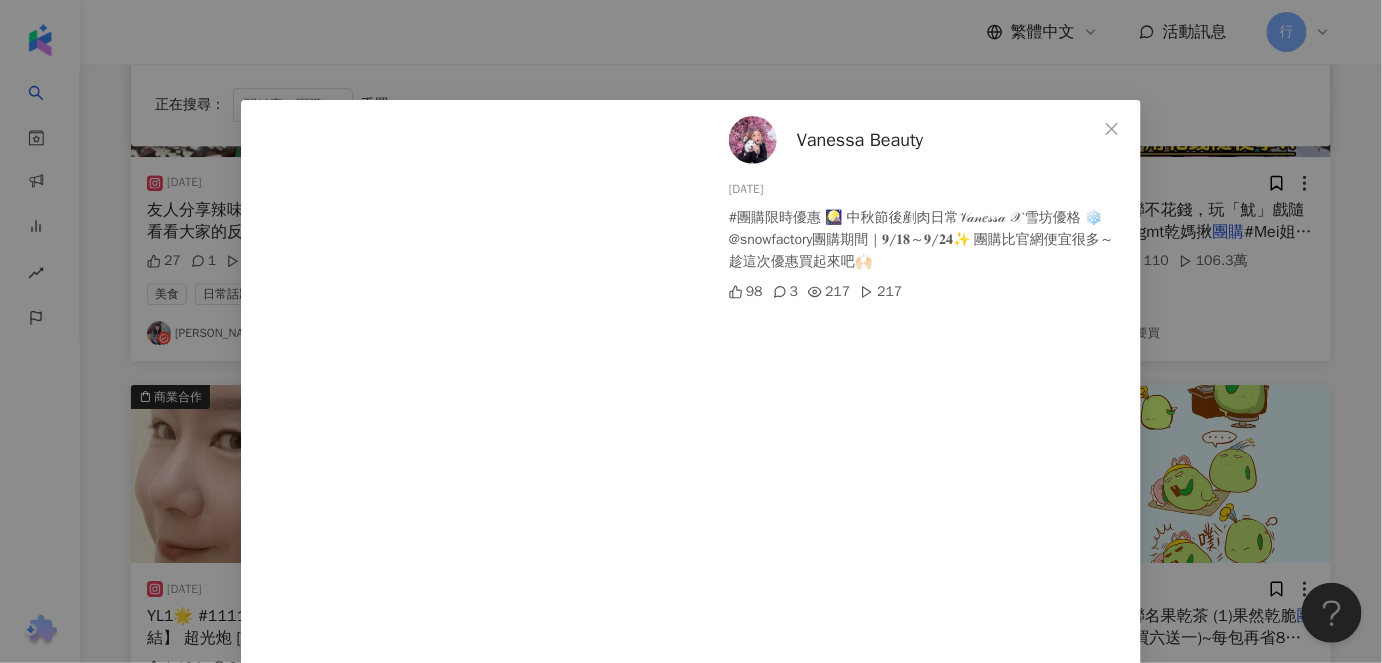 scroll, scrollTop: 4405, scrollLeft: 0, axis: vertical 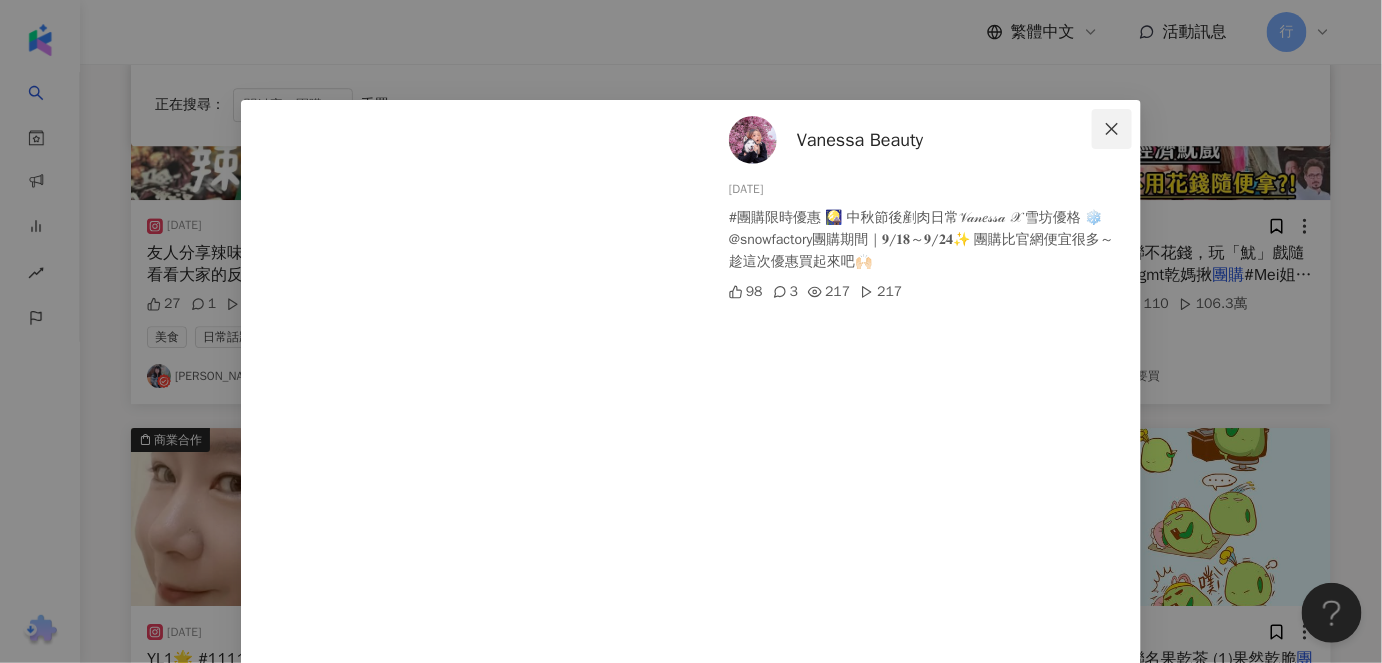 click 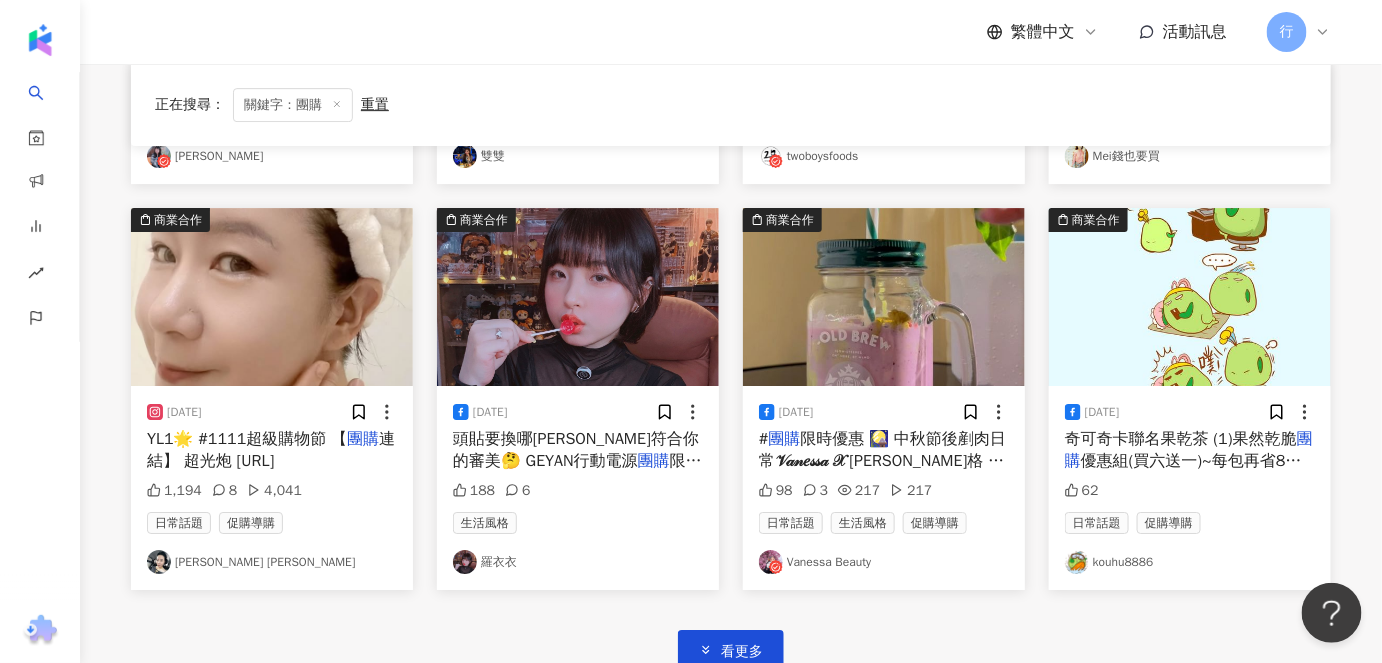 scroll, scrollTop: 4678, scrollLeft: 0, axis: vertical 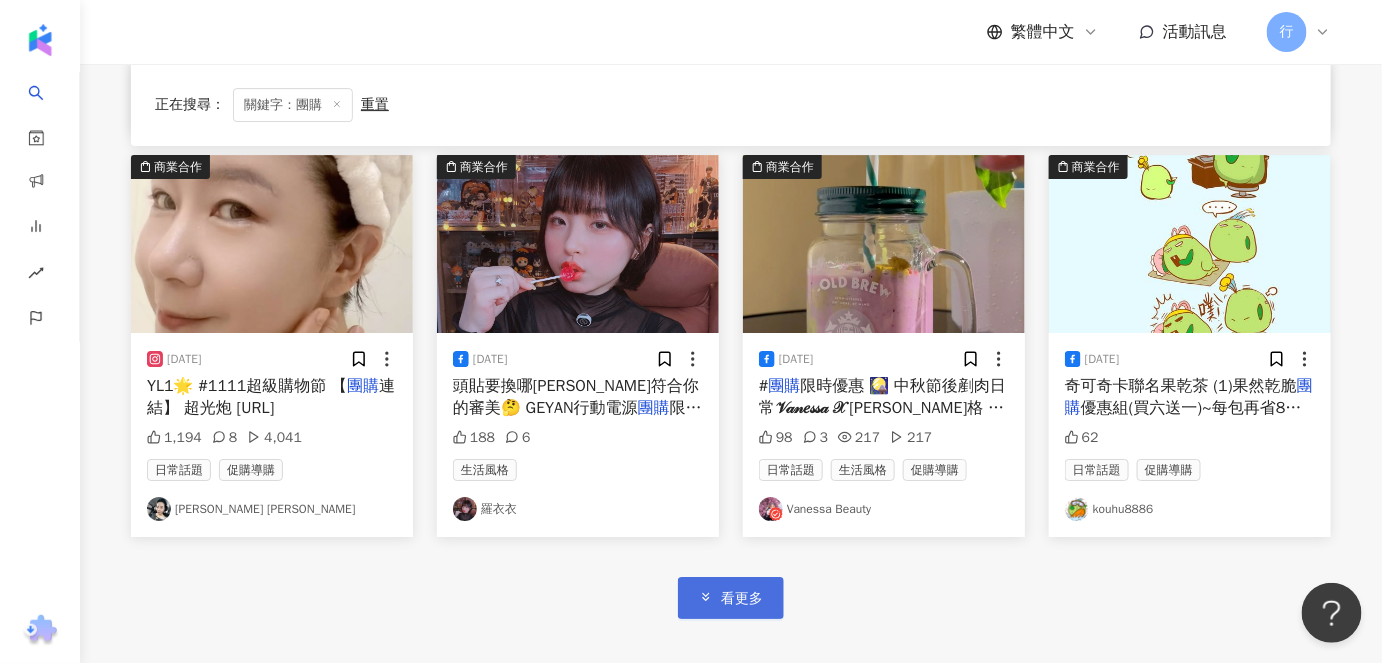 click on "看更多" at bounding box center [742, 599] 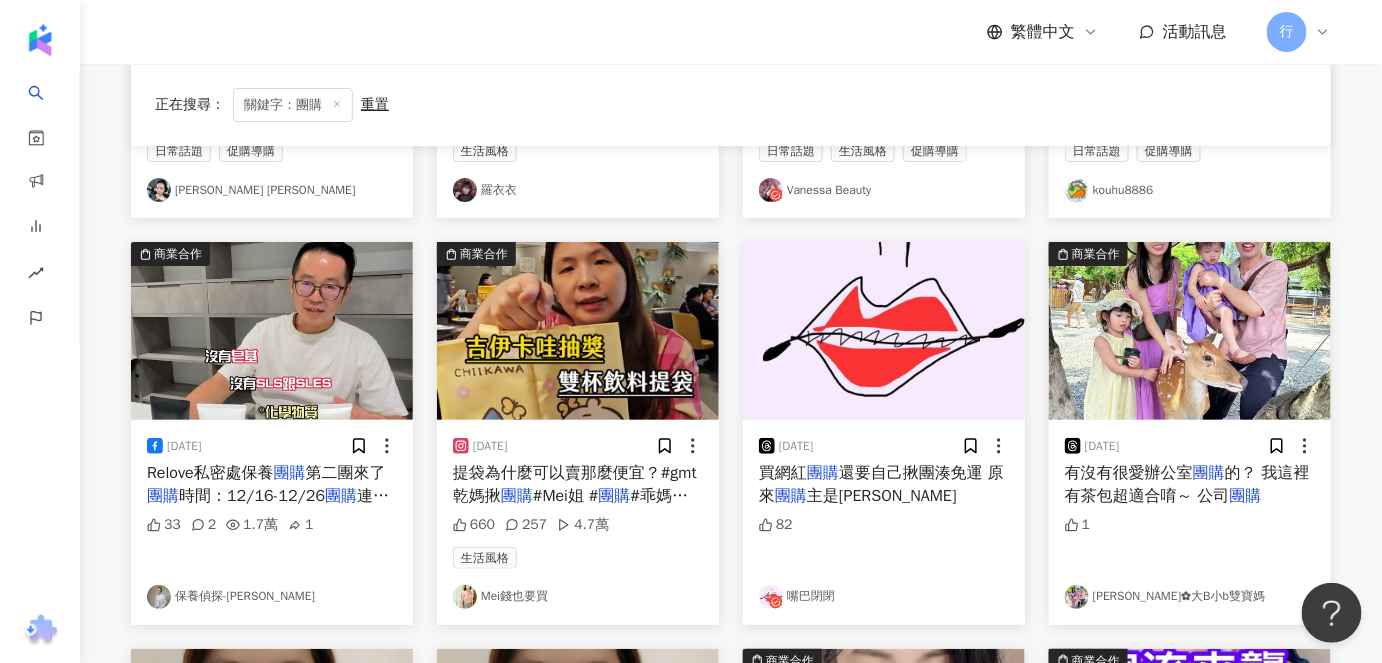 scroll, scrollTop: 4951, scrollLeft: 0, axis: vertical 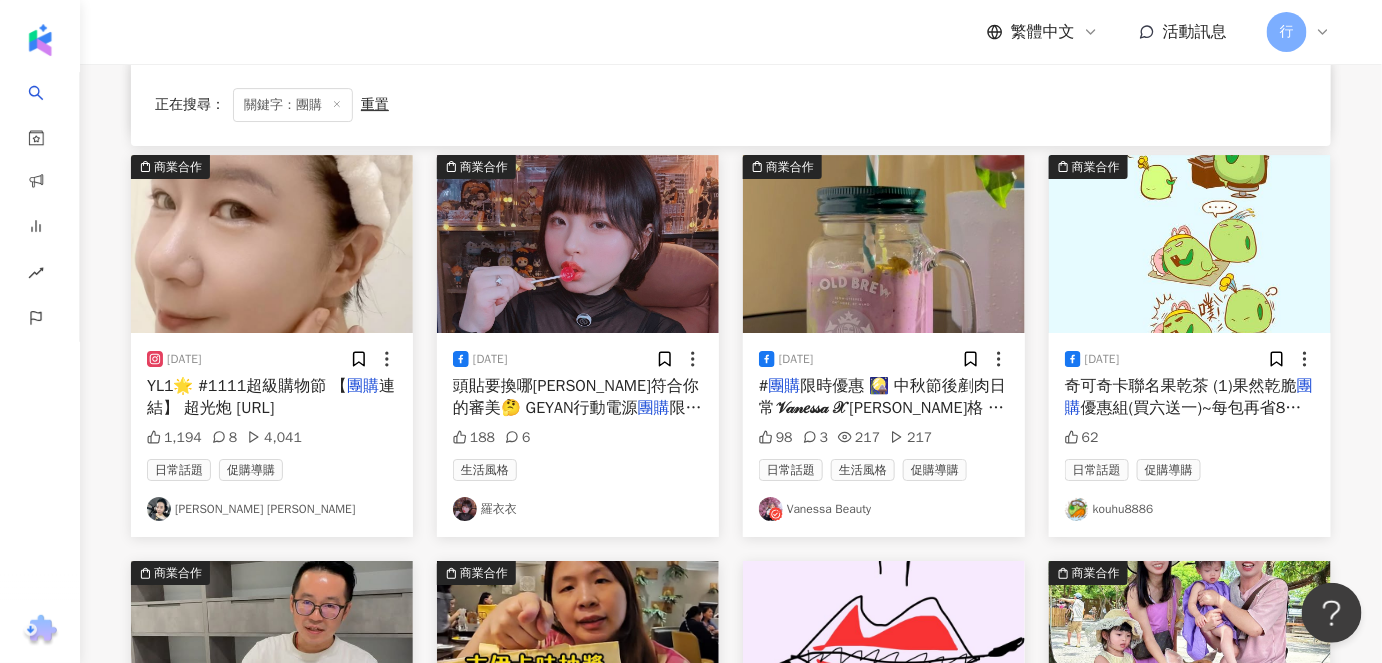 click on "連結】
超光炮 https://bi" at bounding box center [271, 397] 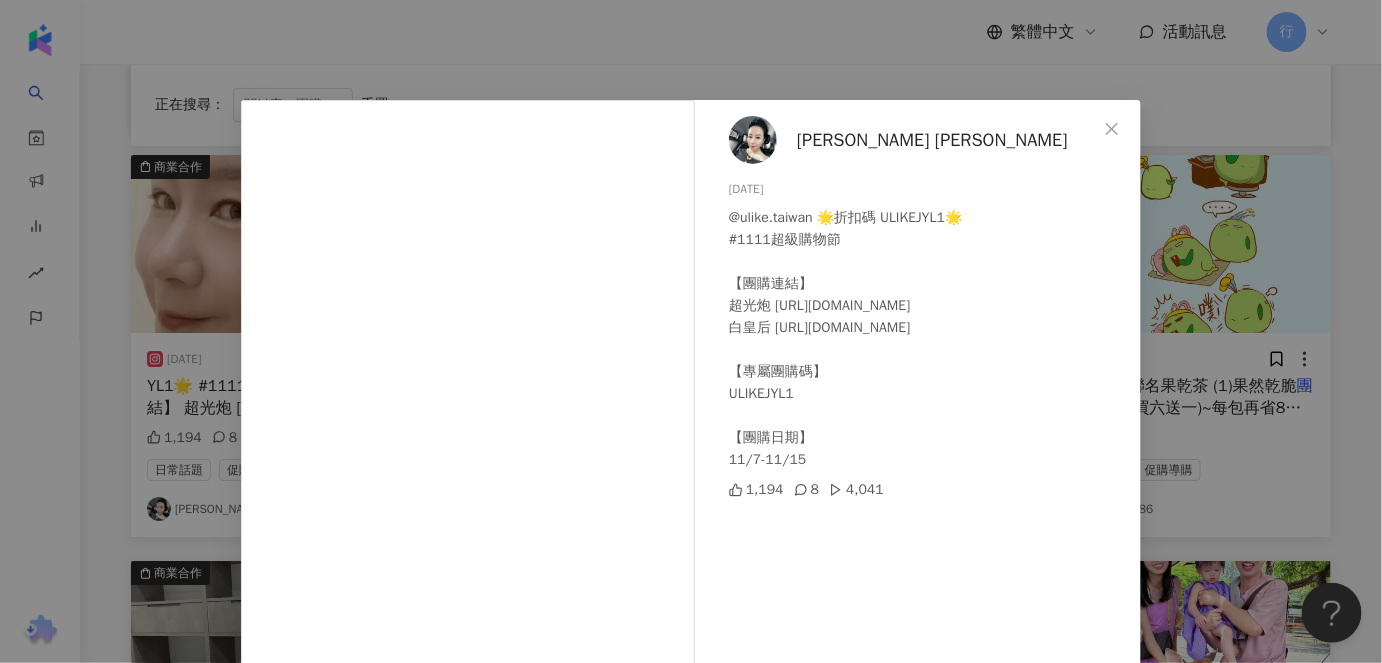 click on "Joyce Lee" at bounding box center [932, 140] 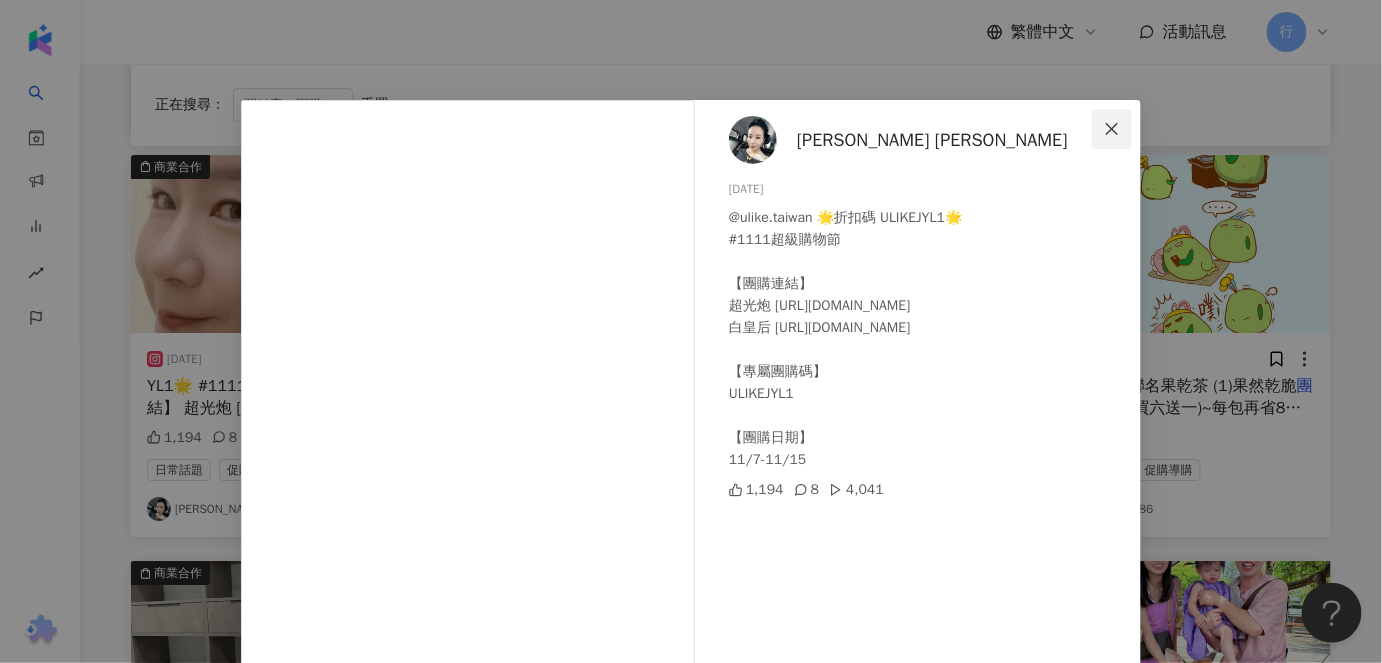 click at bounding box center [1112, 129] 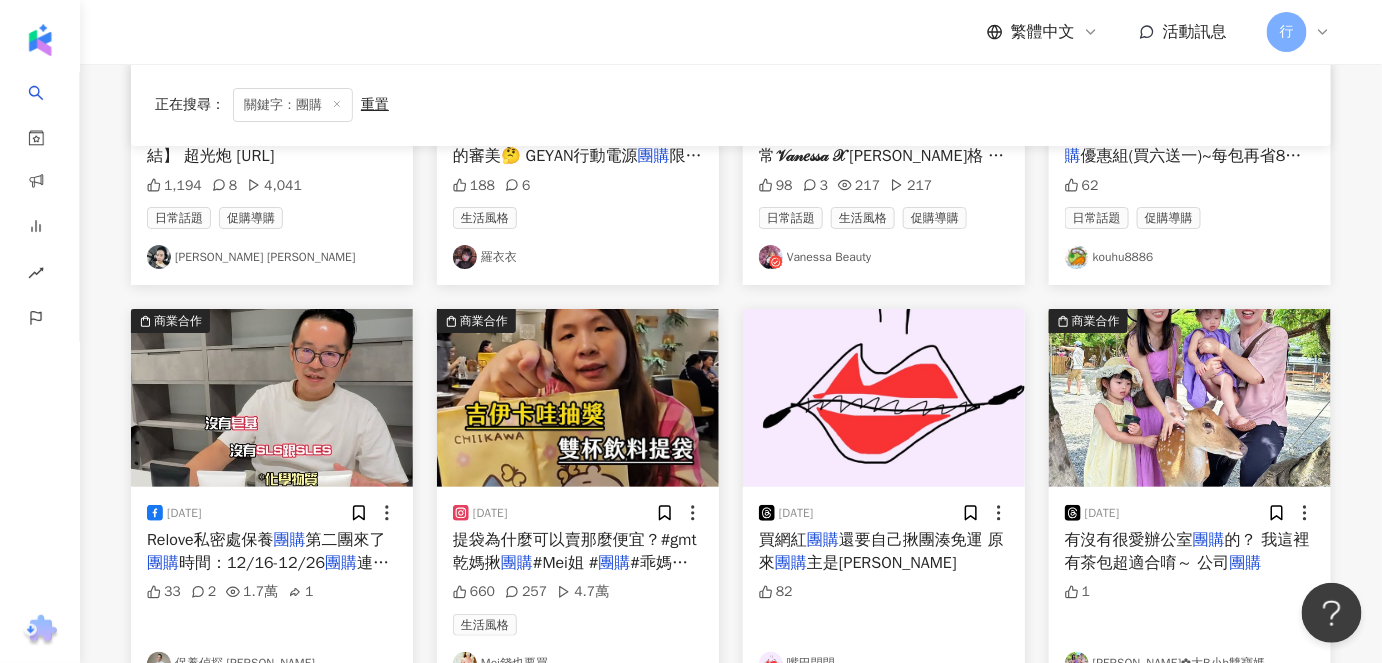 scroll, scrollTop: 4951, scrollLeft: 0, axis: vertical 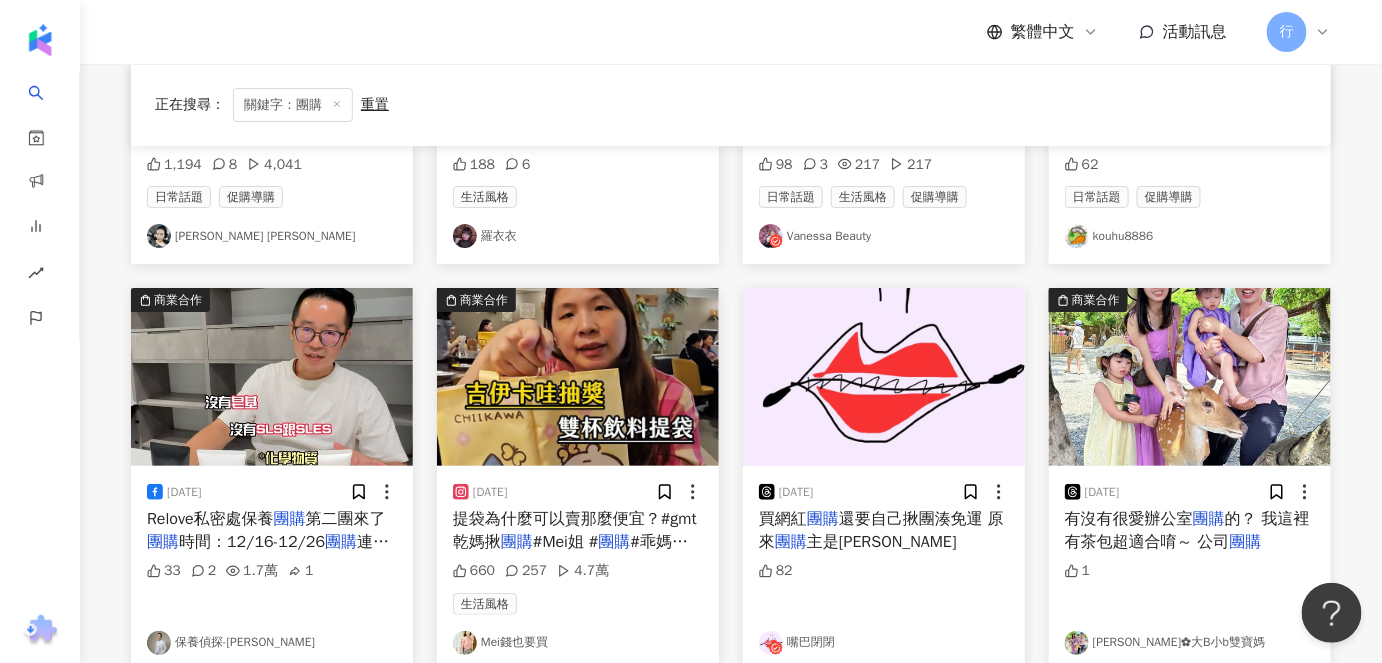 click on "Mei錢也要買" at bounding box center [578, 643] 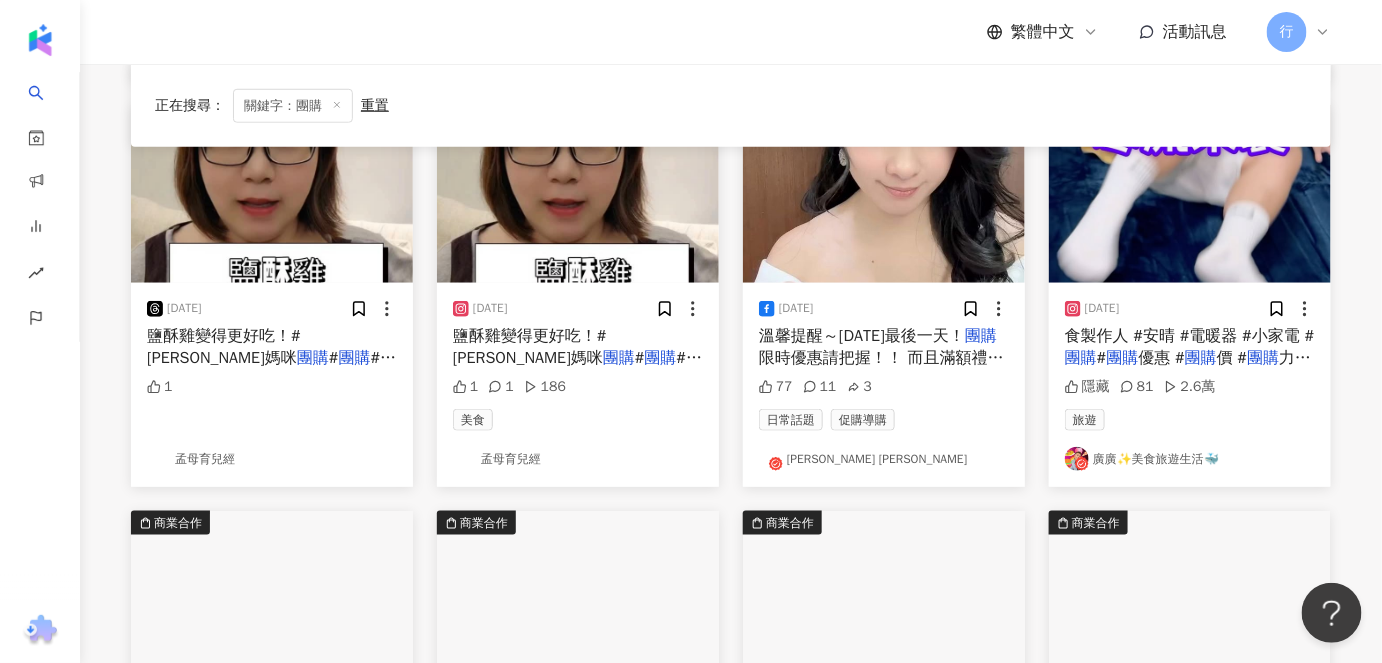 scroll, scrollTop: 5587, scrollLeft: 0, axis: vertical 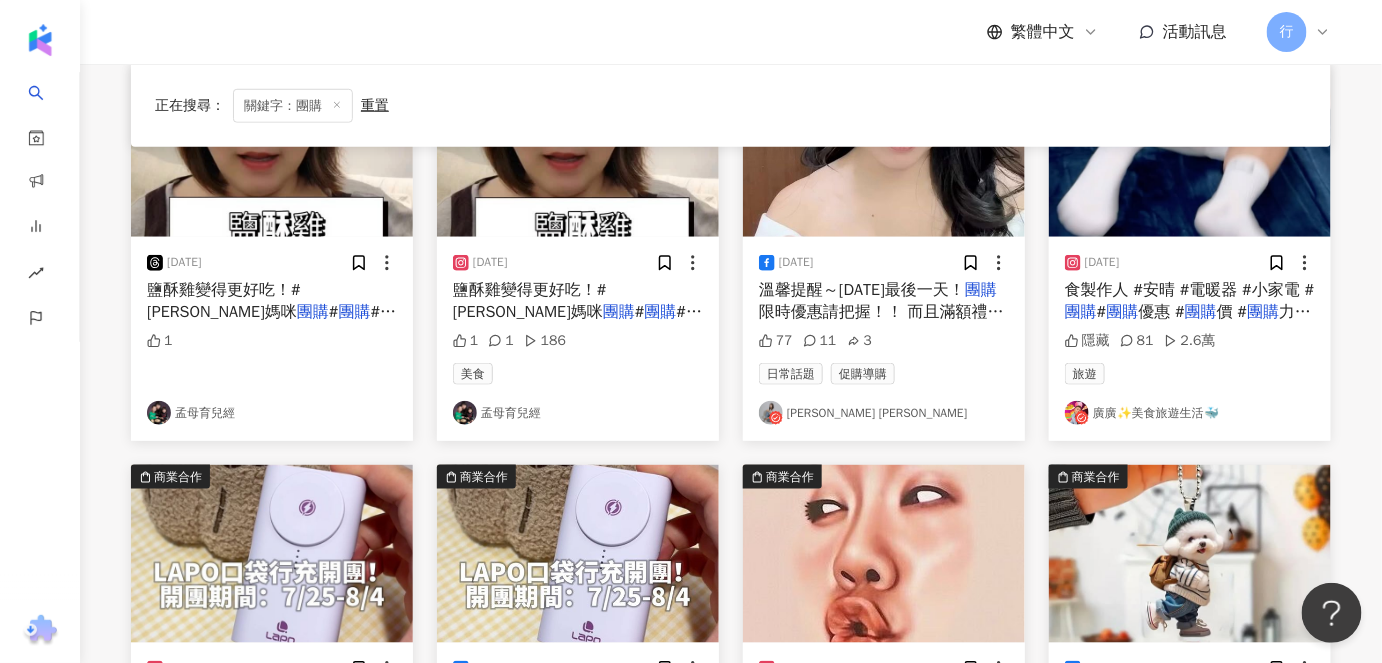 click on "廣廣✨美食旅遊生活🐳" at bounding box center (1190, 413) 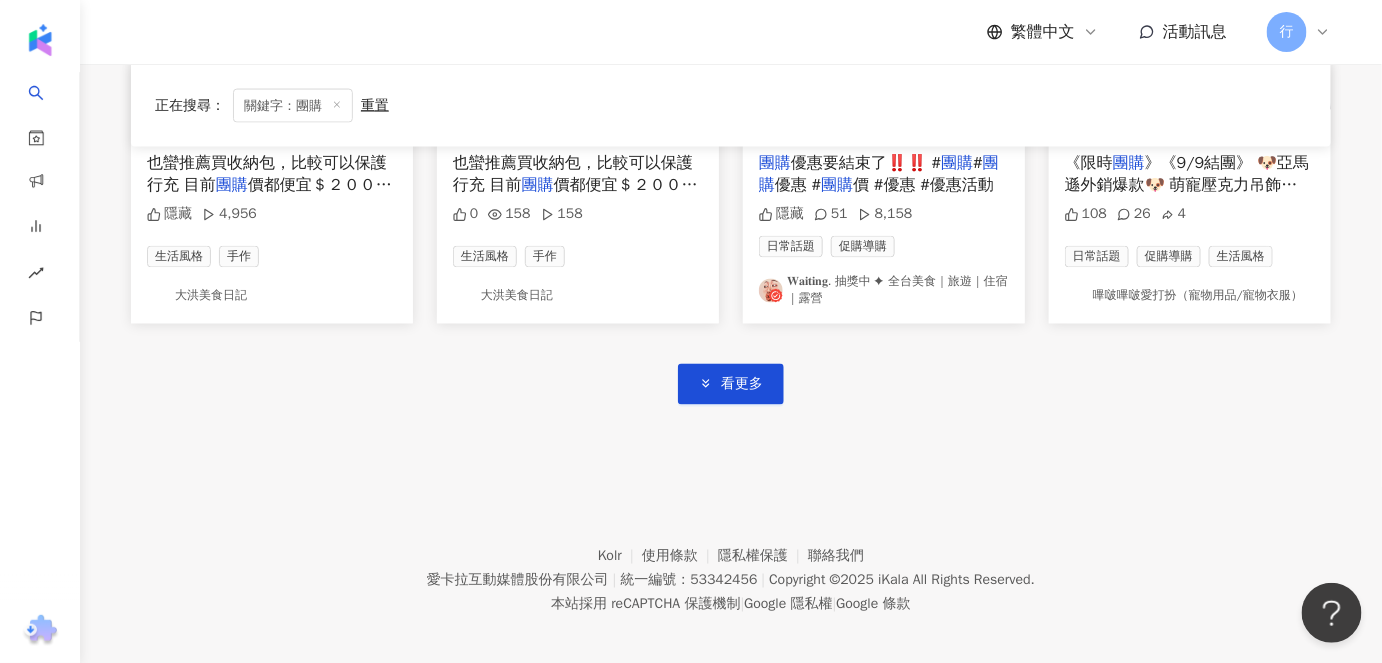 scroll, scrollTop: 6122, scrollLeft: 0, axis: vertical 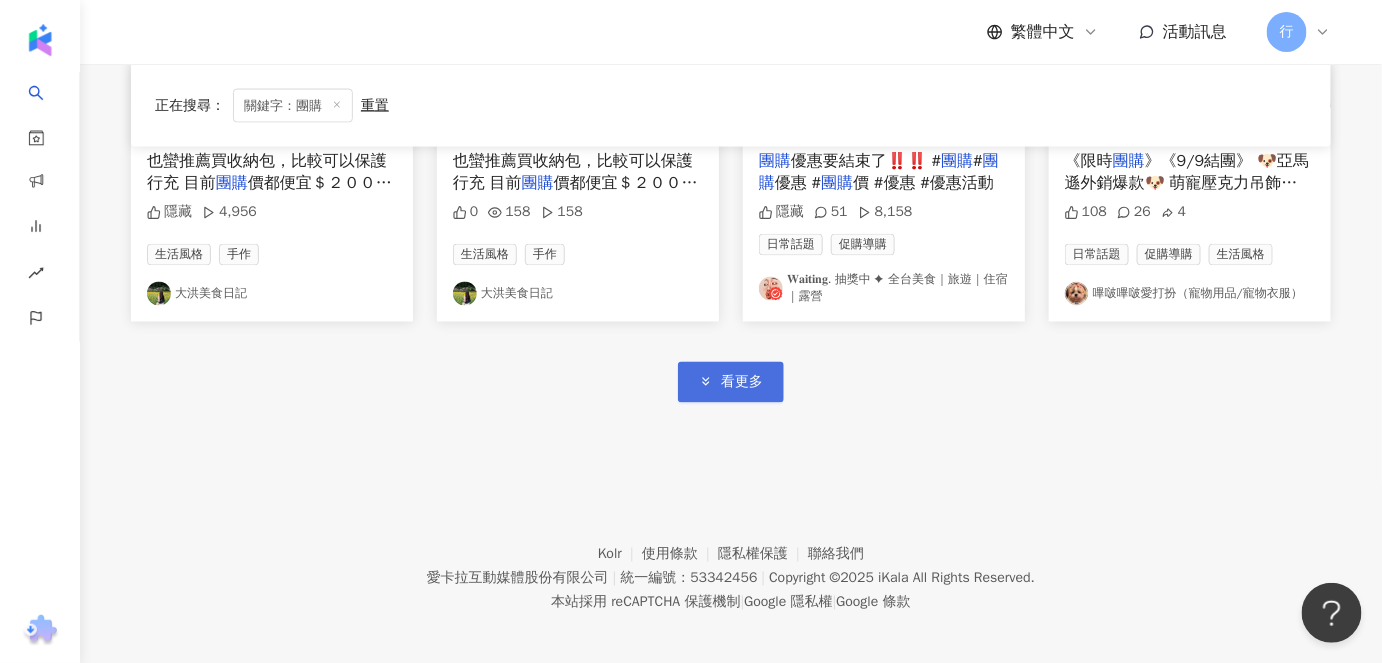 click on "看更多" at bounding box center [731, 382] 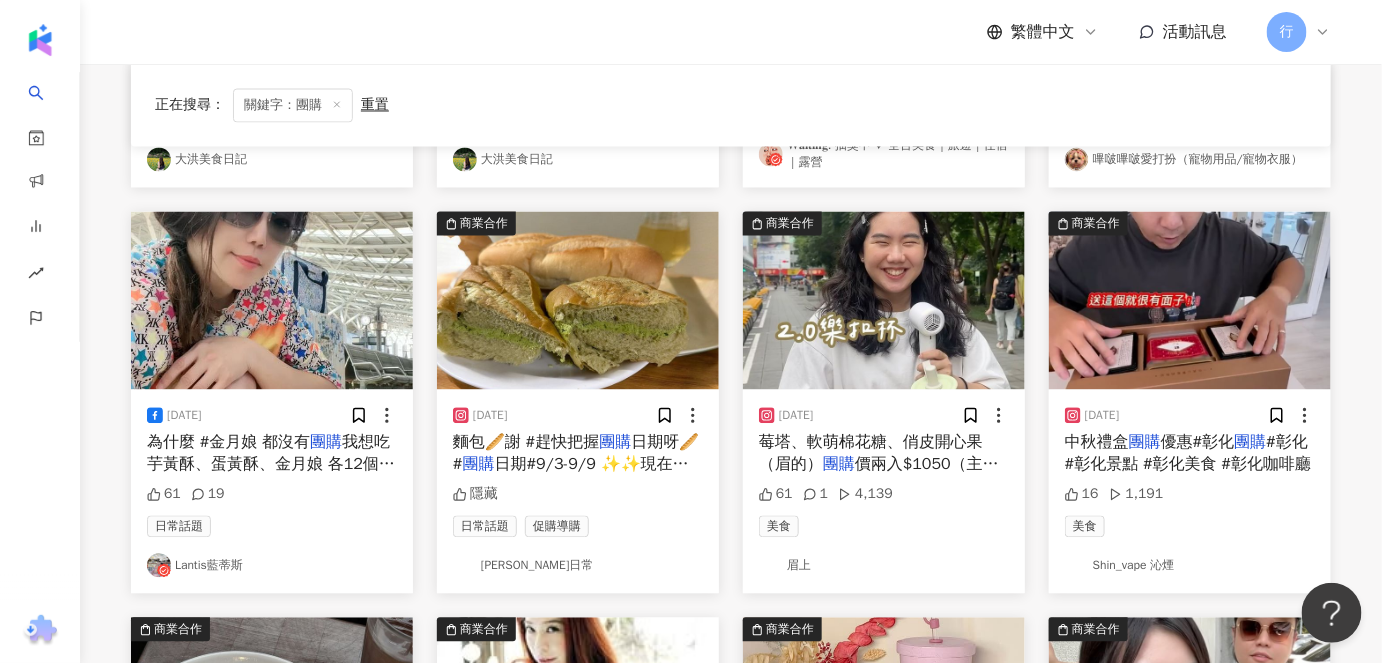 scroll, scrollTop: 6577, scrollLeft: 0, axis: vertical 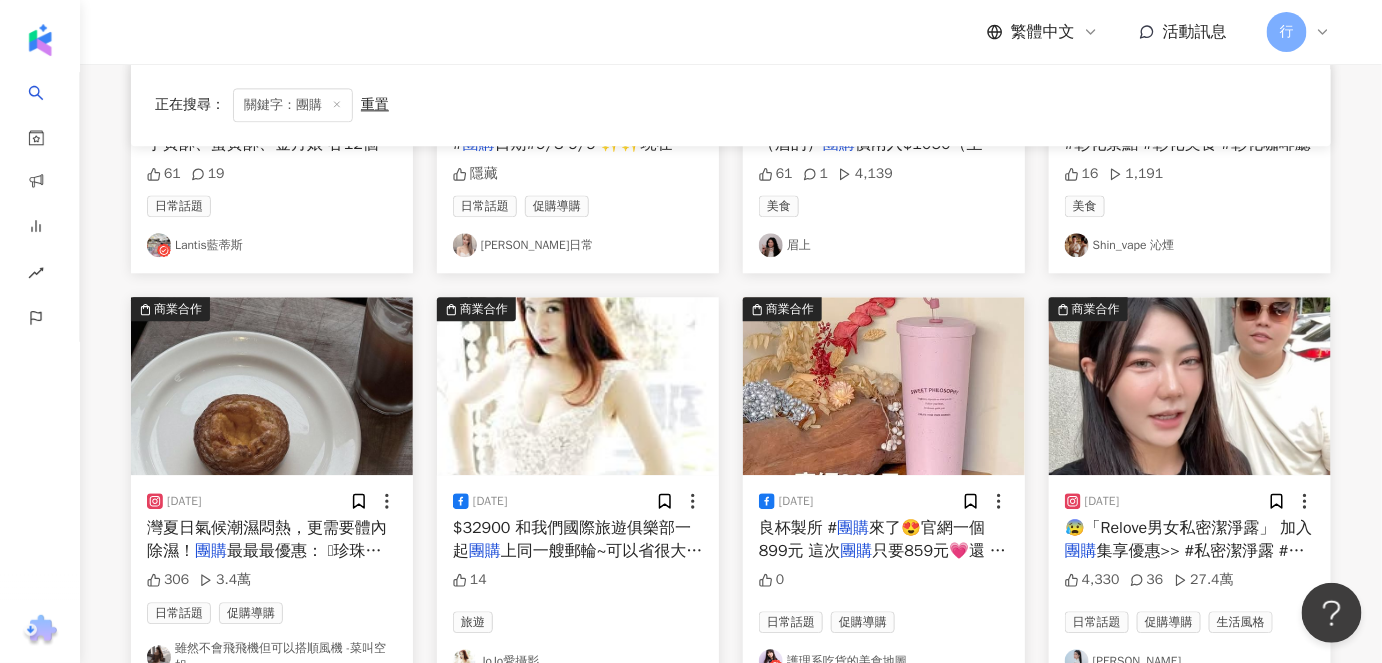 click on "Shin_vape  沁煙" at bounding box center (1190, 245) 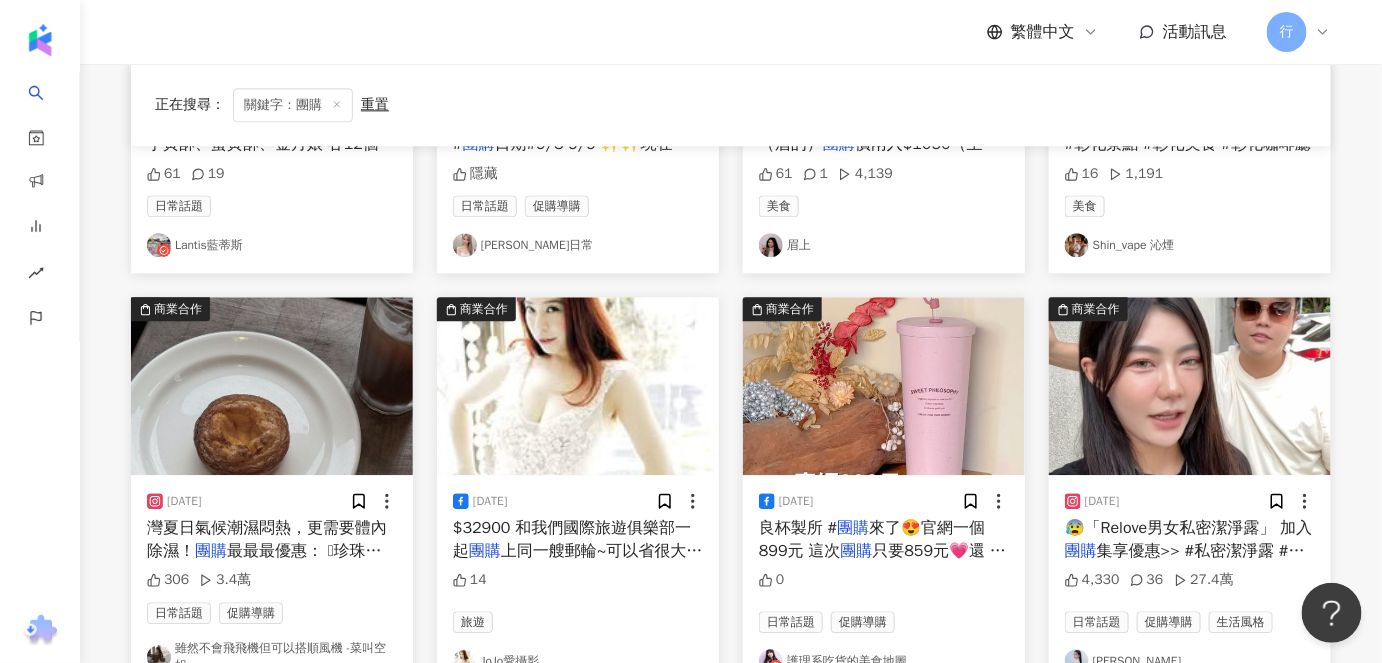 scroll, scrollTop: 6850, scrollLeft: 0, axis: vertical 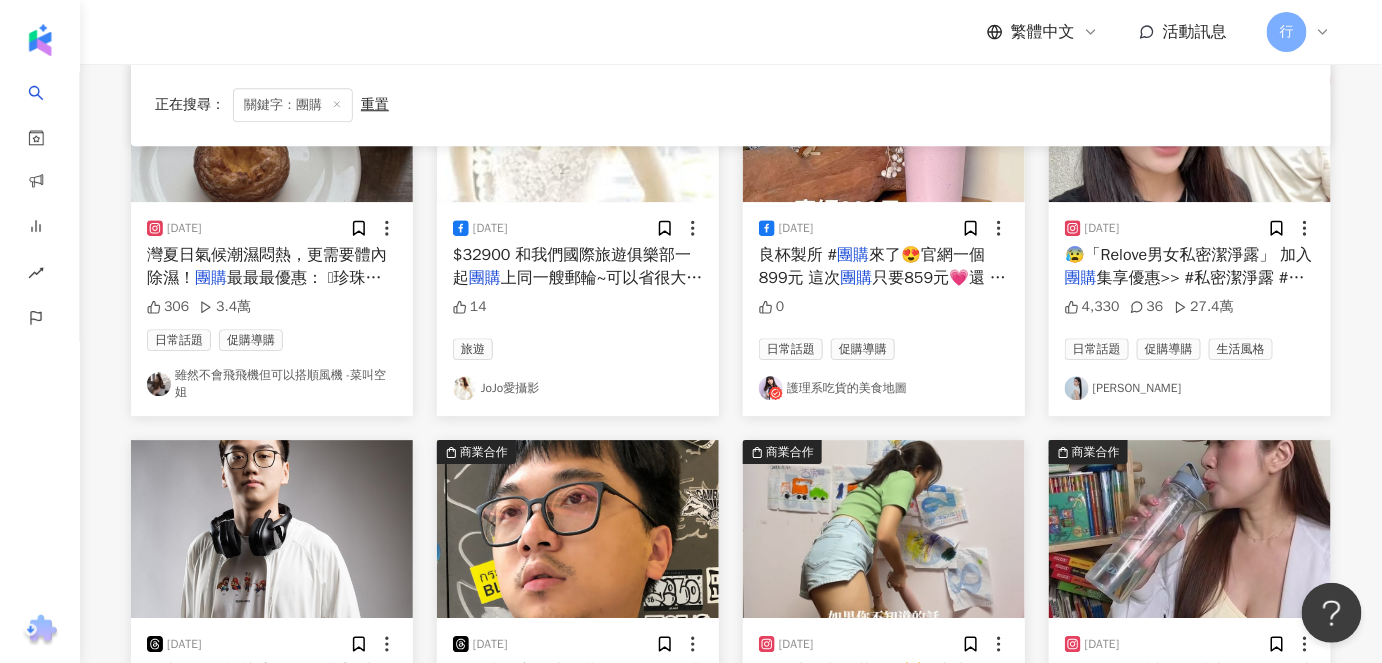 click on "日常話題 促購導購 護理系吃貨的美食地圖" at bounding box center (884, 369) 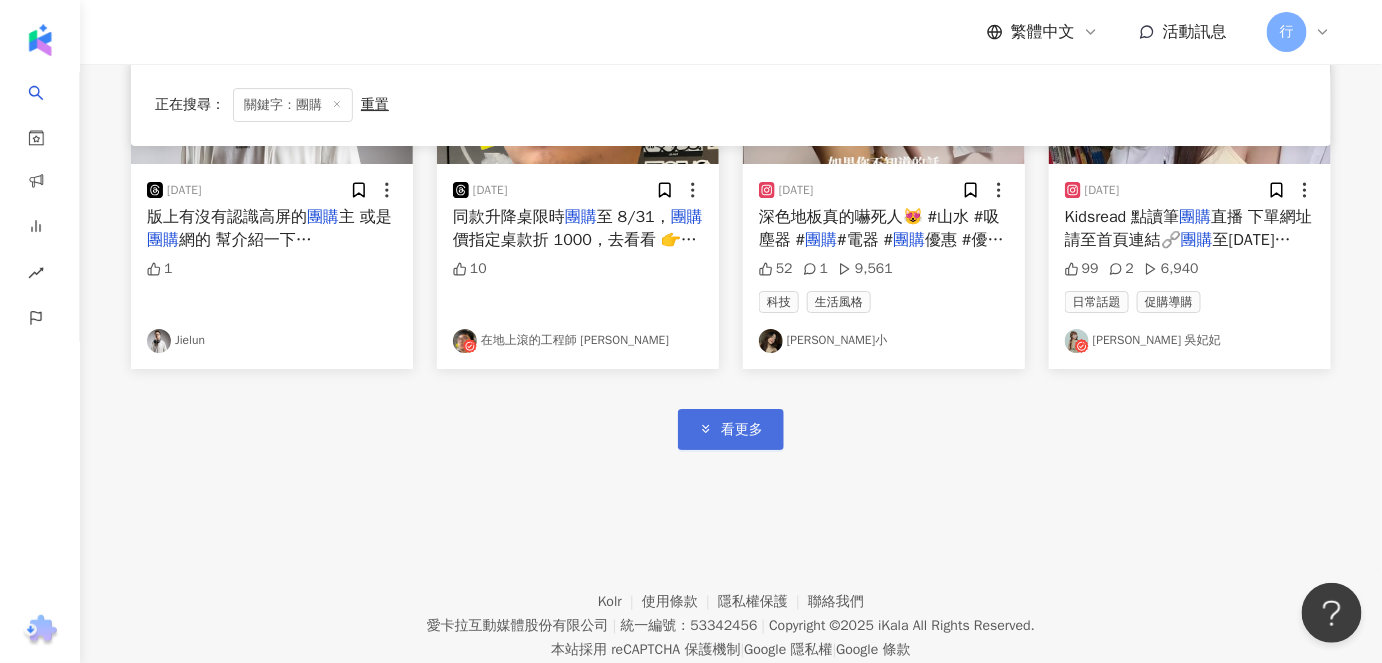 click 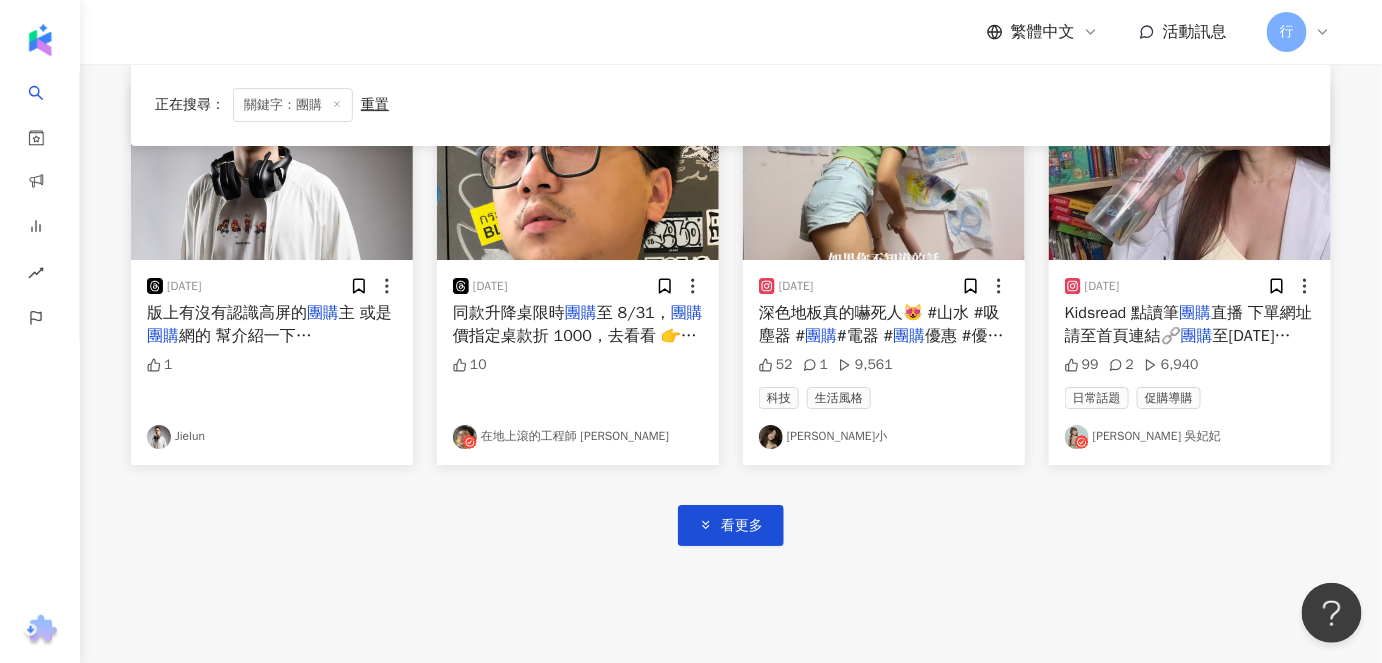 scroll, scrollTop: 7122, scrollLeft: 0, axis: vertical 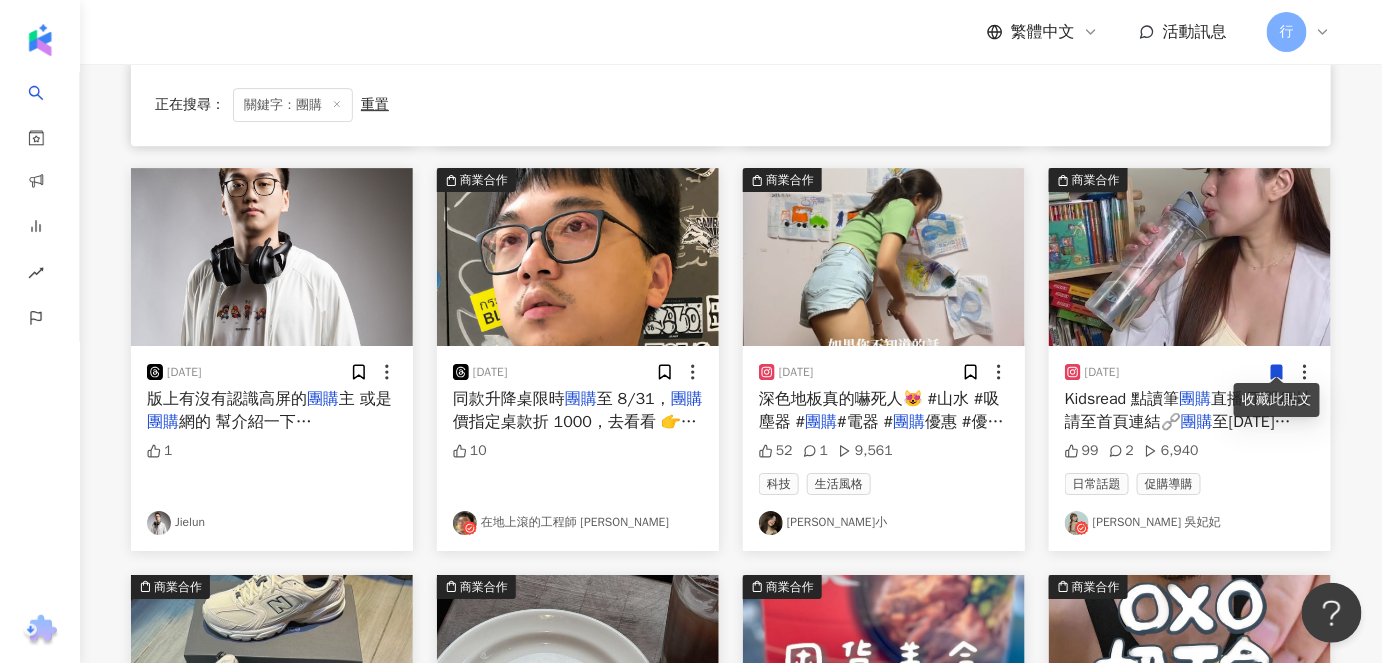 click on "日常話題 促購導購" at bounding box center (1190, 484) 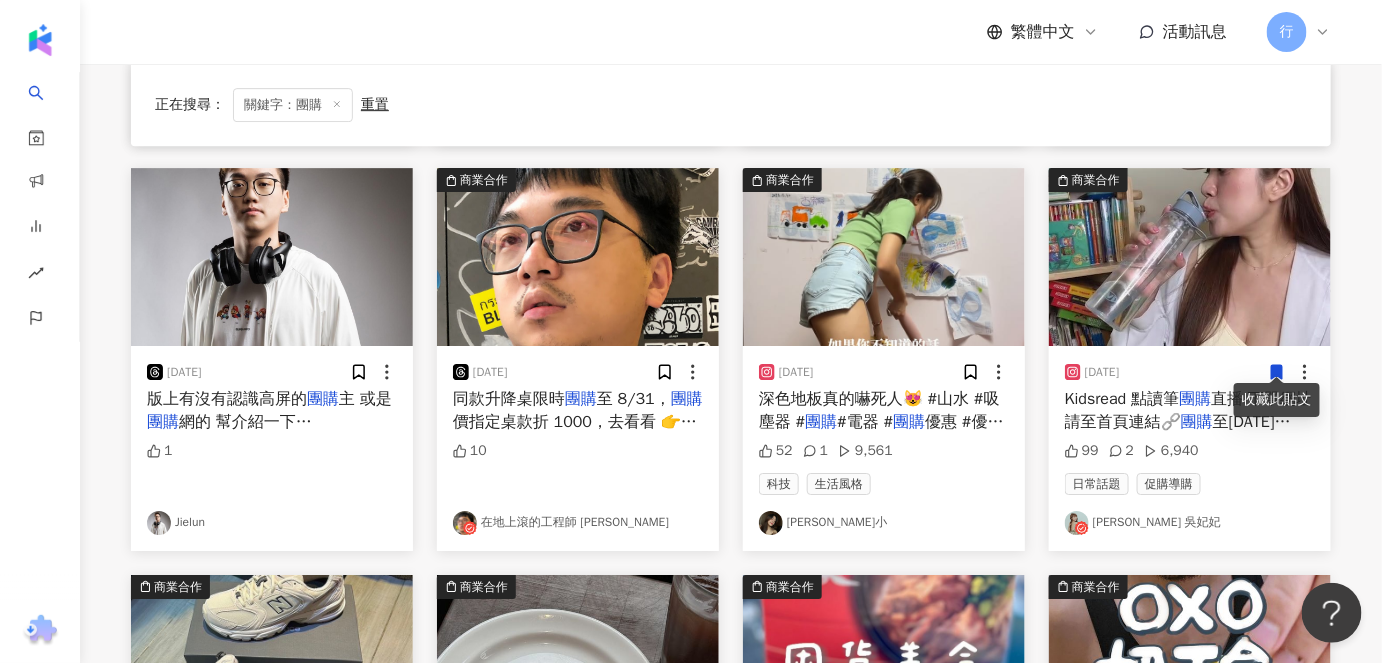 click on "Lisa小" at bounding box center (884, 523) 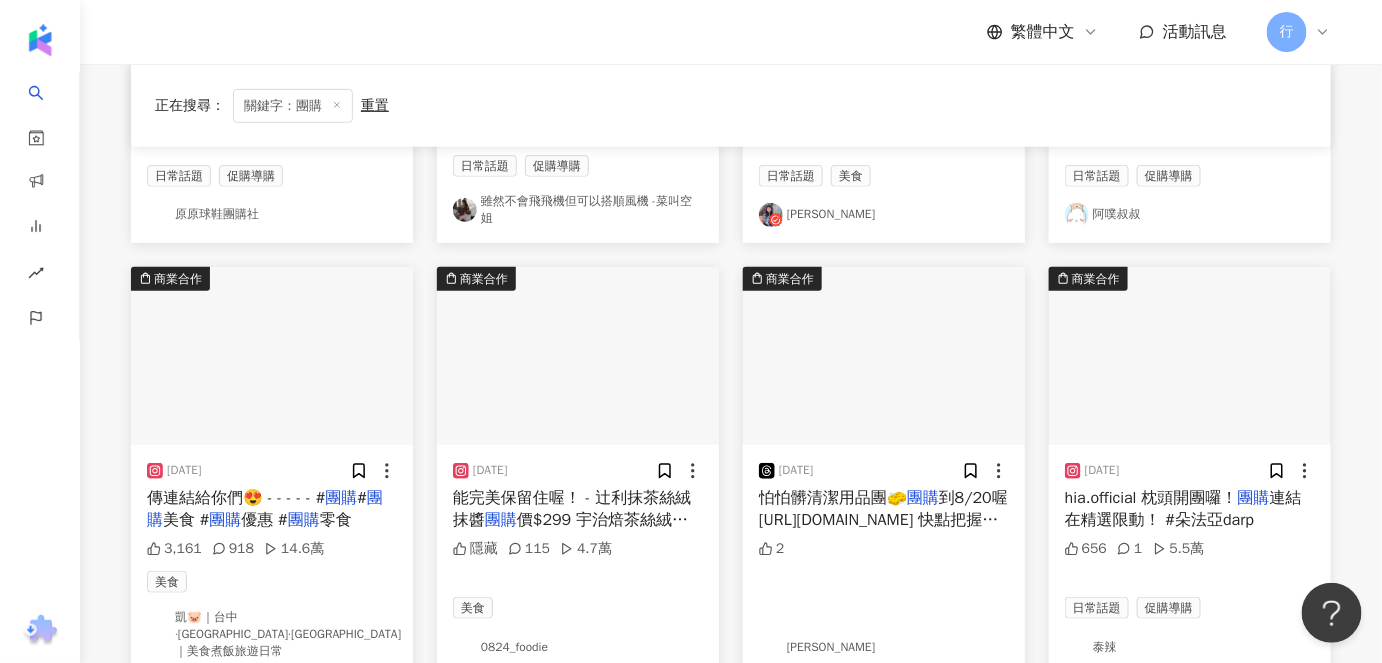 scroll, scrollTop: 7850, scrollLeft: 0, axis: vertical 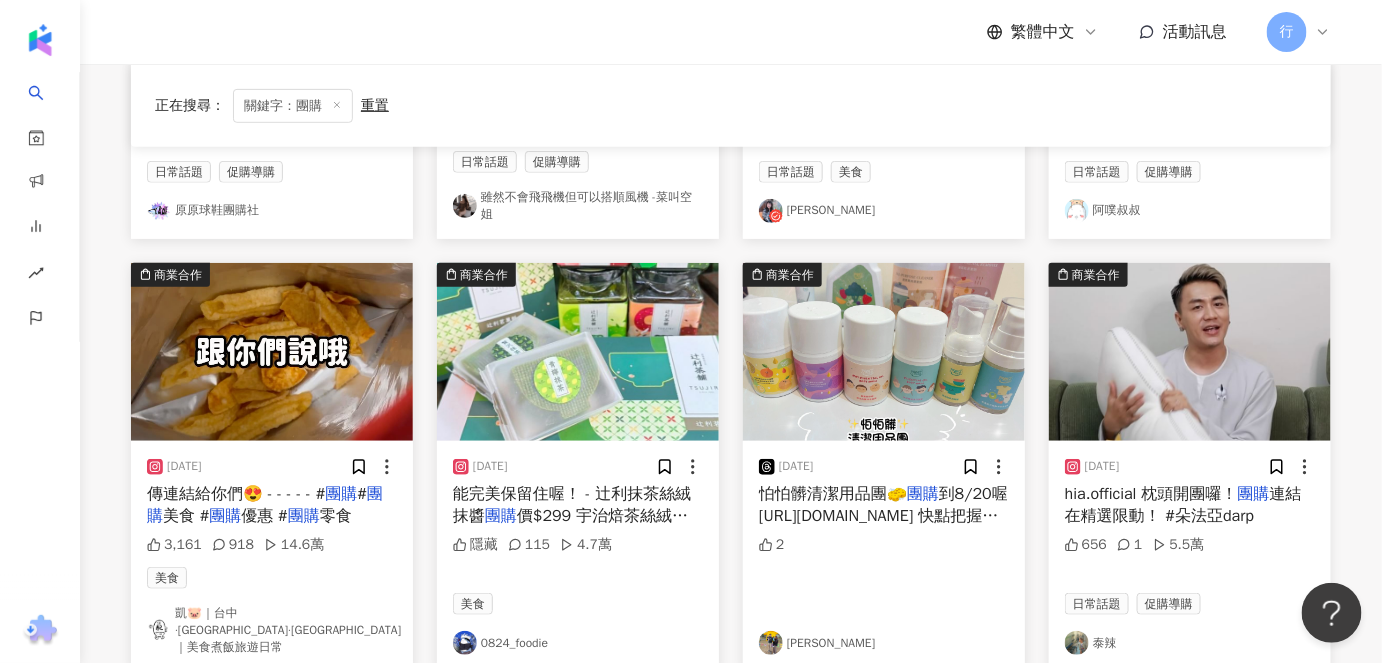 click on "連結在精選限動！
#朵法亞darp" at bounding box center [1183, 505] 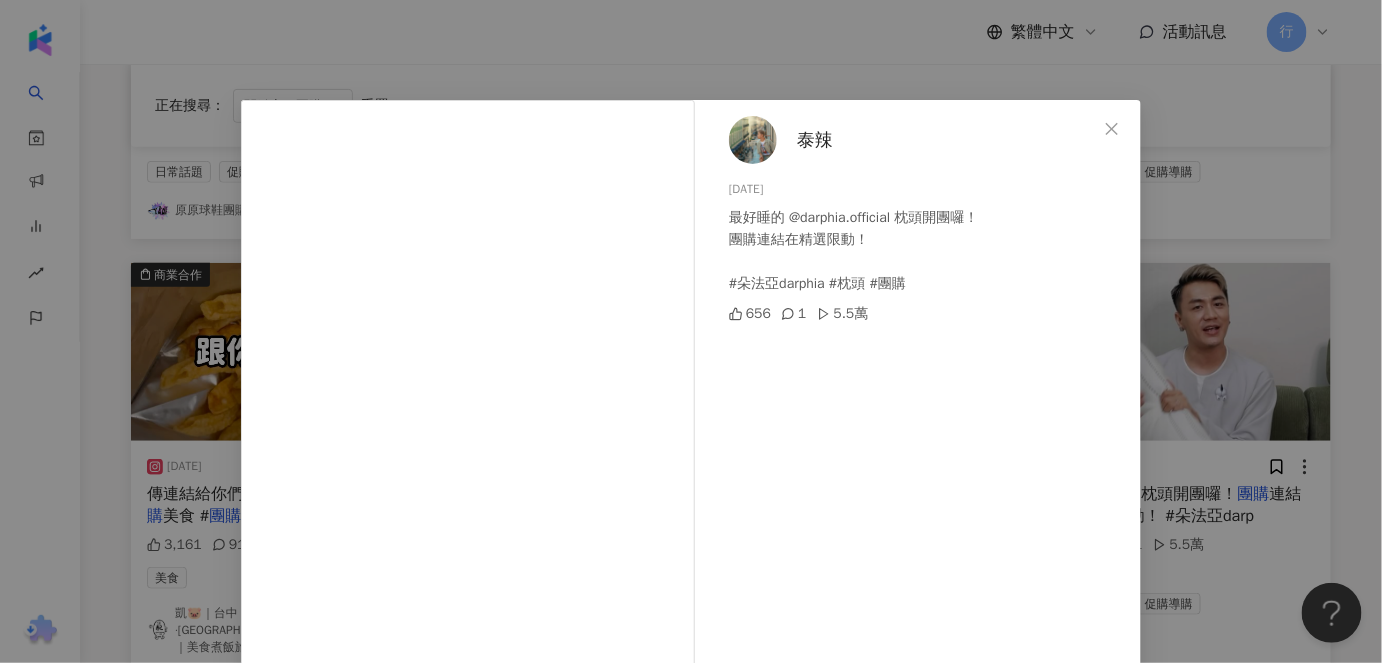 click on "泰辣" at bounding box center [815, 140] 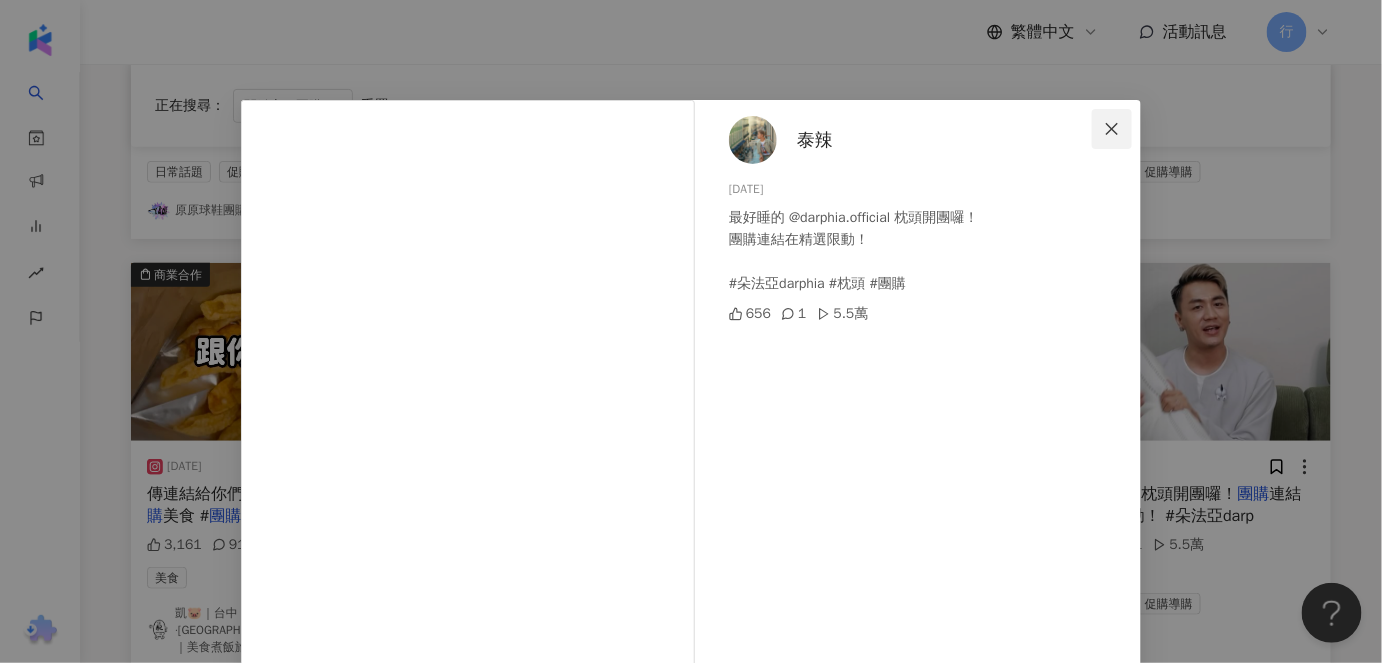 click 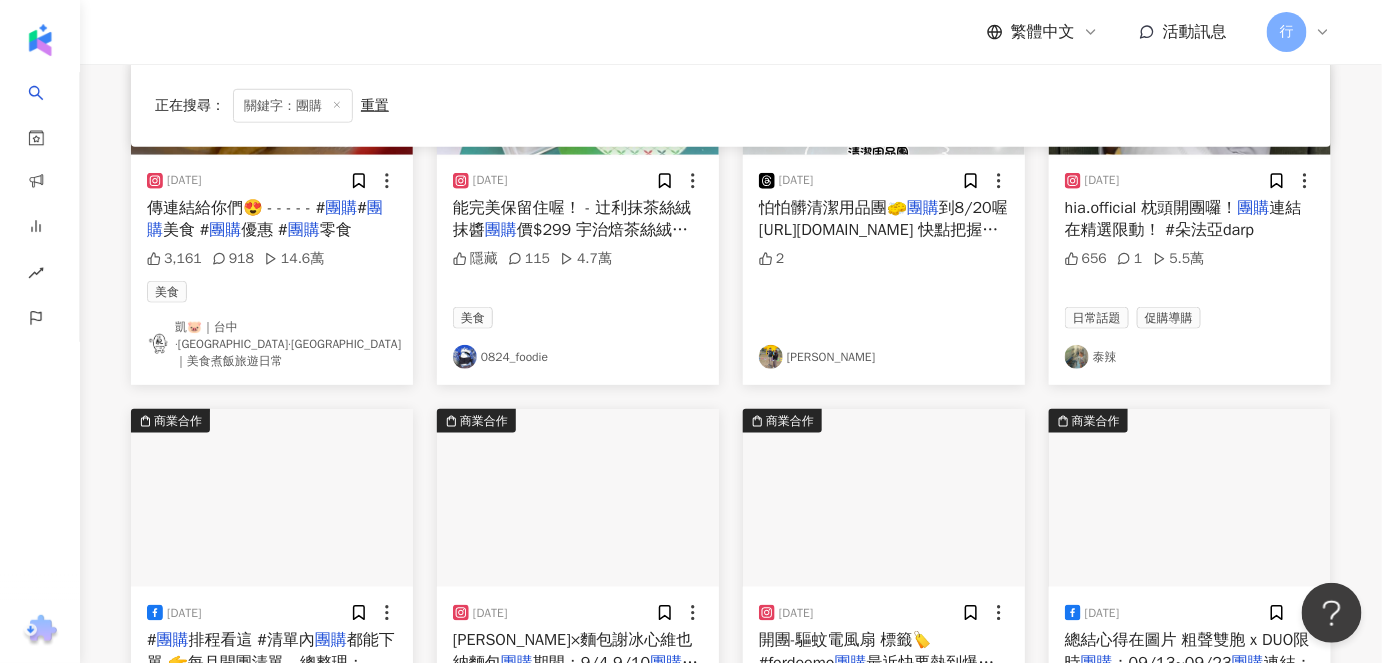 scroll, scrollTop: 8395, scrollLeft: 0, axis: vertical 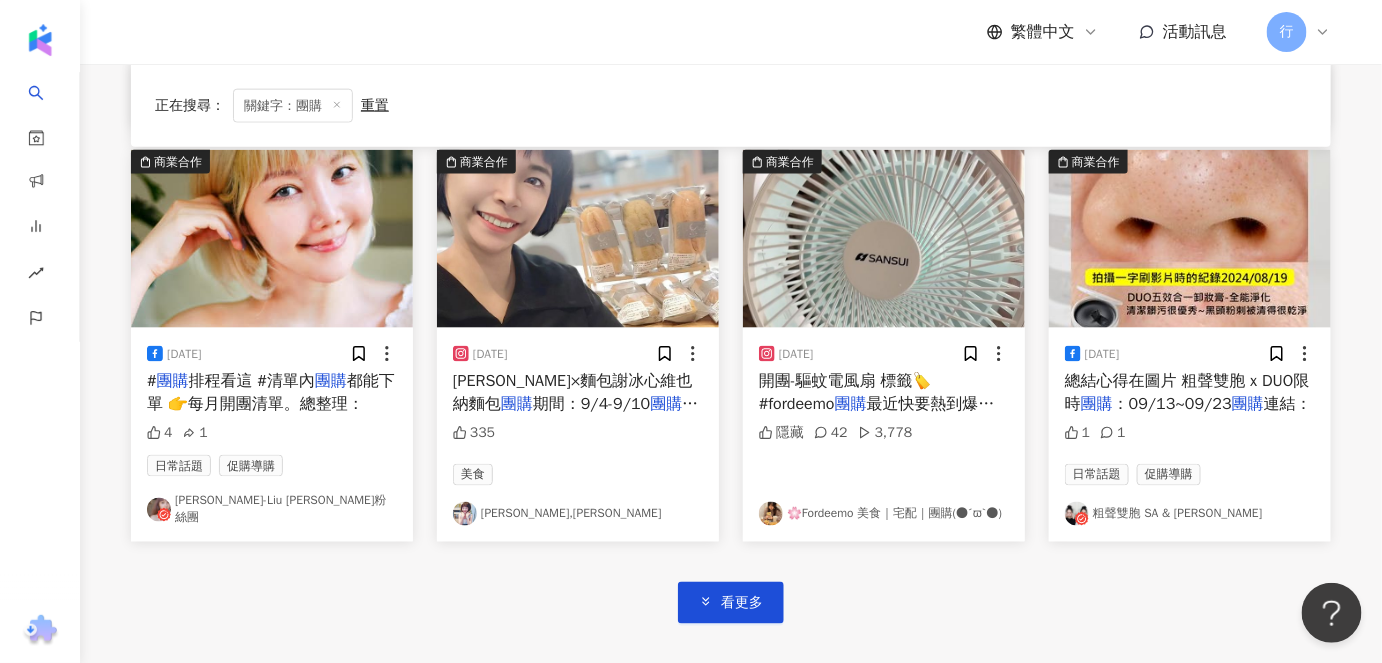 click on "粗聲雙胞 SA & SAM" at bounding box center [1190, 514] 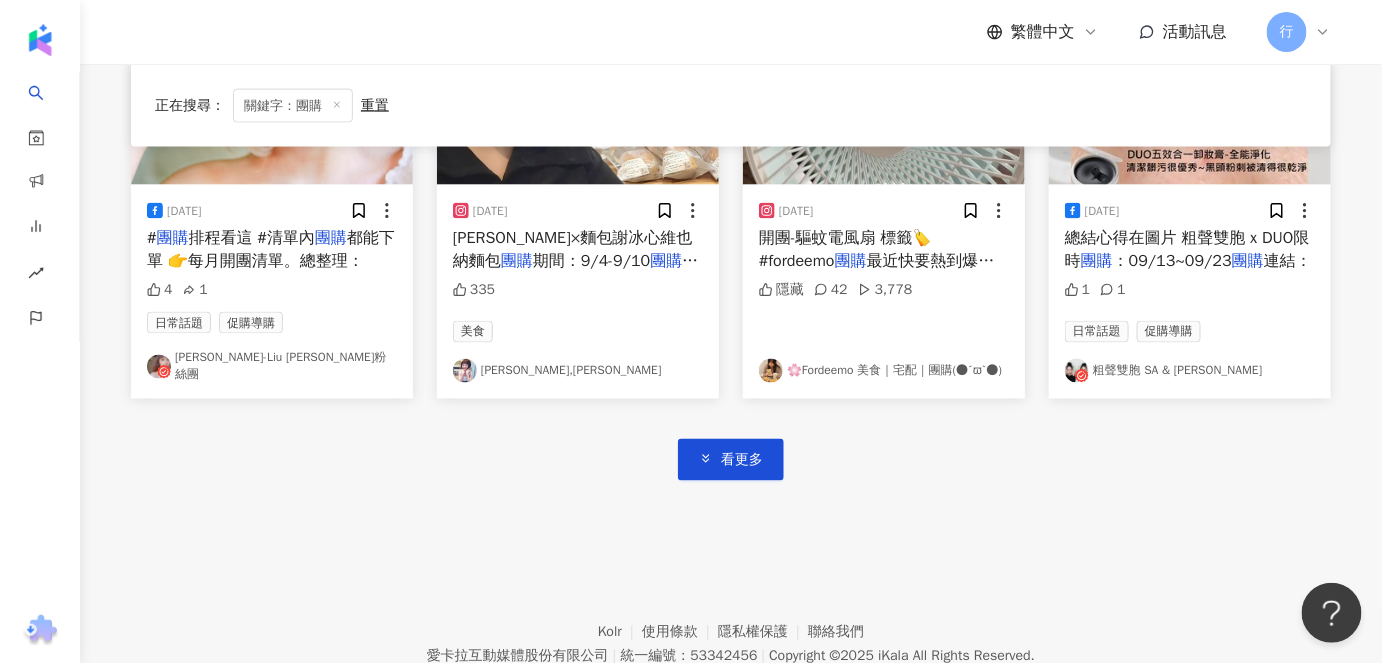 scroll, scrollTop: 8586, scrollLeft: 0, axis: vertical 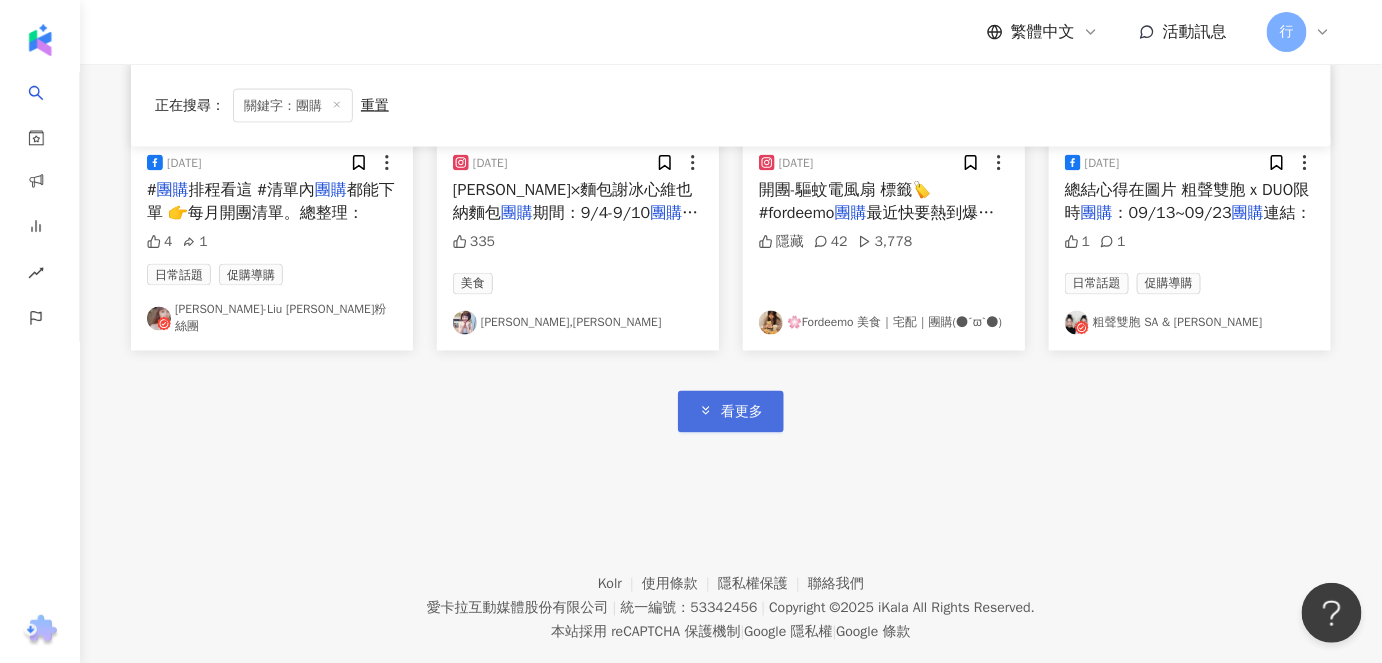 click on "看更多" at bounding box center (731, 411) 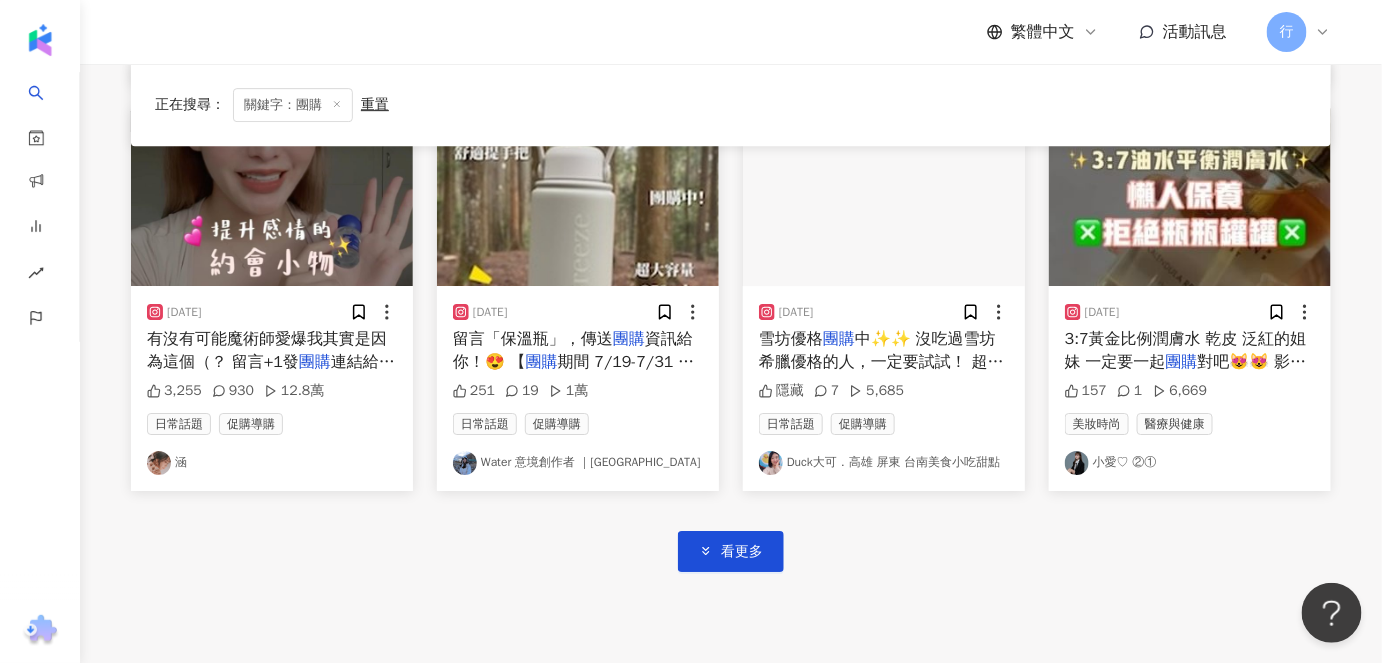 scroll, scrollTop: 9677, scrollLeft: 0, axis: vertical 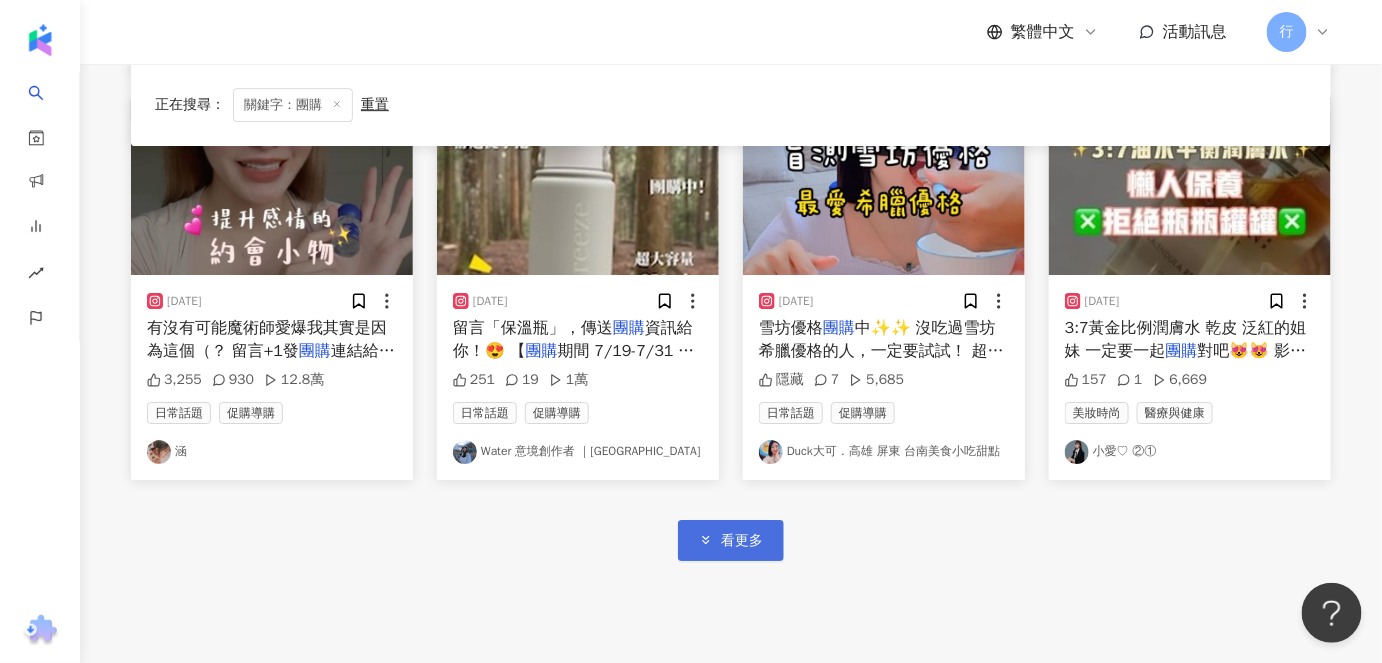 click on "看更多" at bounding box center (742, 541) 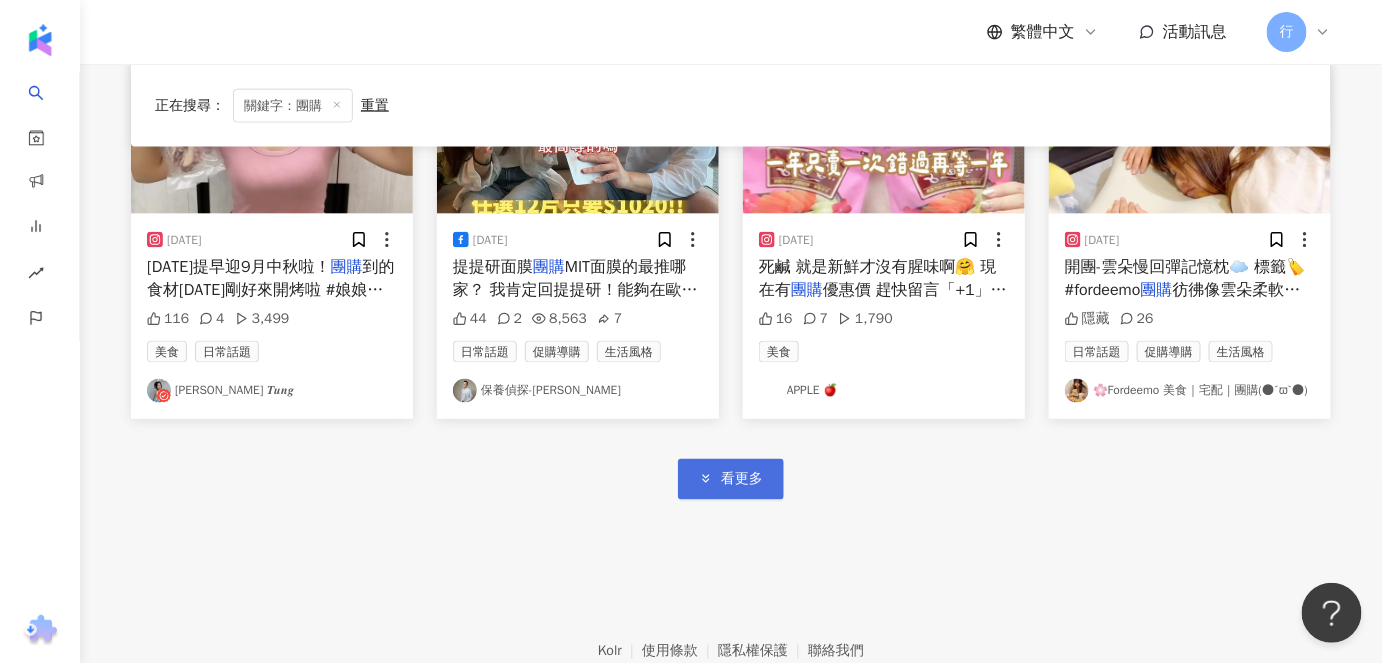 scroll, scrollTop: 10950, scrollLeft: 0, axis: vertical 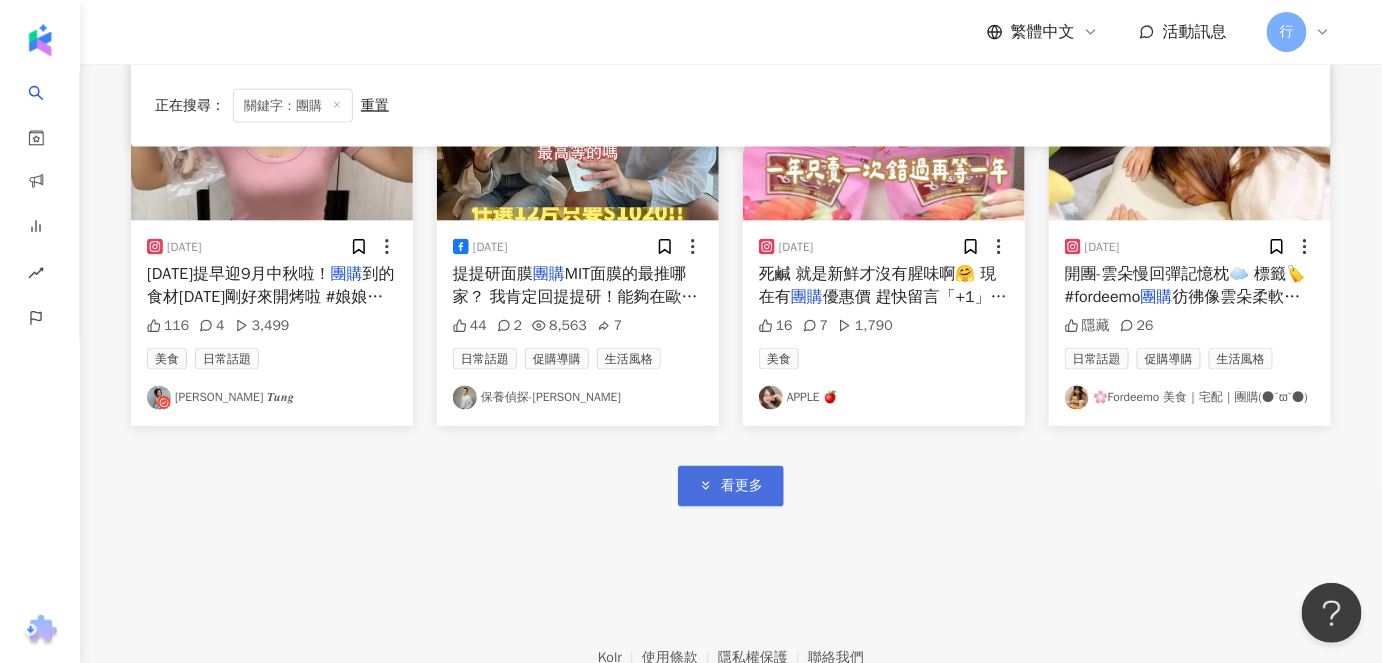click on "看更多" at bounding box center (731, 486) 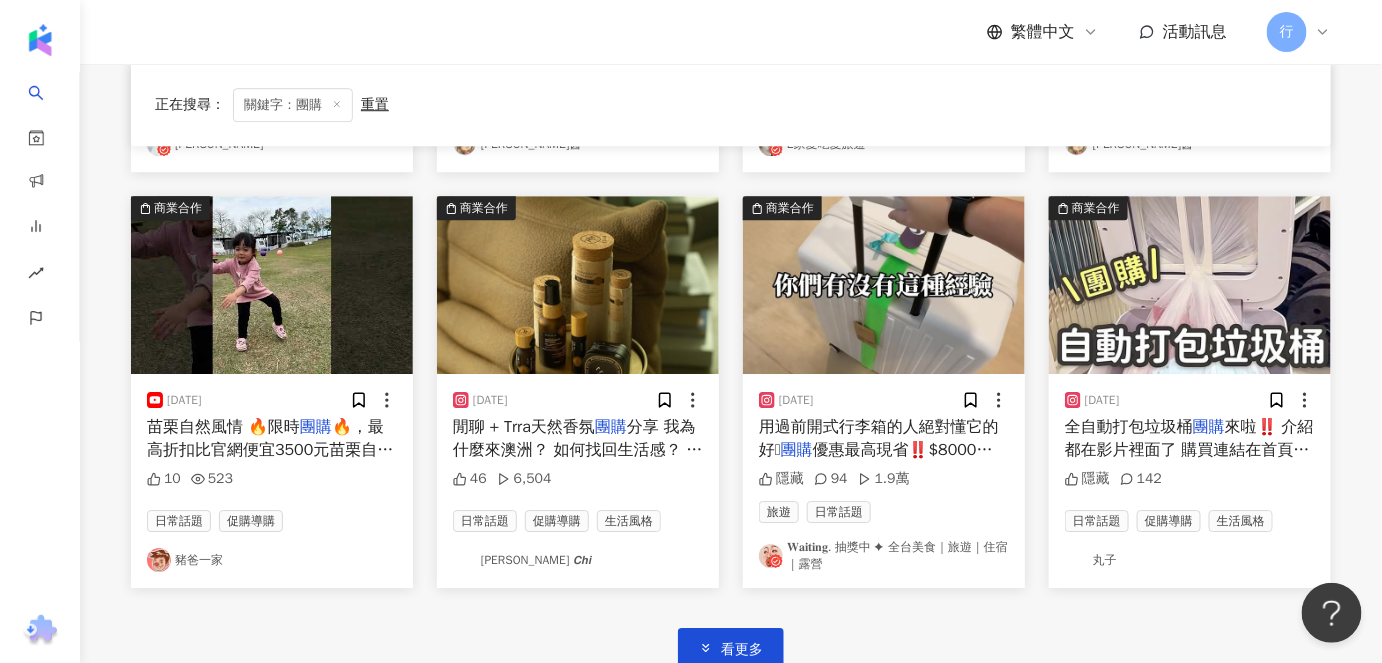 scroll, scrollTop: 11950, scrollLeft: 0, axis: vertical 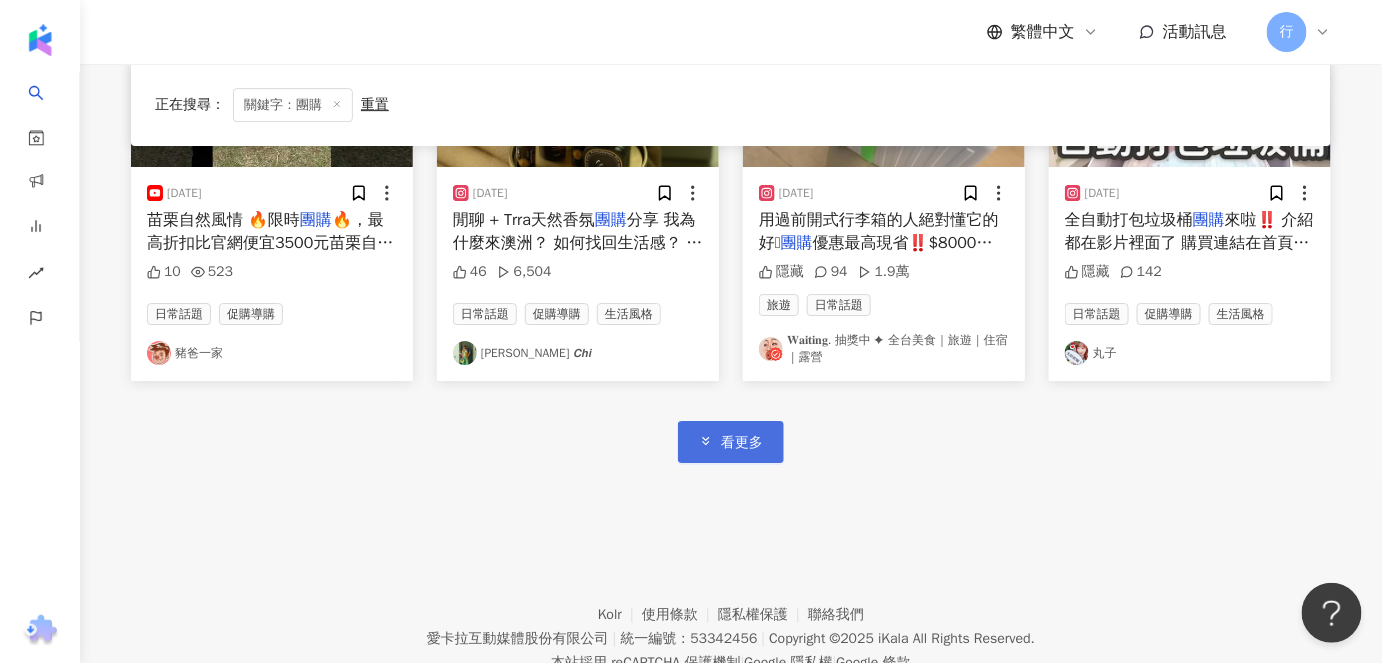 click on "看更多" at bounding box center (742, 443) 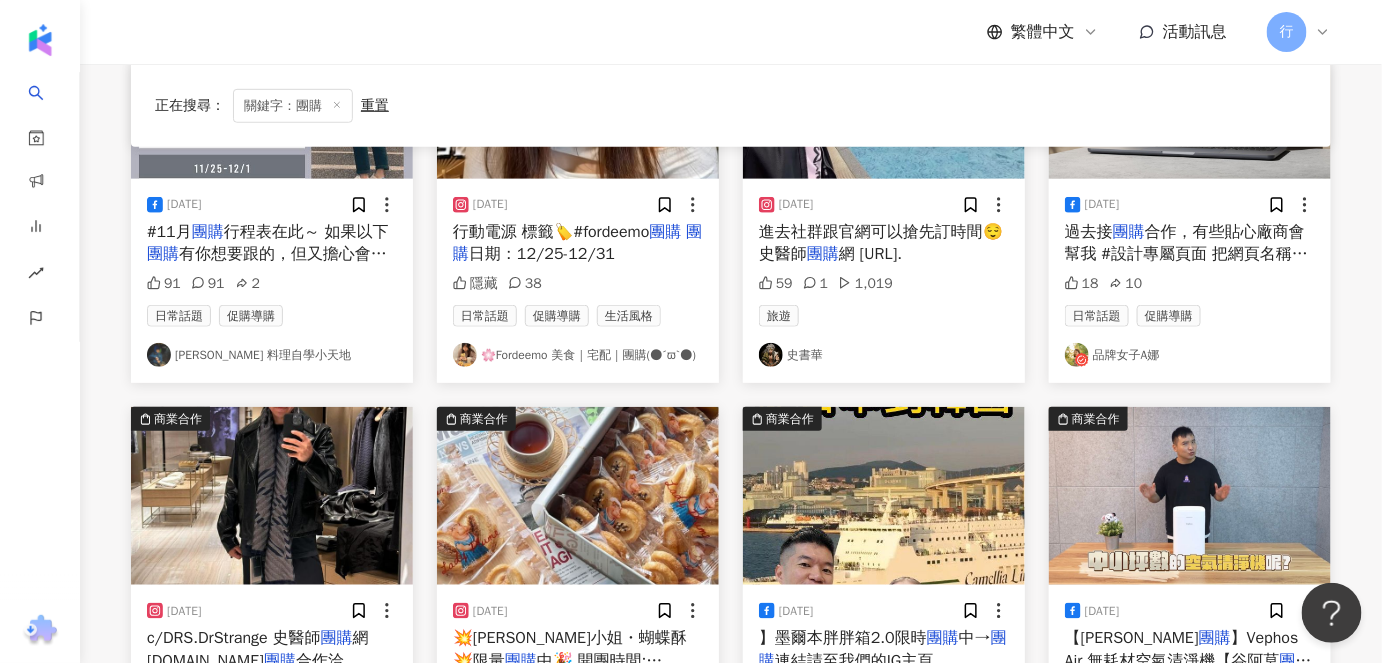 scroll, scrollTop: 13405, scrollLeft: 0, axis: vertical 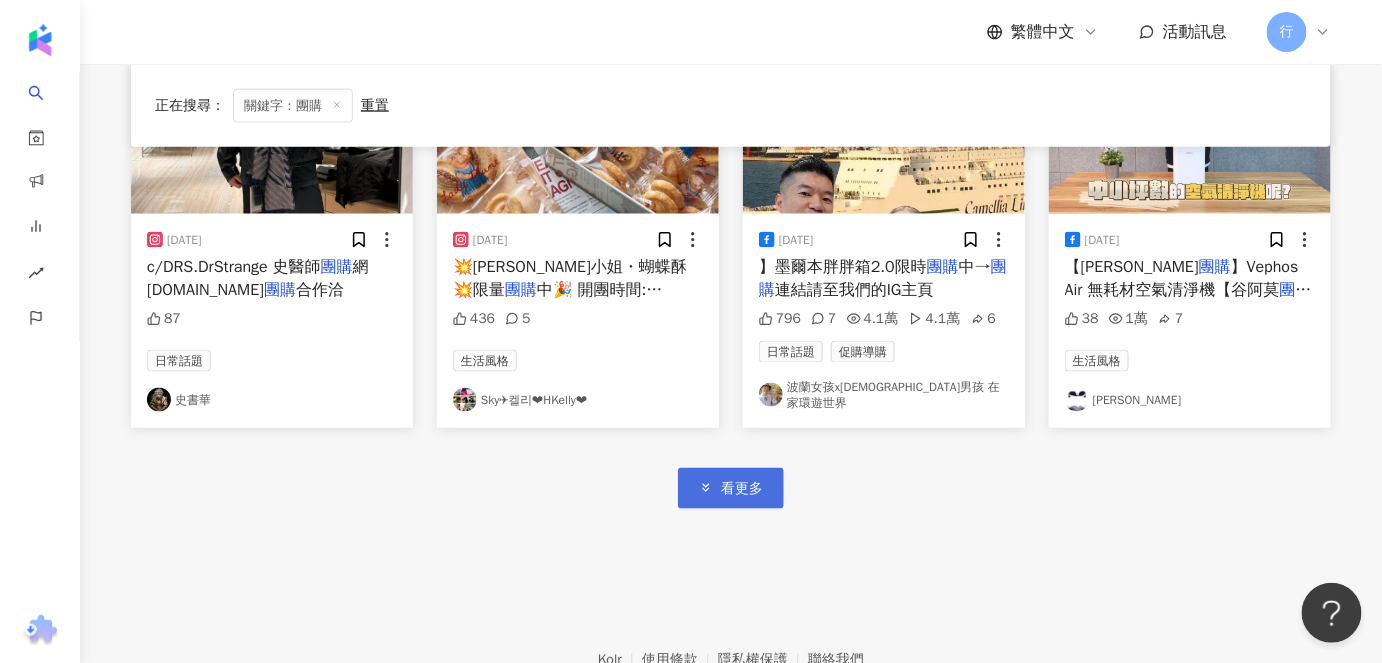 click on "看更多" at bounding box center [742, 489] 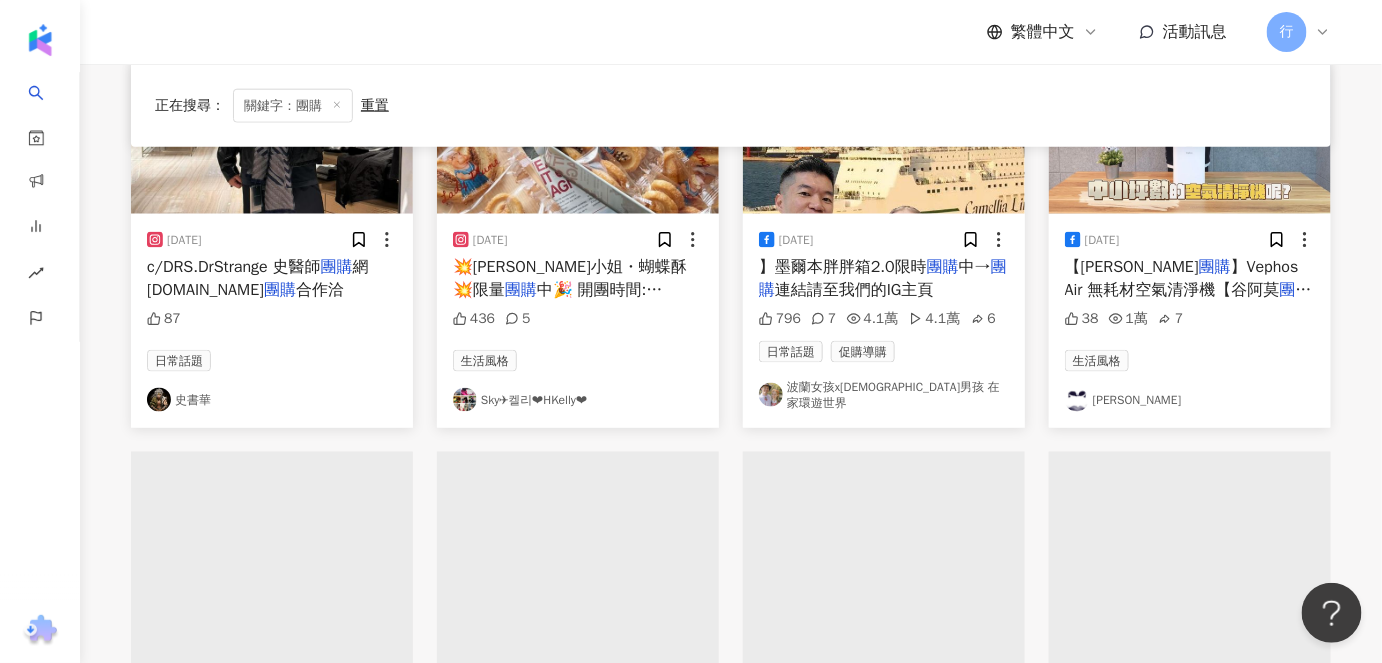 click at bounding box center [884, 642] 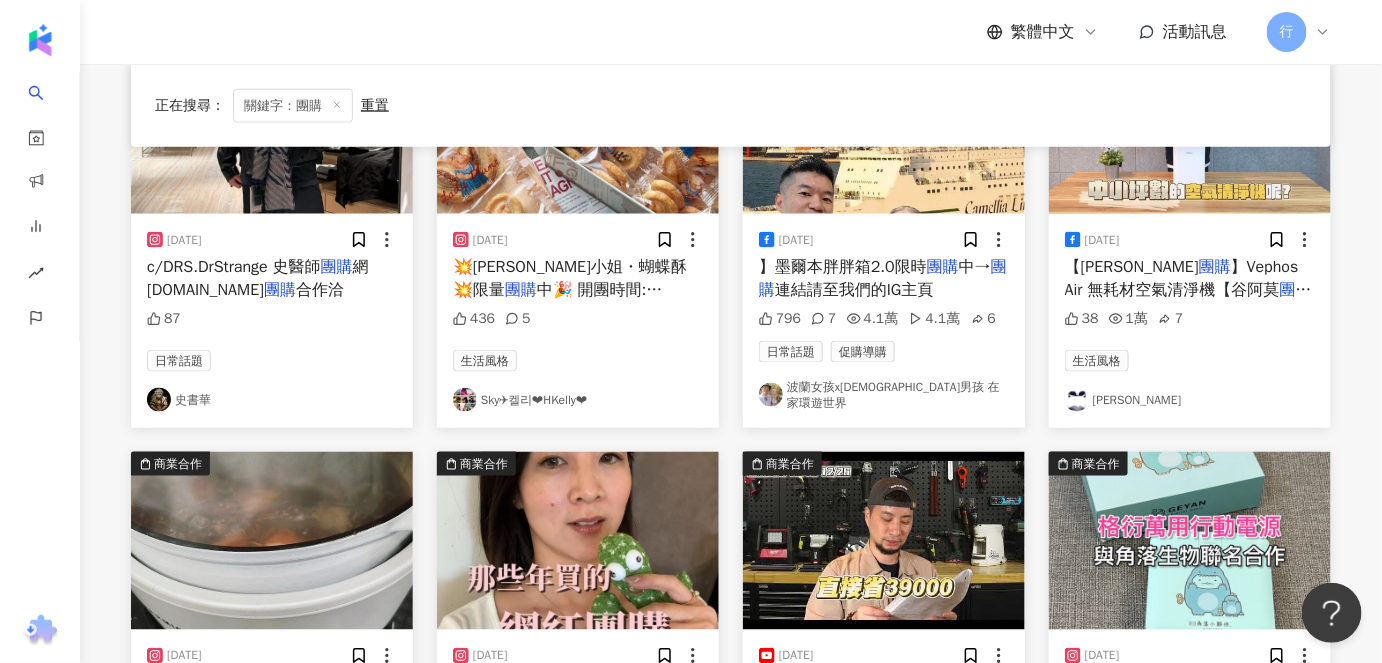click on "波蘭女孩x台灣男孩 在家環遊世界" at bounding box center [884, 396] 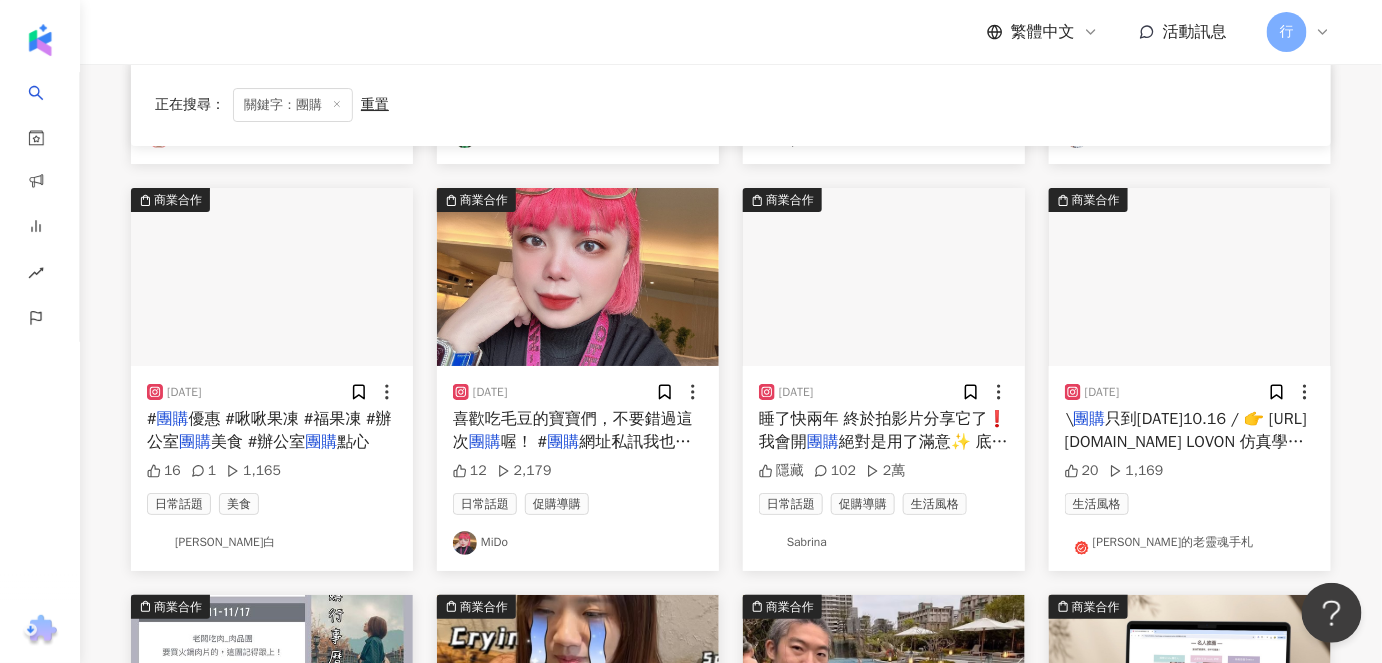 scroll, scrollTop: 12405, scrollLeft: 0, axis: vertical 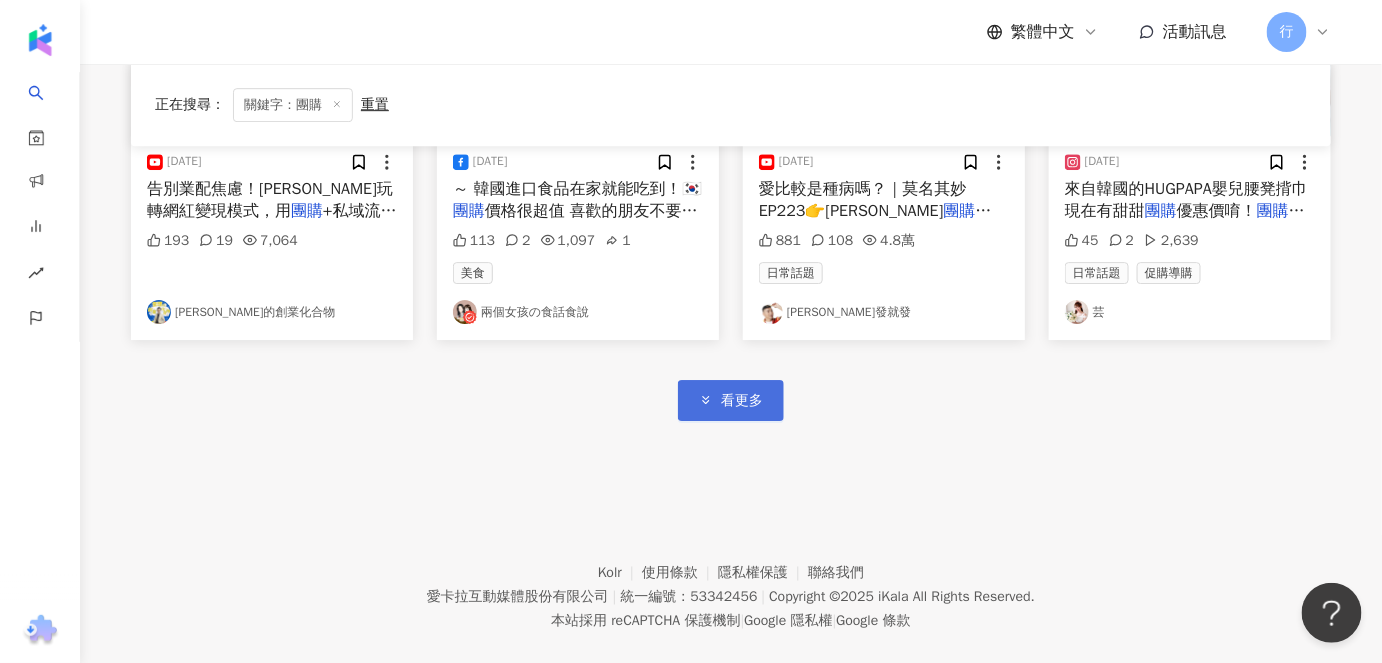 click on "看更多" at bounding box center (742, 401) 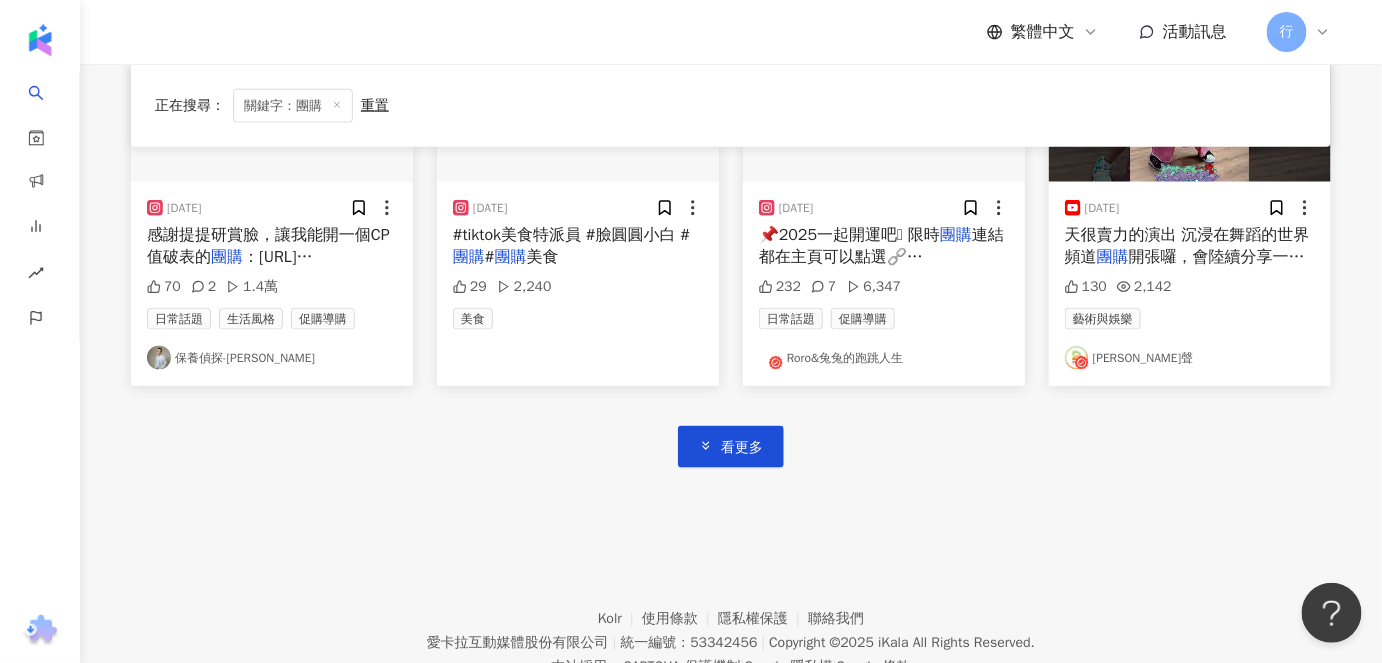 scroll, scrollTop: 15930, scrollLeft: 0, axis: vertical 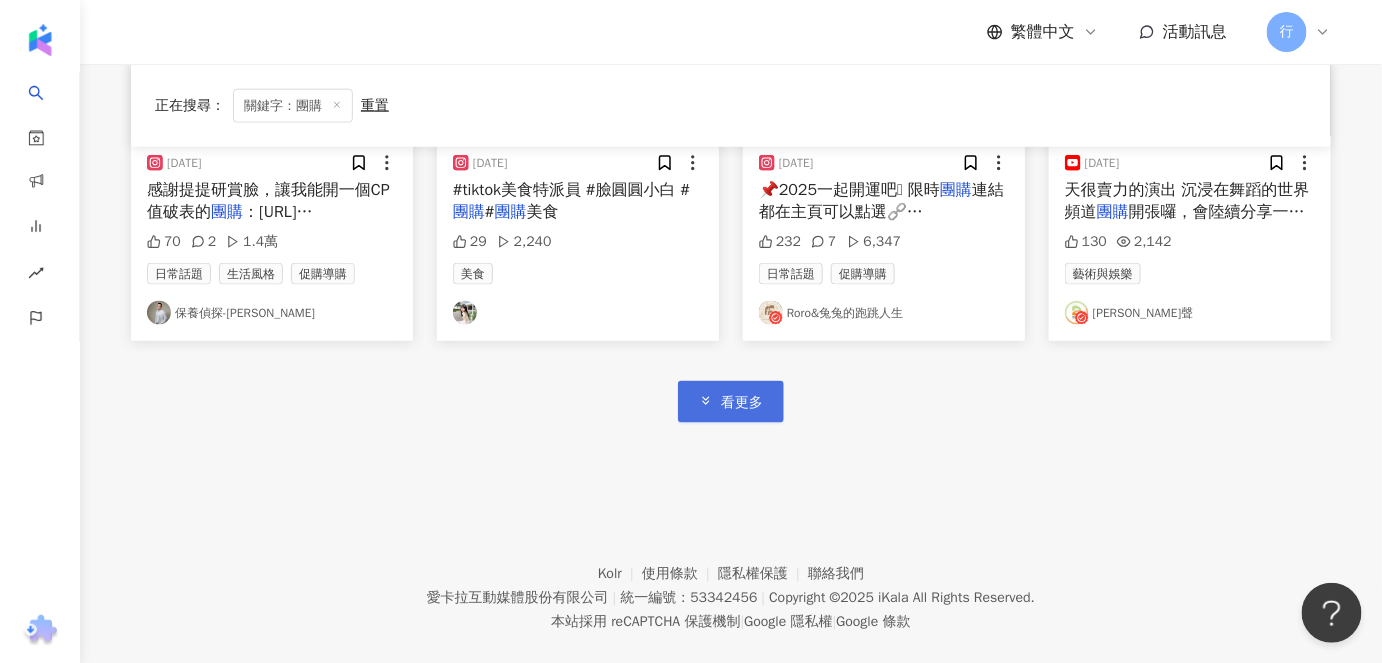 click on "看更多" at bounding box center [731, 401] 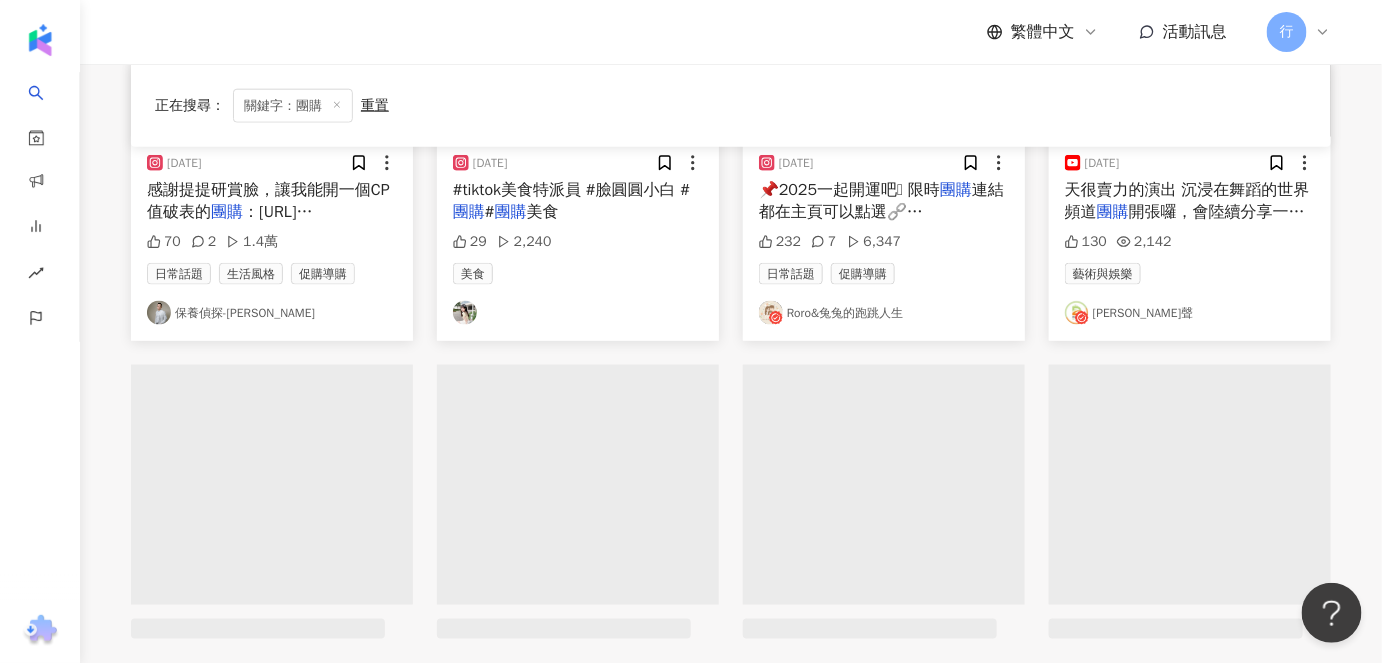 click at bounding box center (578, 555) 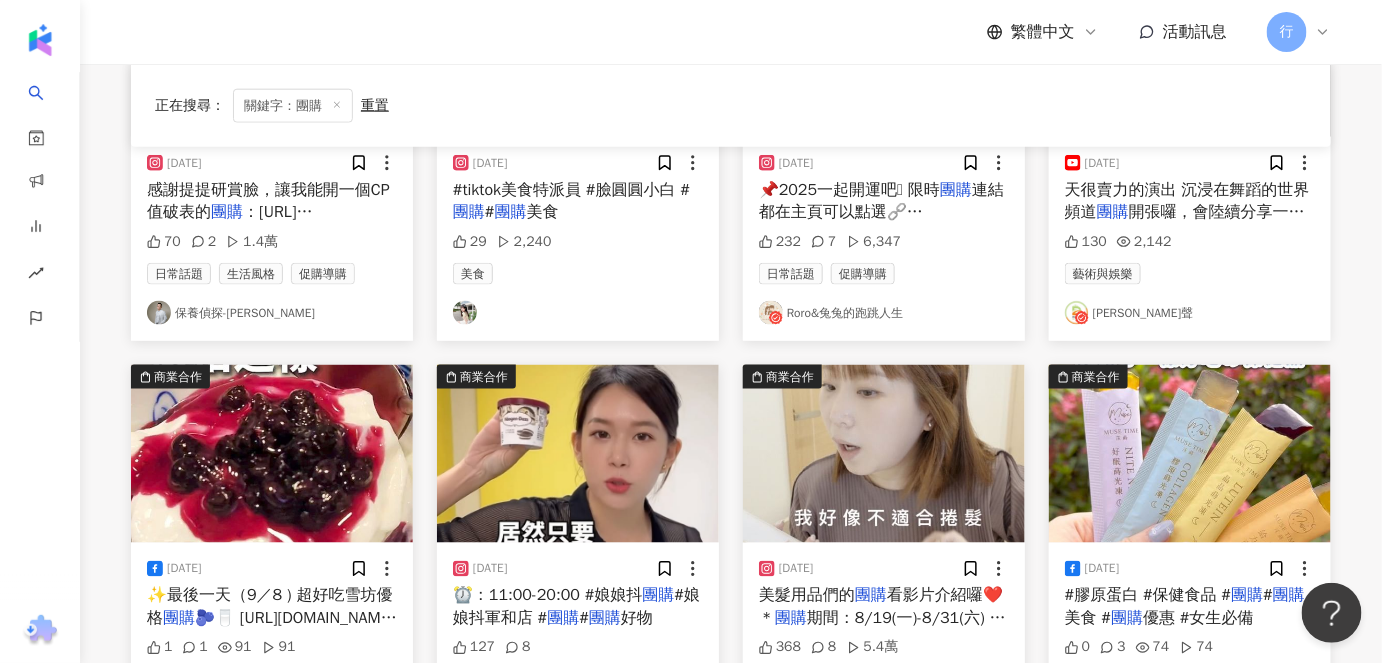 scroll, scrollTop: 15748, scrollLeft: 0, axis: vertical 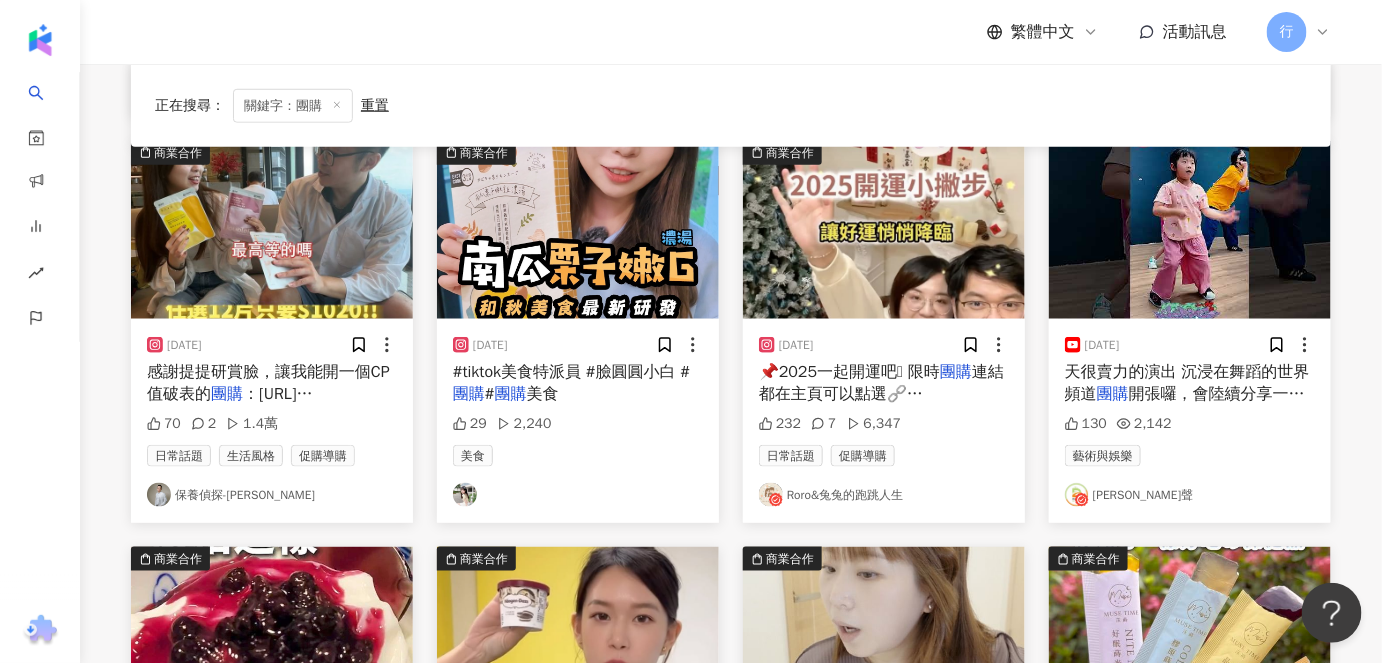 click on "保養偵探-柯南" at bounding box center (272, 495) 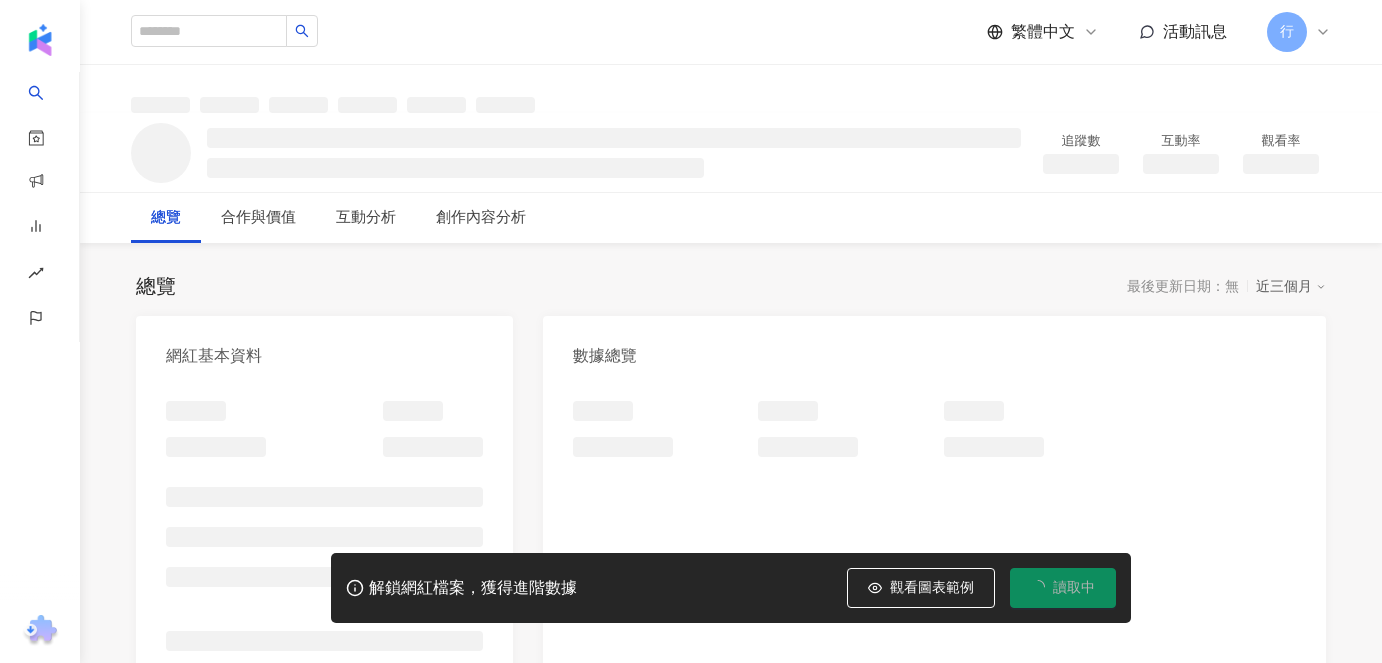 scroll, scrollTop: 0, scrollLeft: 0, axis: both 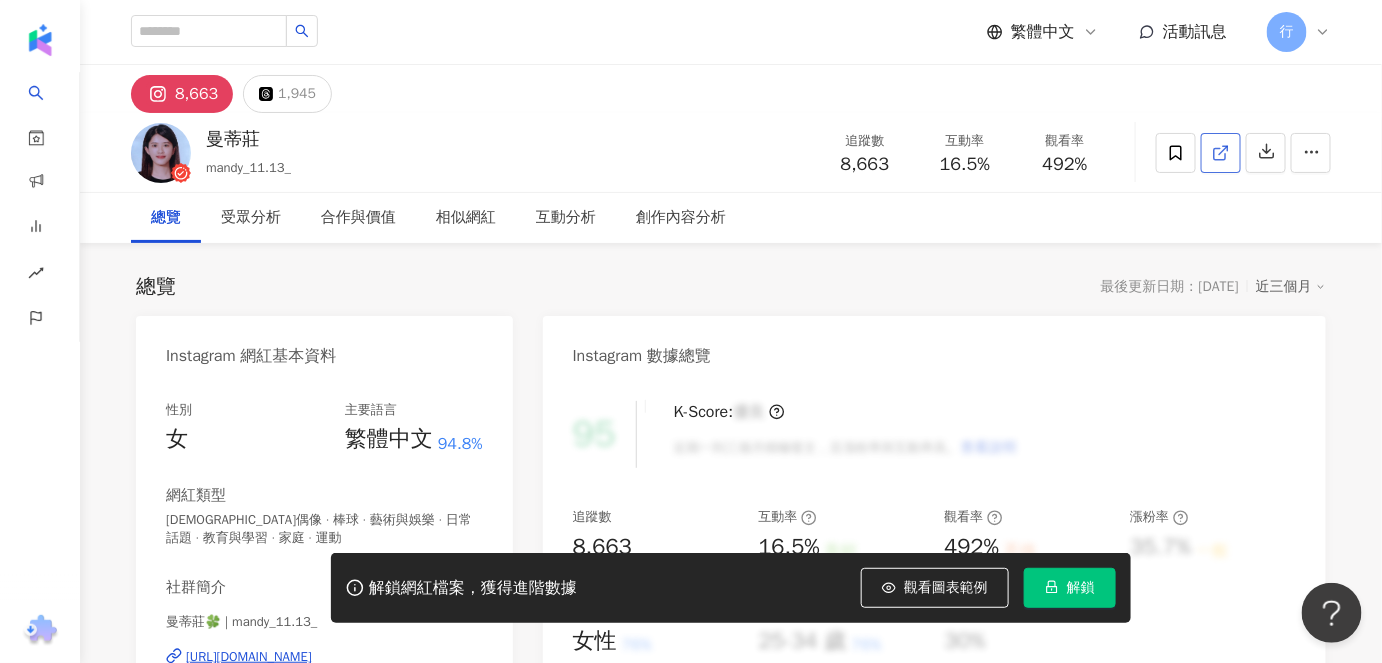 click at bounding box center (1221, 153) 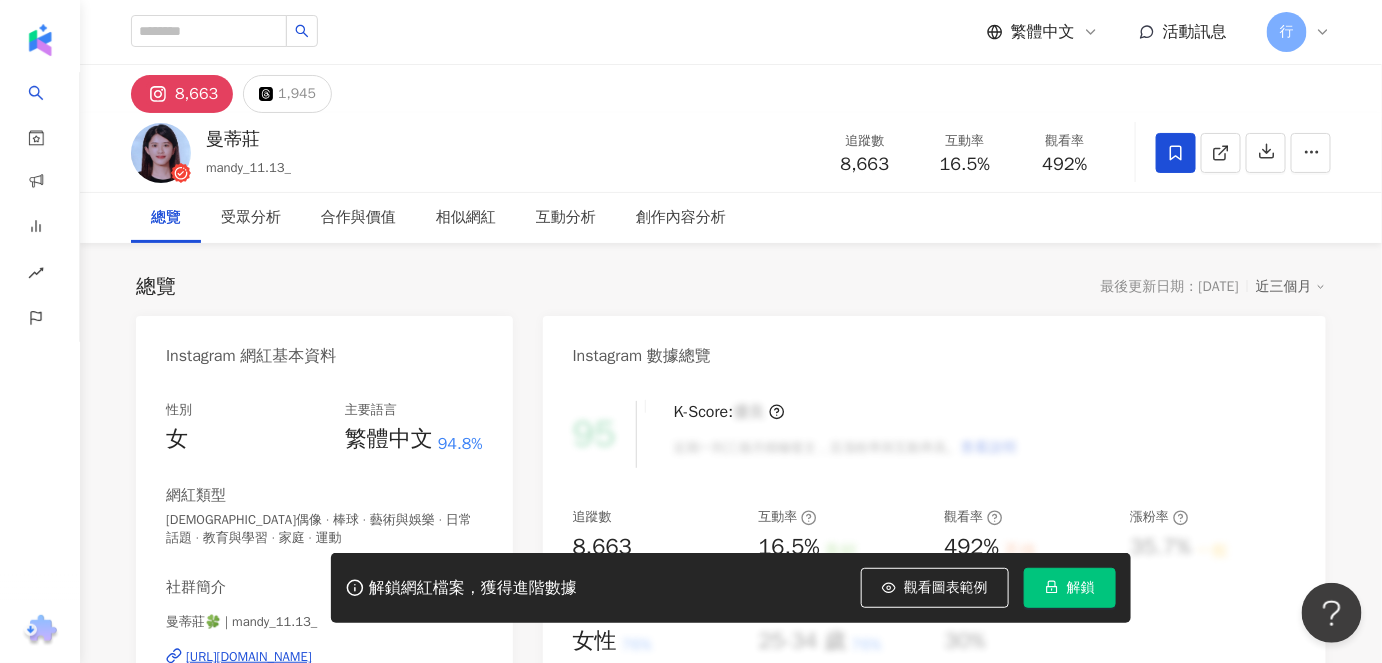 click at bounding box center (1176, 153) 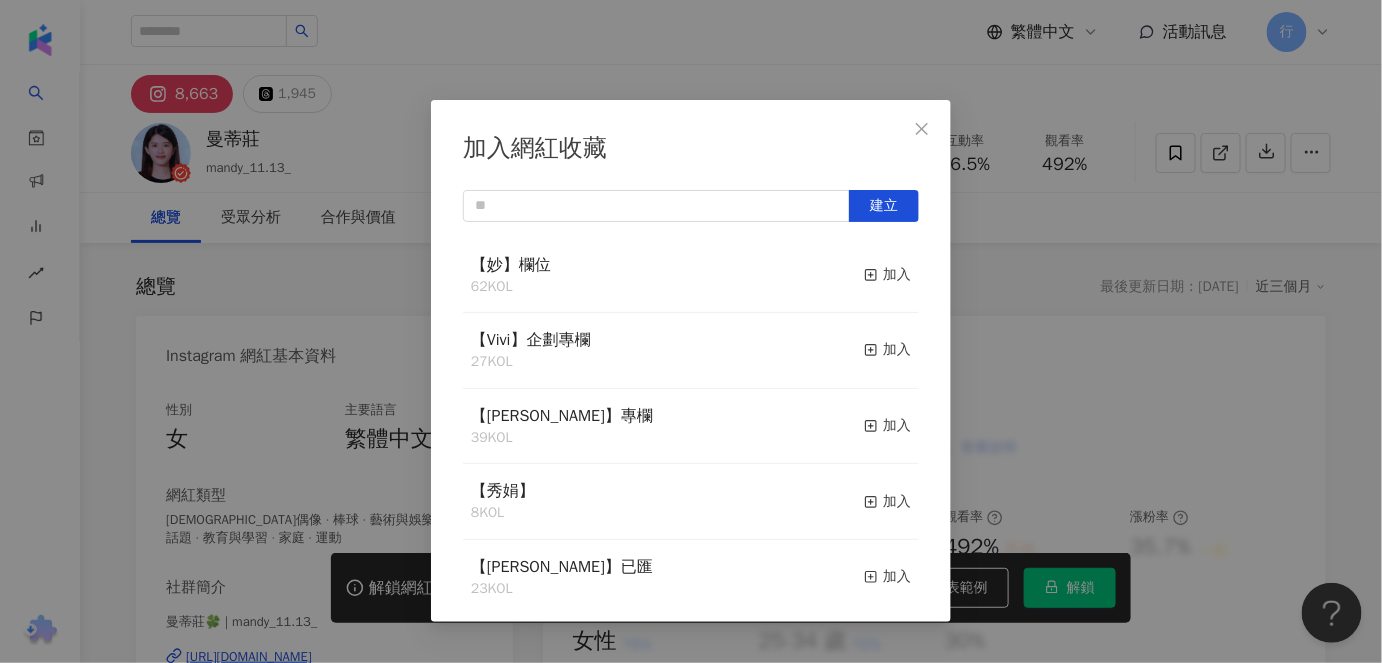 click on "【Vivi】企劃專欄 27  KOL 加入" at bounding box center (691, 351) 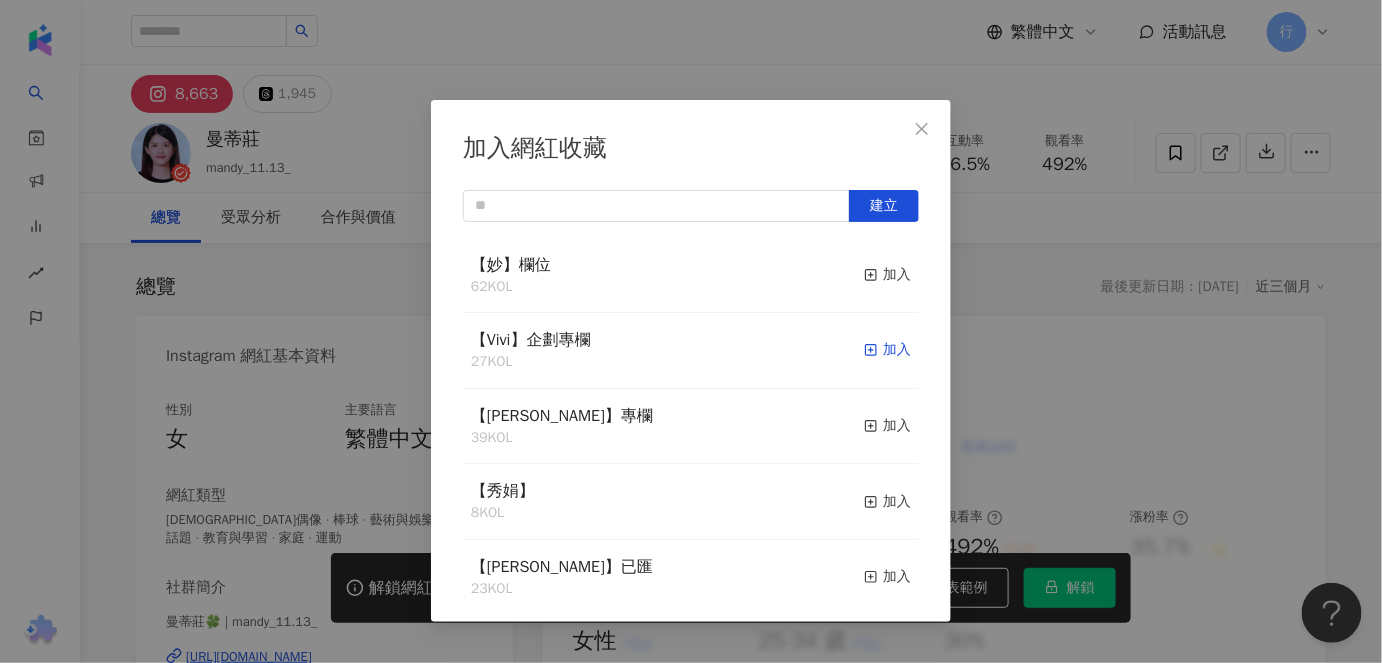 click on "加入" at bounding box center [887, 350] 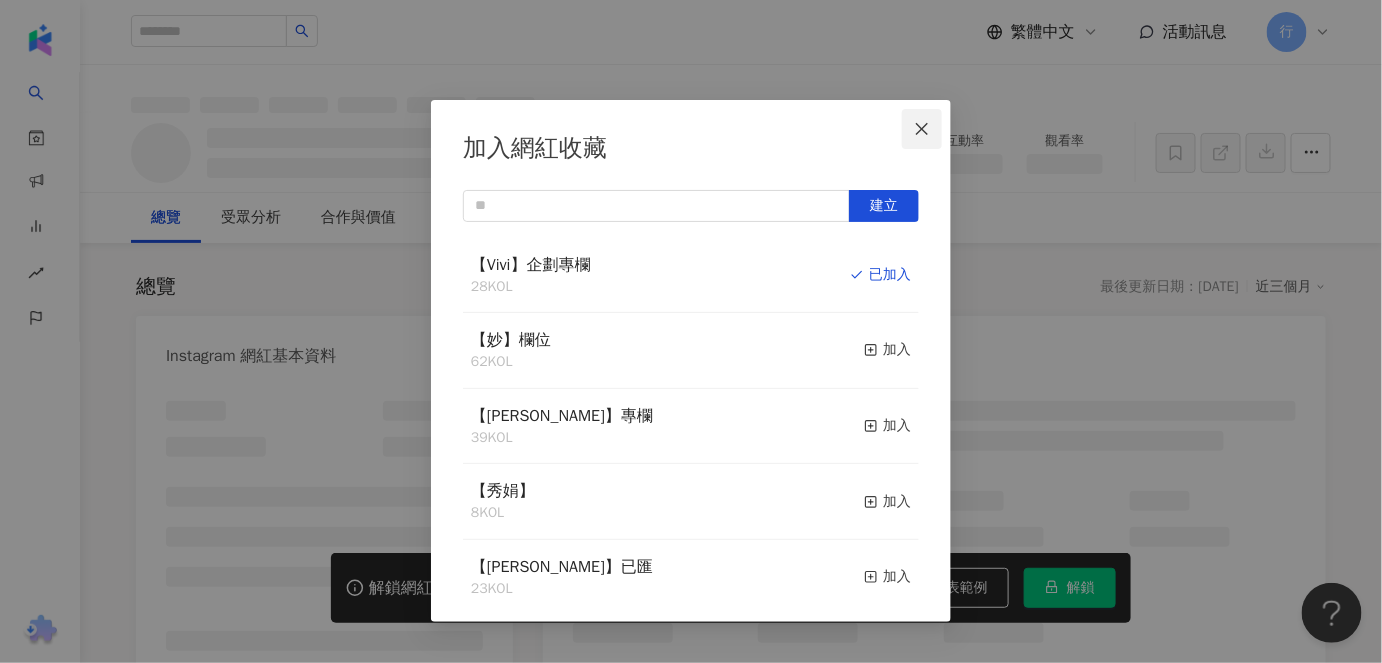 click 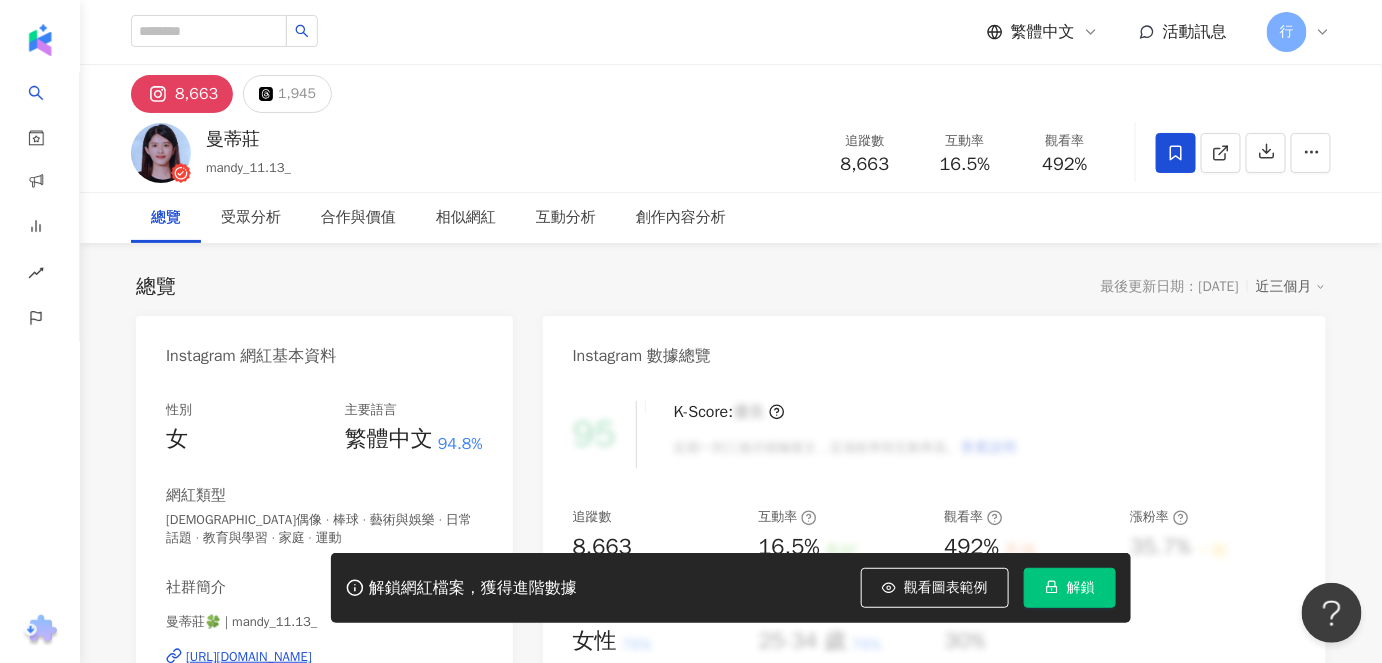 click on "加入網紅收藏 建立 【Vivi】企劃專欄 28  KOL 已加入 【妙】欄位 62  KOL 加入 【RAY】專欄 39  KOL 加入 【秀娟】 8  KOL 加入 【RAY】已匯 23  KOL 加入 【Irene】專欄 32  KOL 加入 6月第五週名單 18  KOL 加入 6月第四週名單-1 90  KOL 收藏內網紅人選已達 90 人，目前無法新增 加入 6月第三週名單-2 37  KOL 加入 6月第三週名單-1 90  KOL 收藏內網紅人選已達 90 人，目前無法新增 加入" at bounding box center [691, 331] 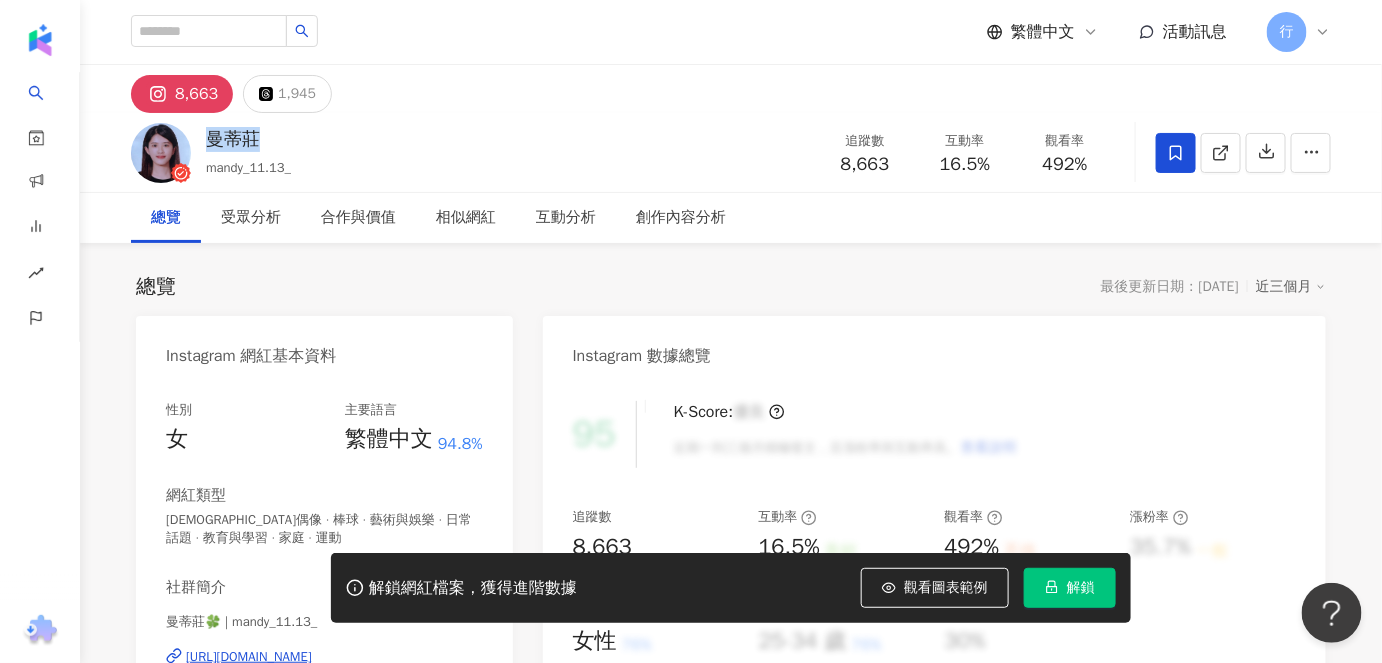copy on "曼蒂莊" 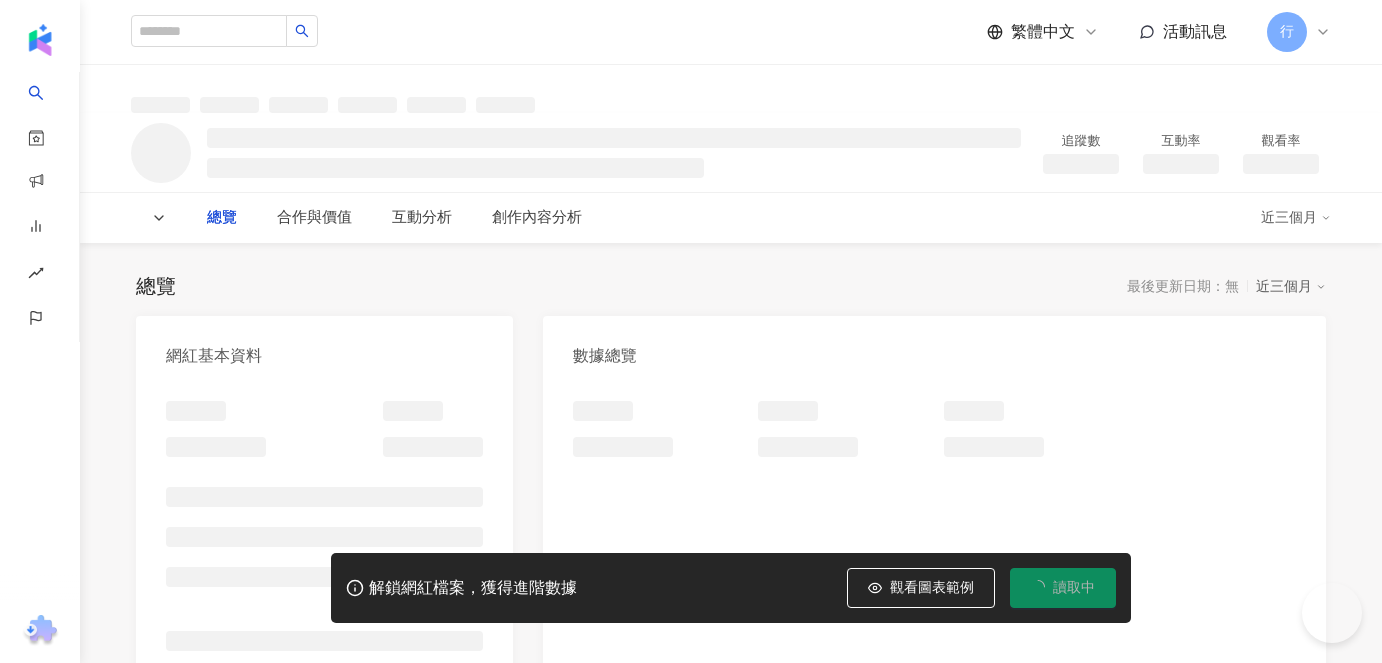 scroll, scrollTop: 0, scrollLeft: 0, axis: both 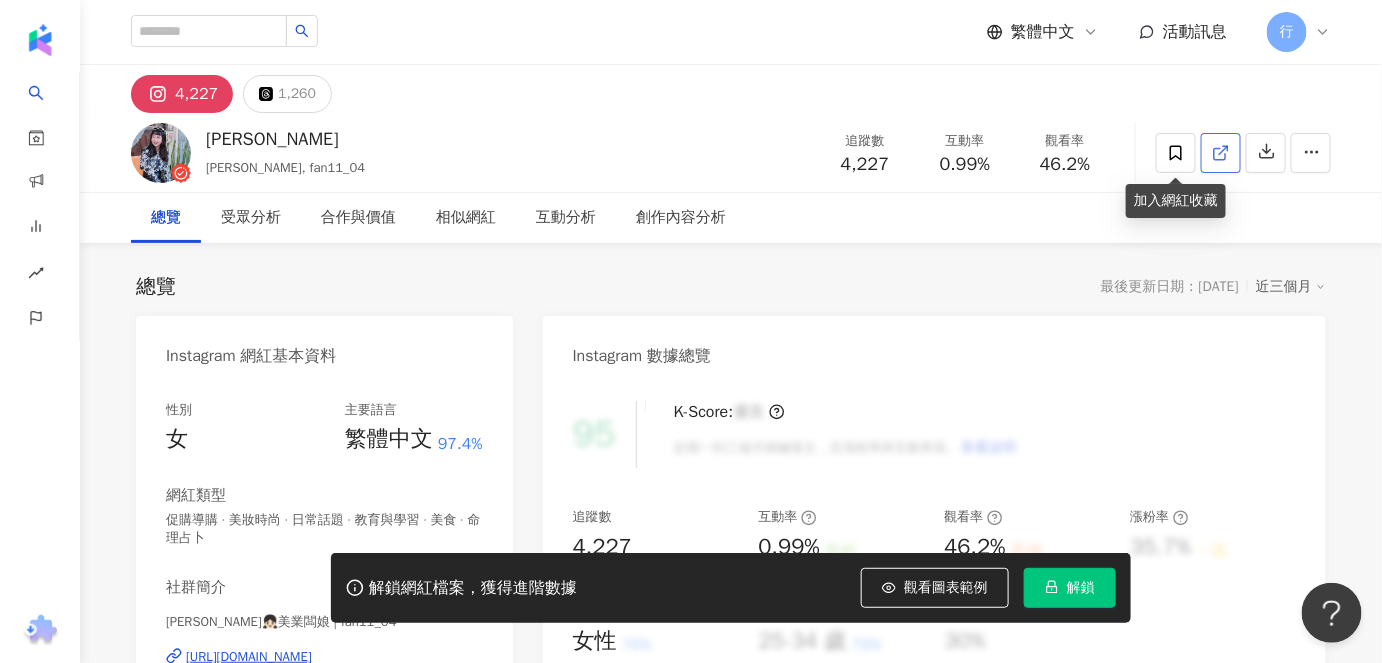 click at bounding box center (1221, 153) 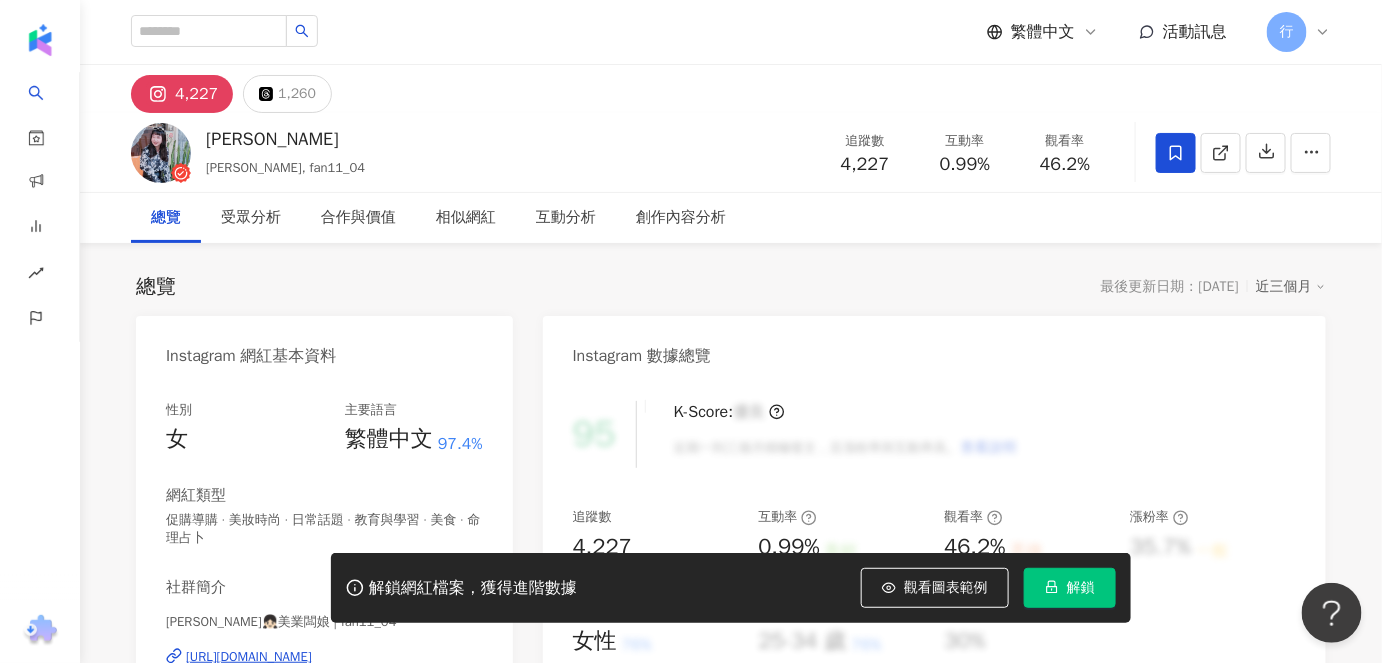 click at bounding box center [1176, 153] 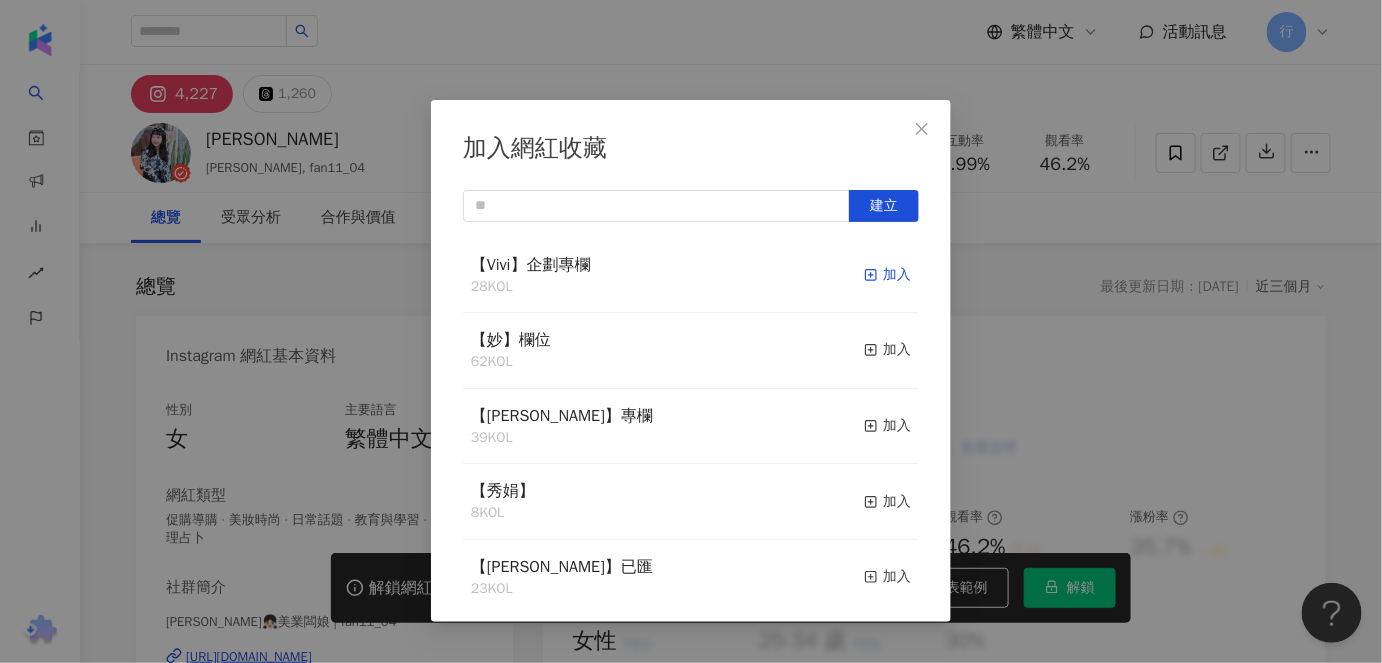 click on "加入" at bounding box center (887, 275) 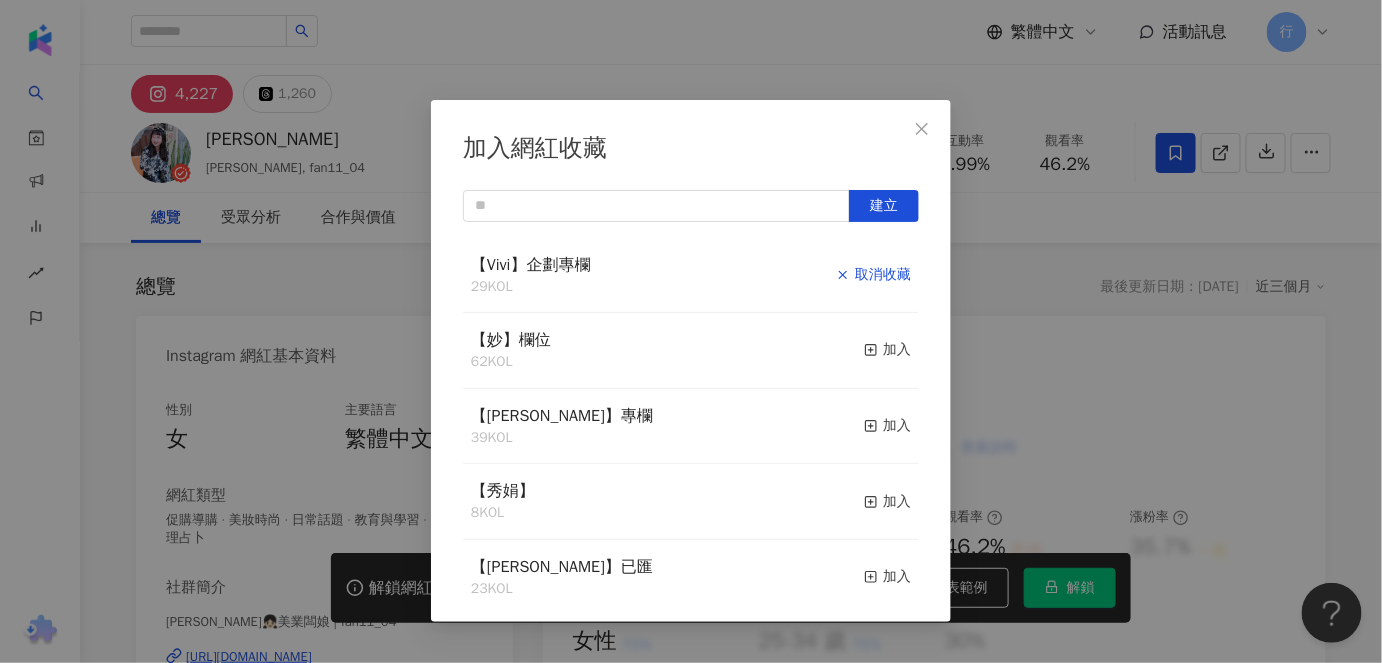 click 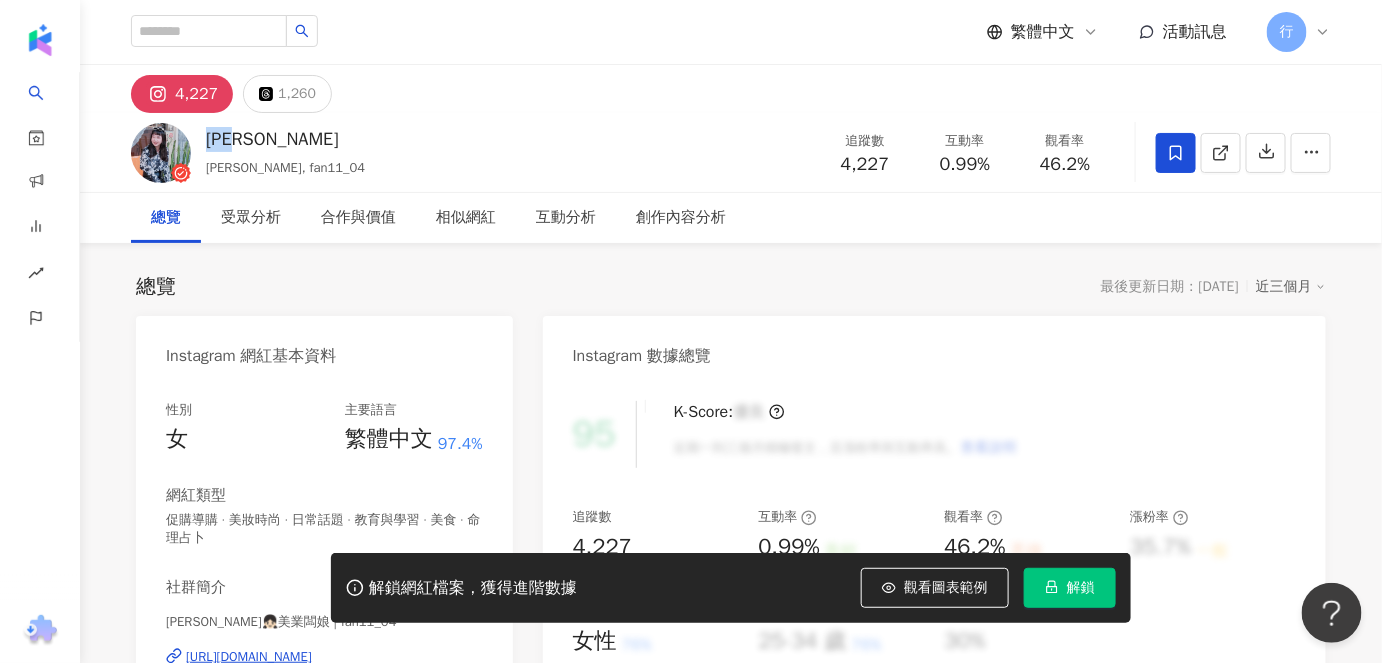 drag, startPoint x: 264, startPoint y: 138, endPoint x: 211, endPoint y: 140, distance: 53.037724 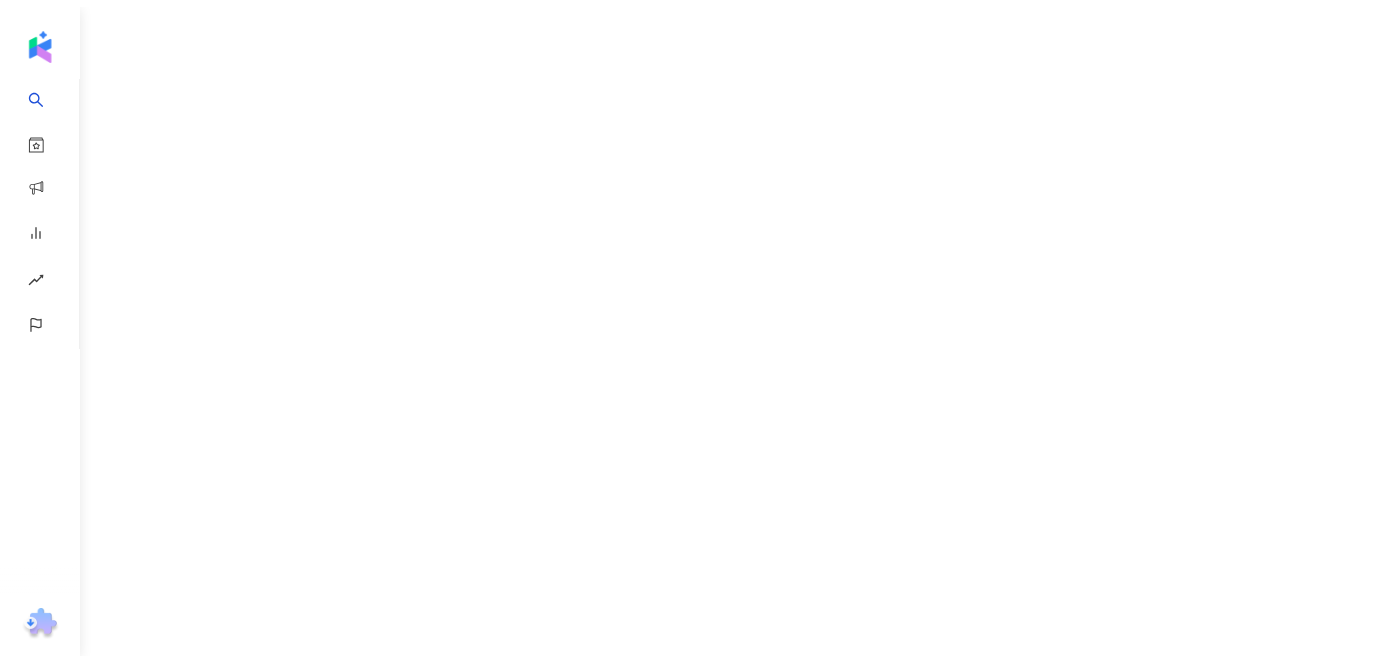 scroll, scrollTop: 0, scrollLeft: 0, axis: both 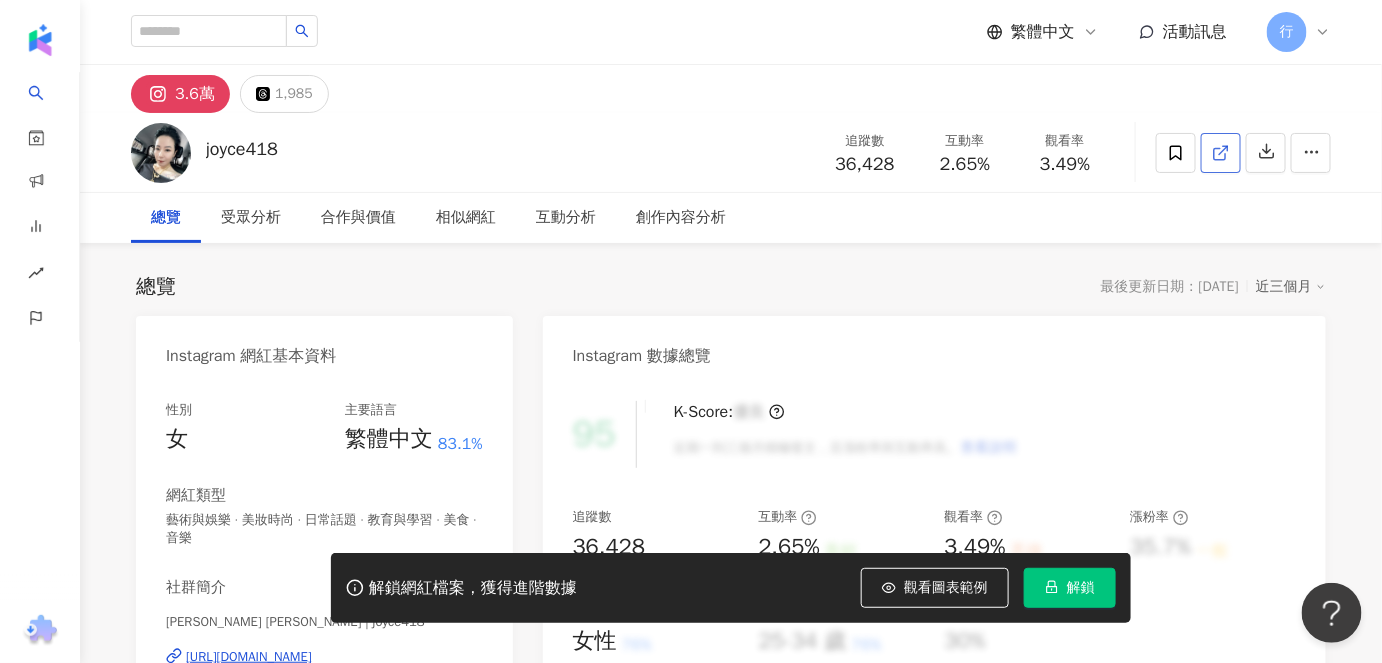 click 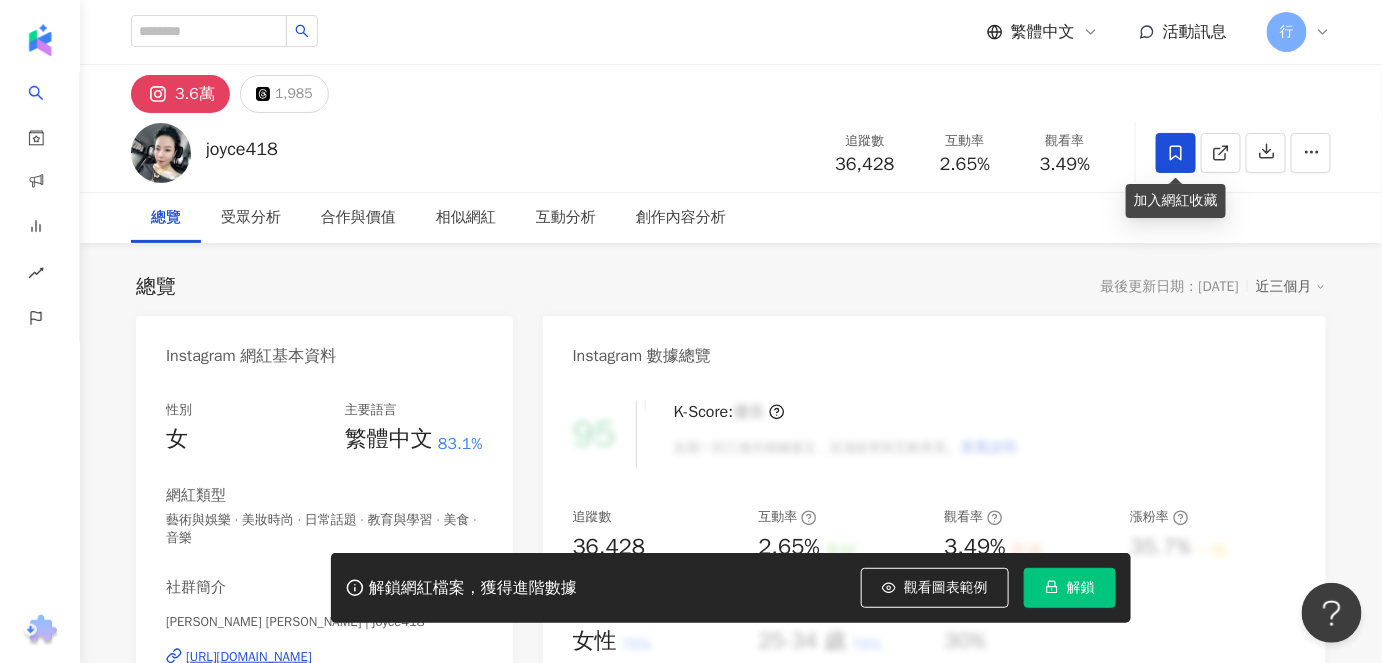 click at bounding box center (1176, 153) 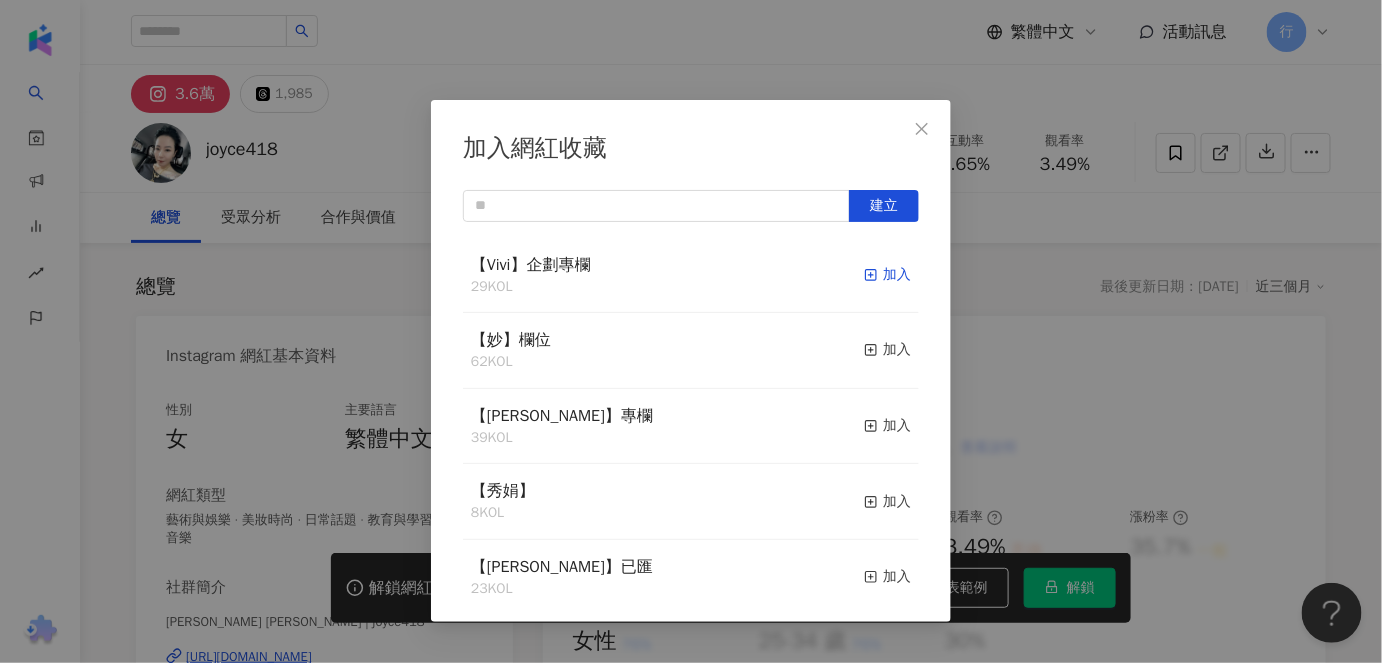click on "加入" at bounding box center (887, 275) 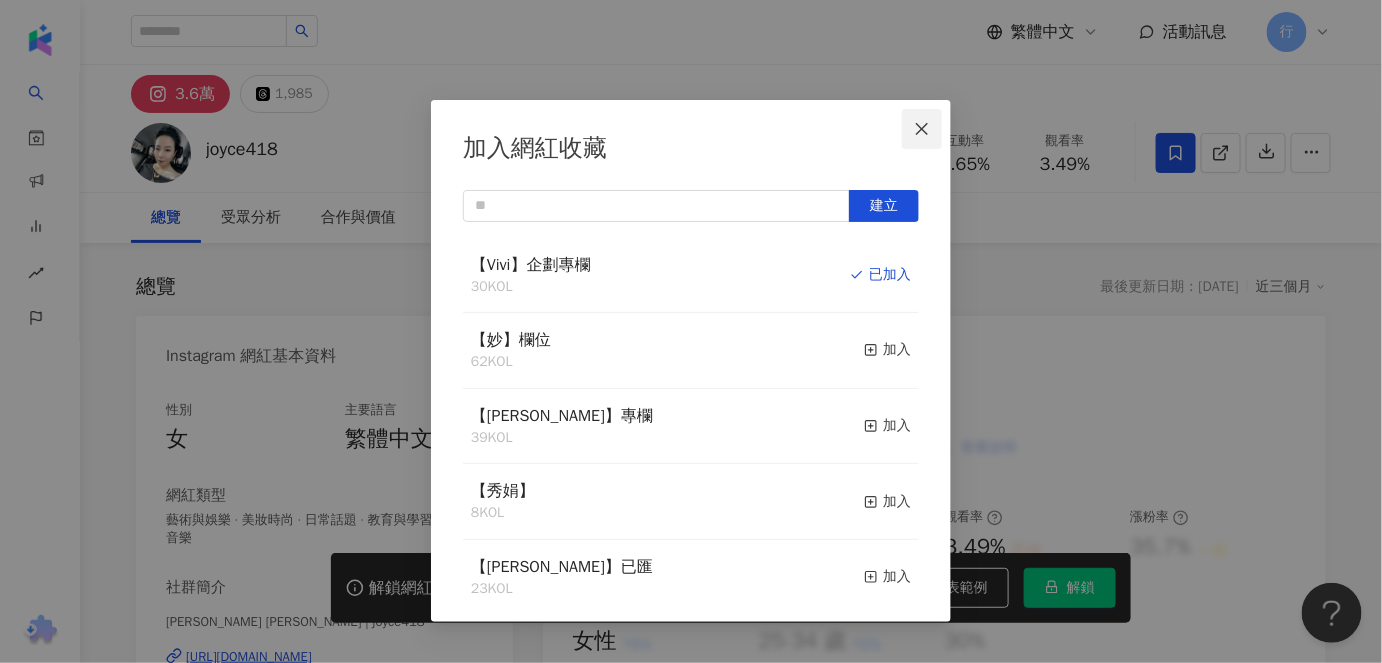 click 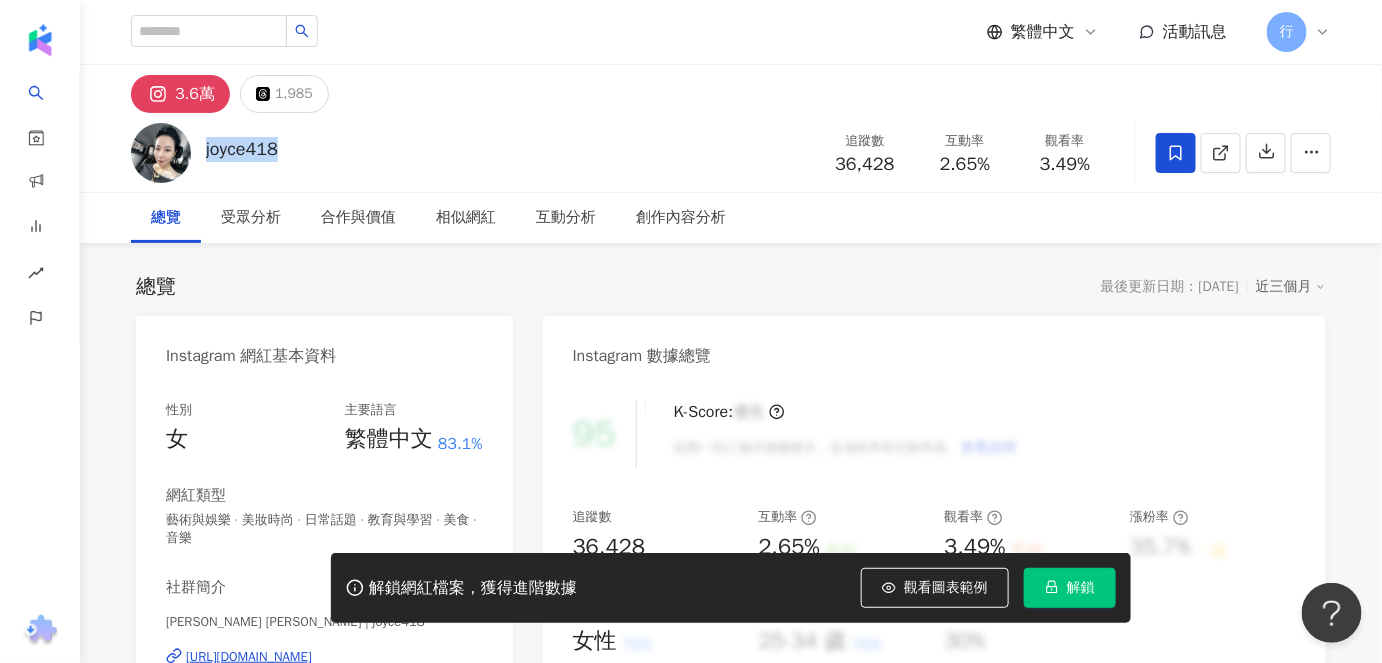 drag, startPoint x: 202, startPoint y: 152, endPoint x: 314, endPoint y: 138, distance: 112.871605 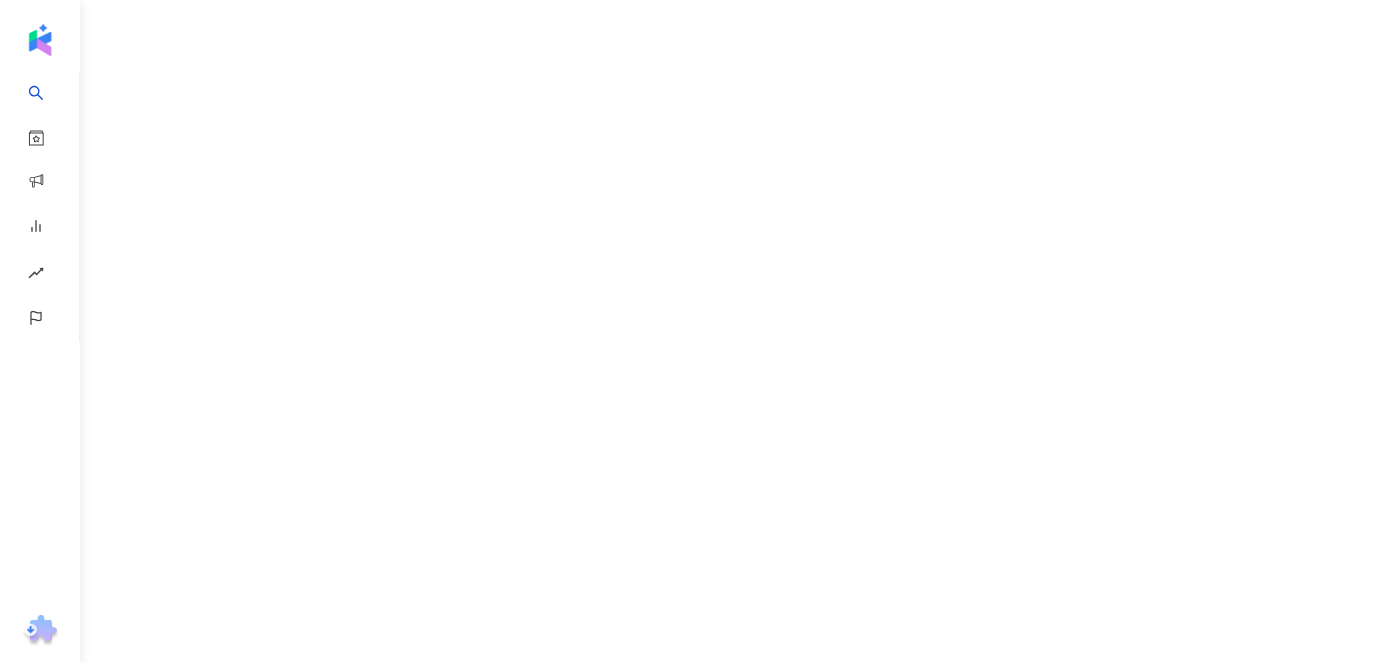 scroll, scrollTop: 0, scrollLeft: 0, axis: both 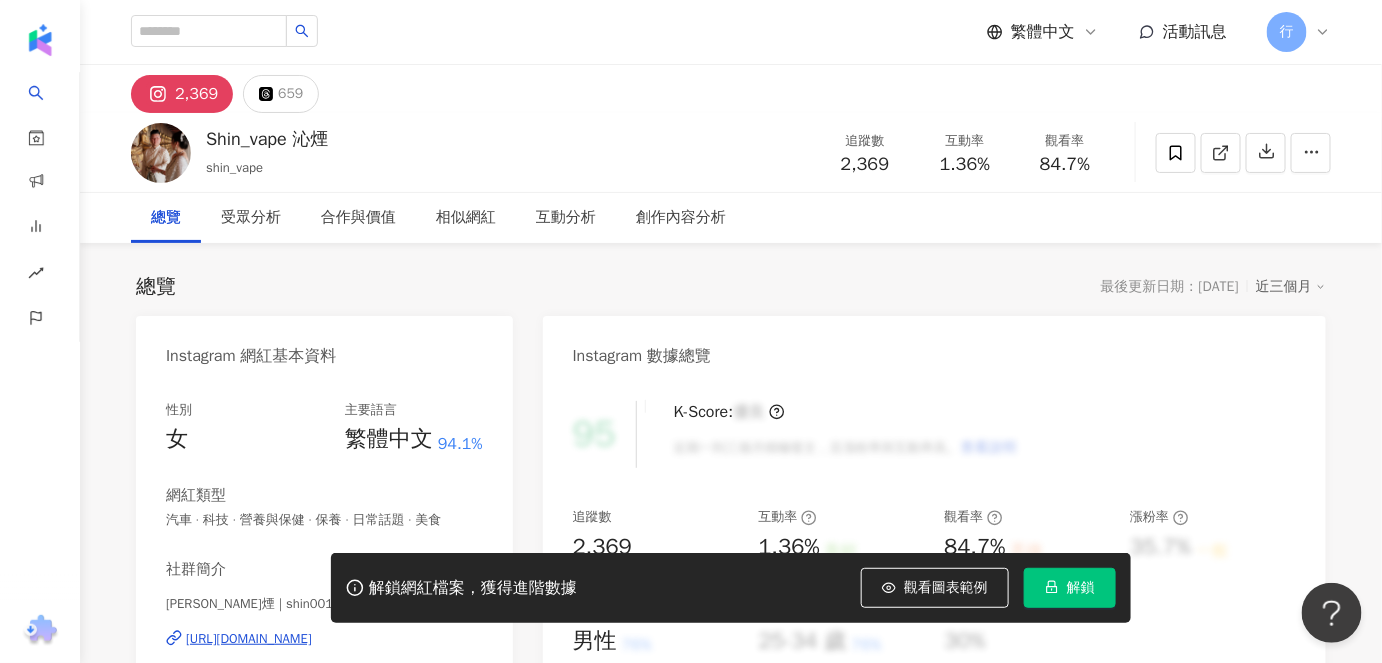 click at bounding box center [1243, 153] 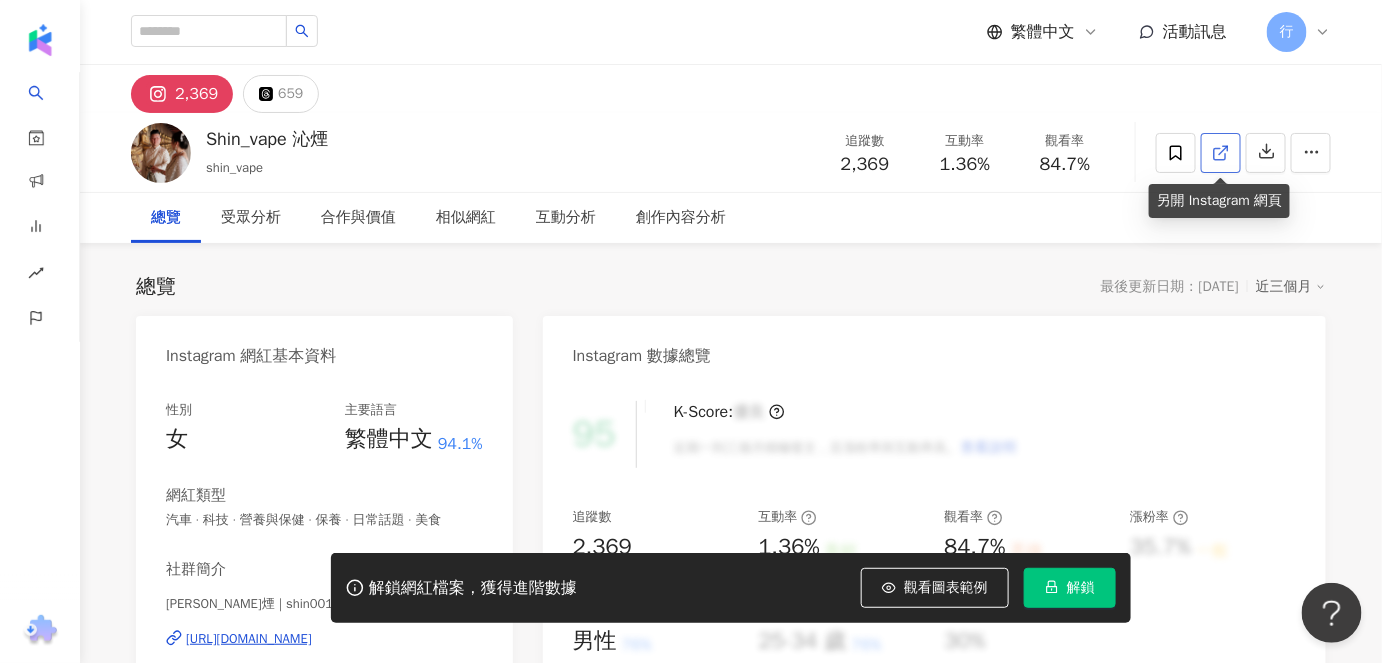 click at bounding box center (1221, 153) 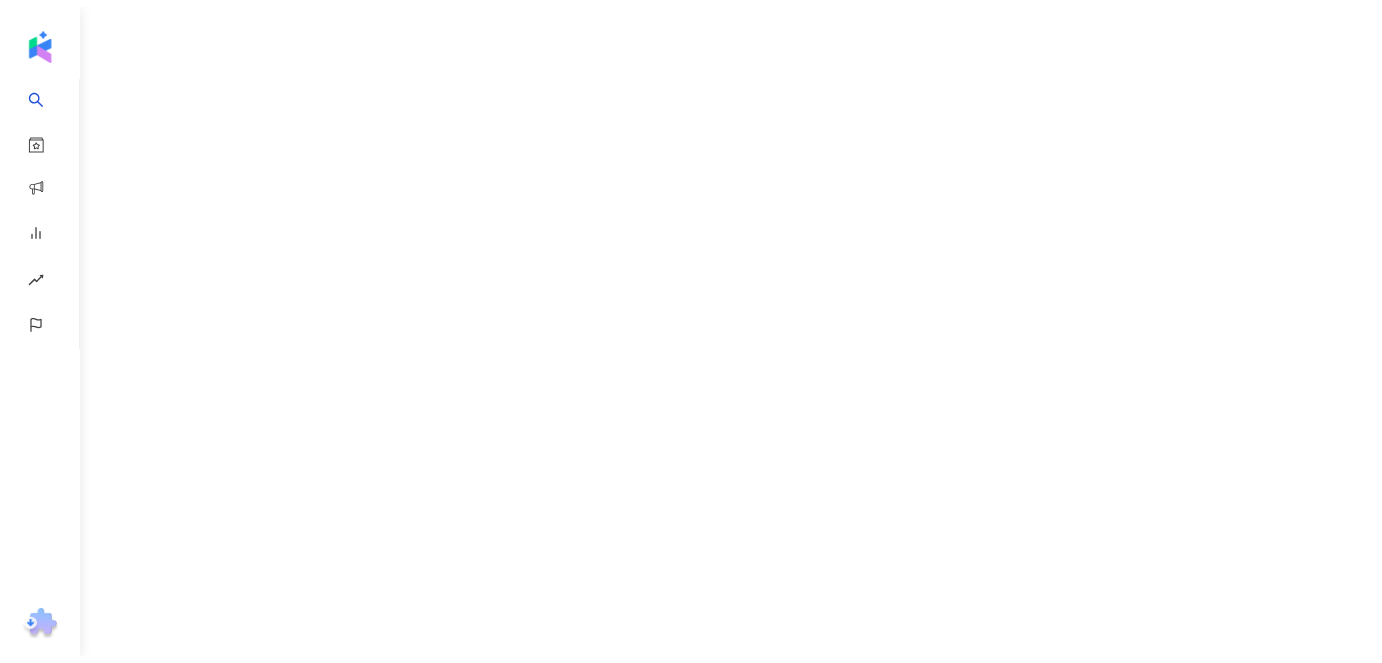 scroll, scrollTop: 0, scrollLeft: 0, axis: both 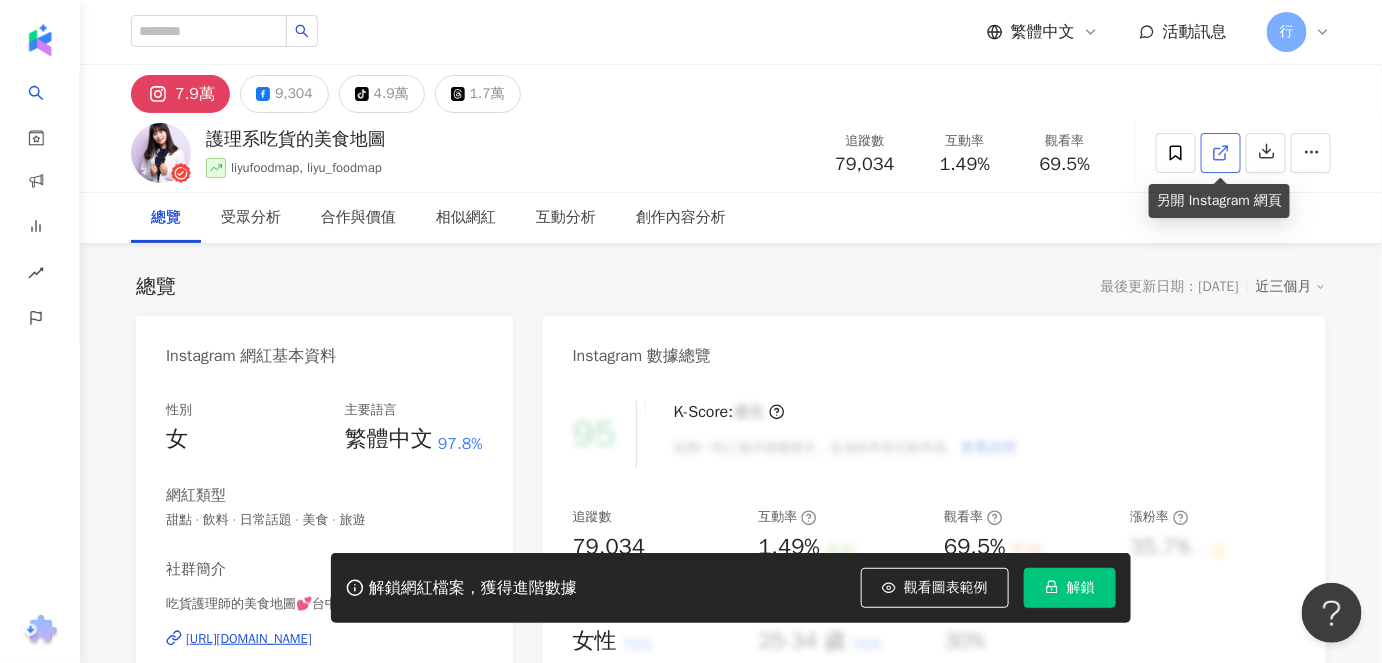 click 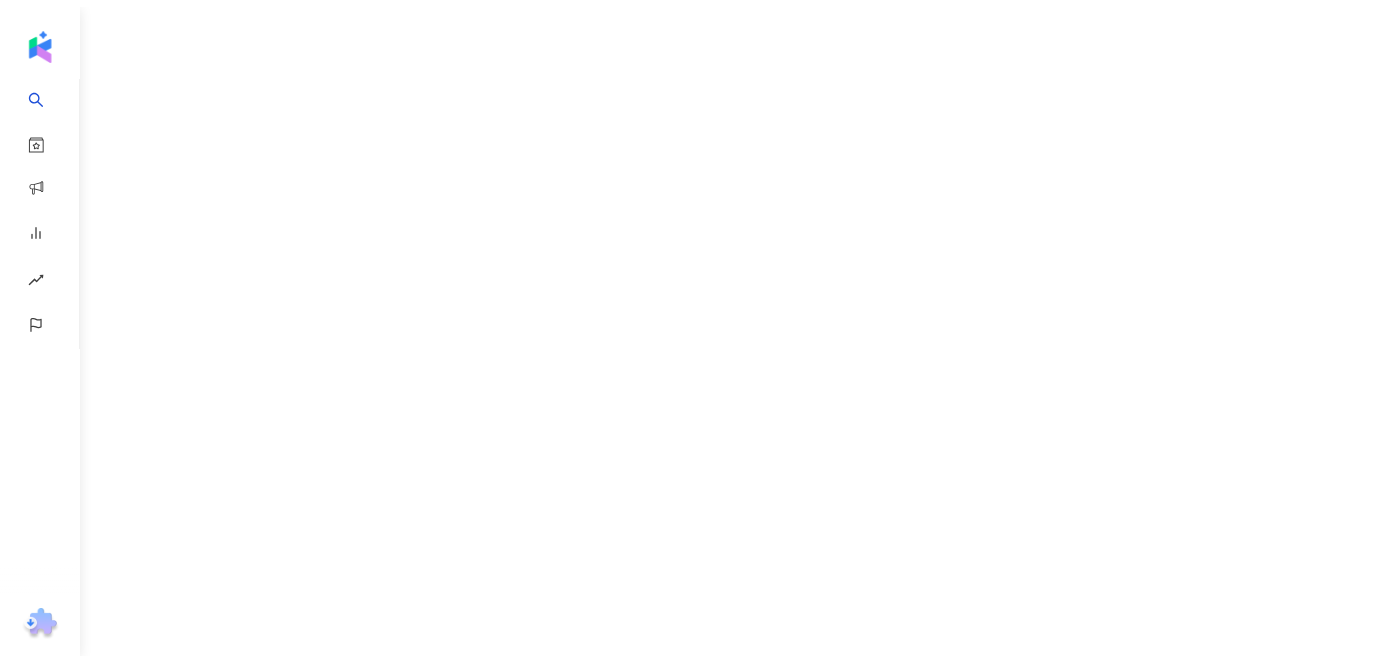scroll, scrollTop: 0, scrollLeft: 0, axis: both 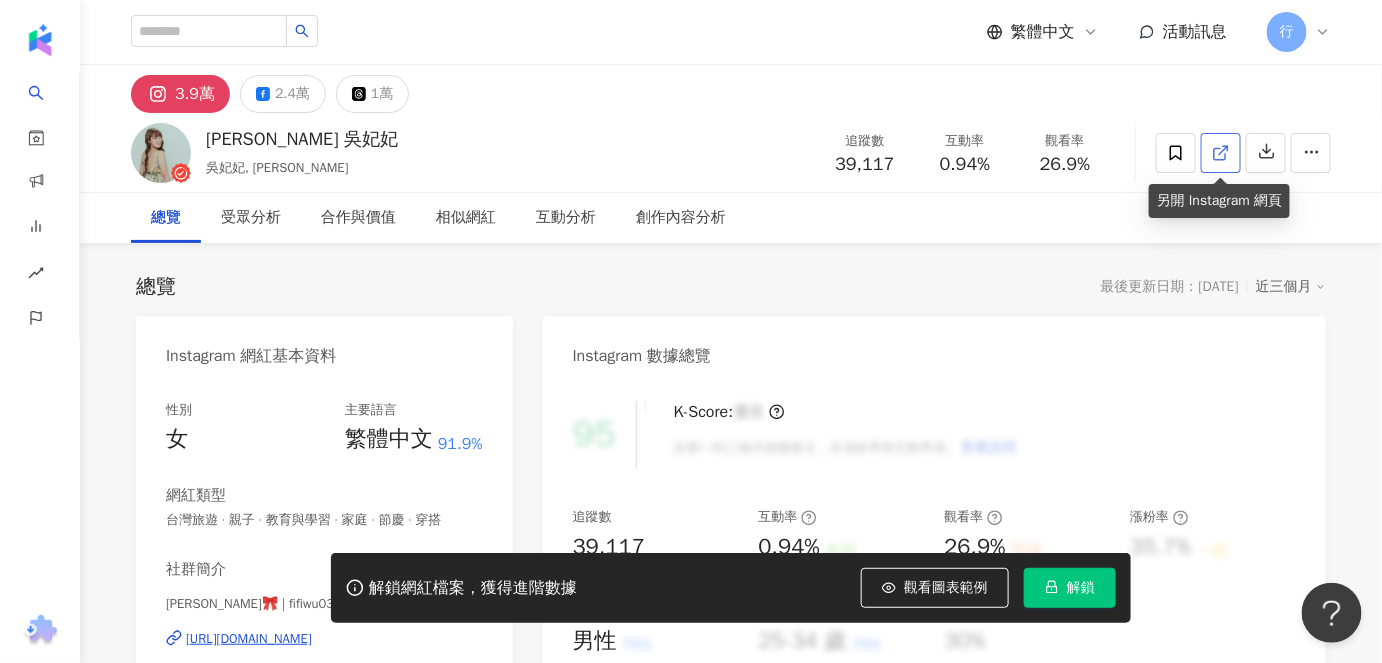 click 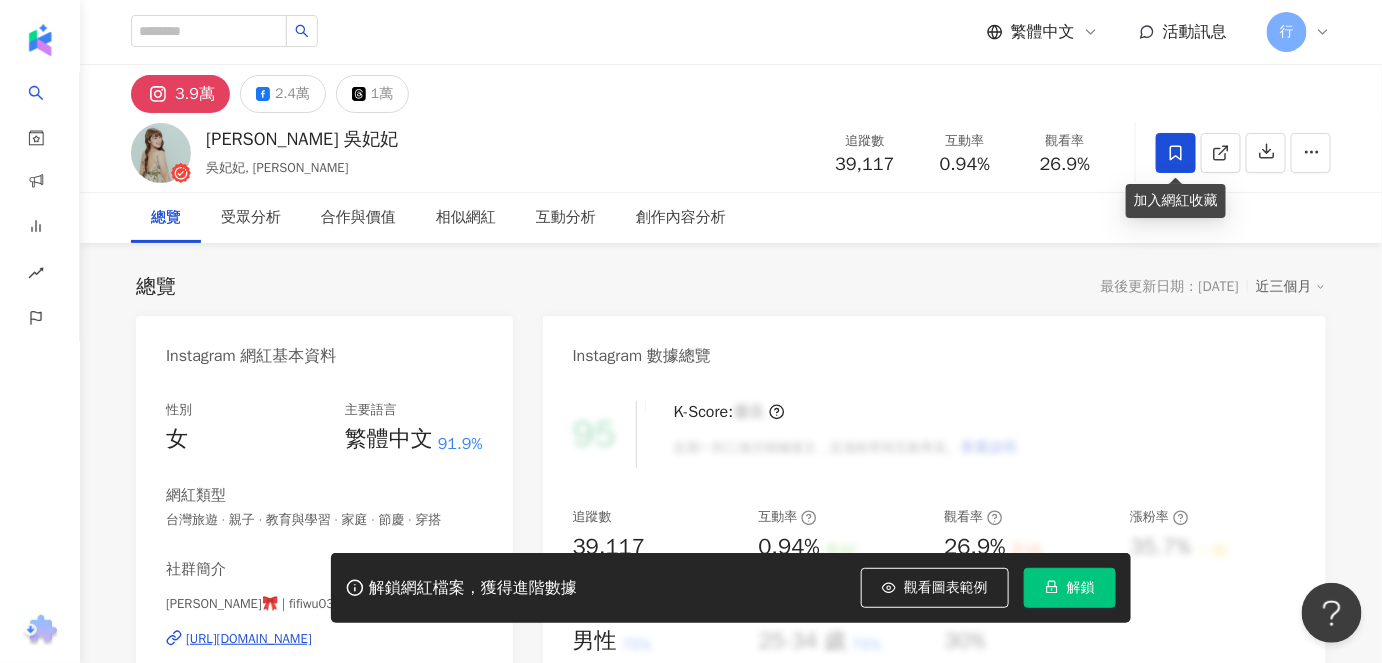 click at bounding box center [1176, 153] 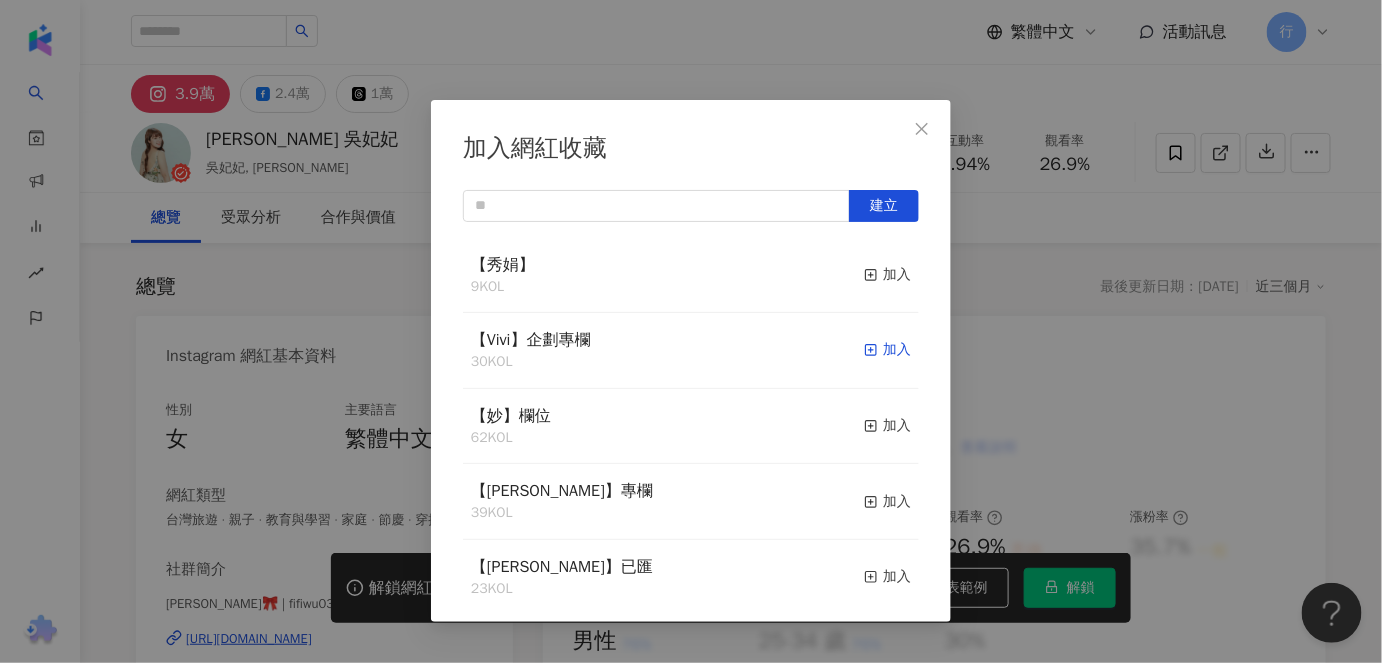 click at bounding box center (871, 349) 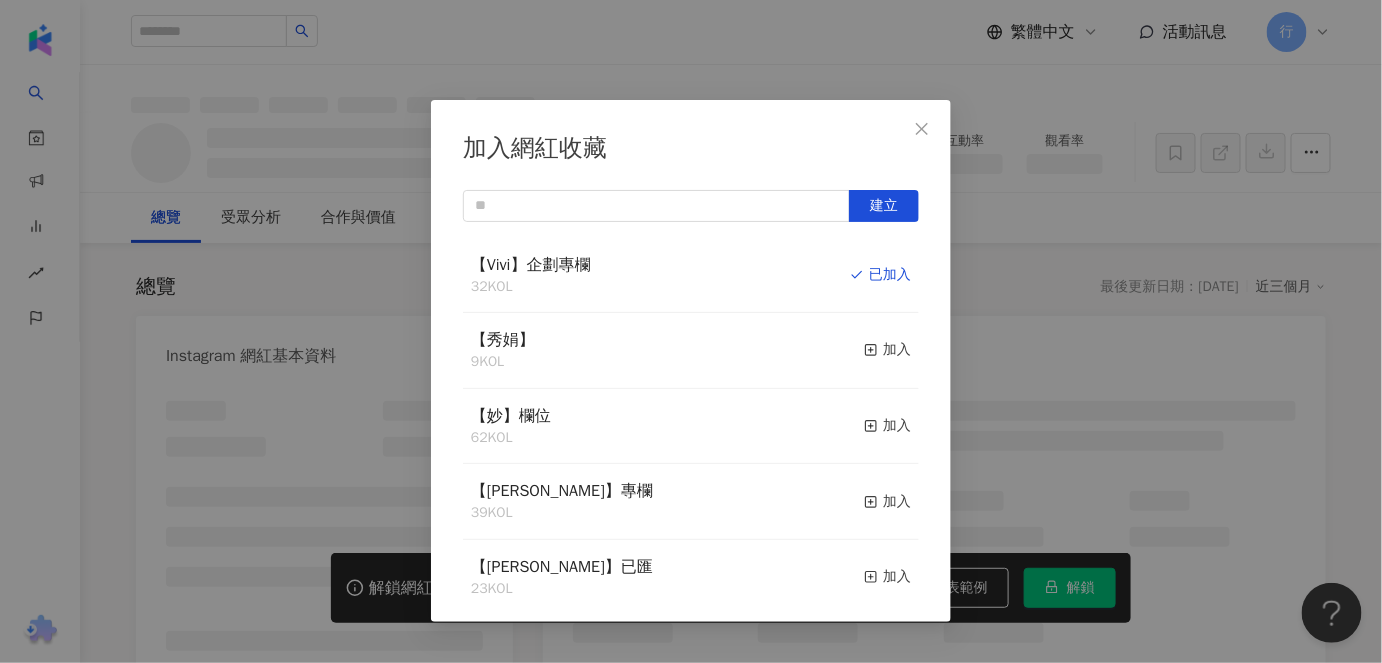 click at bounding box center (922, 129) 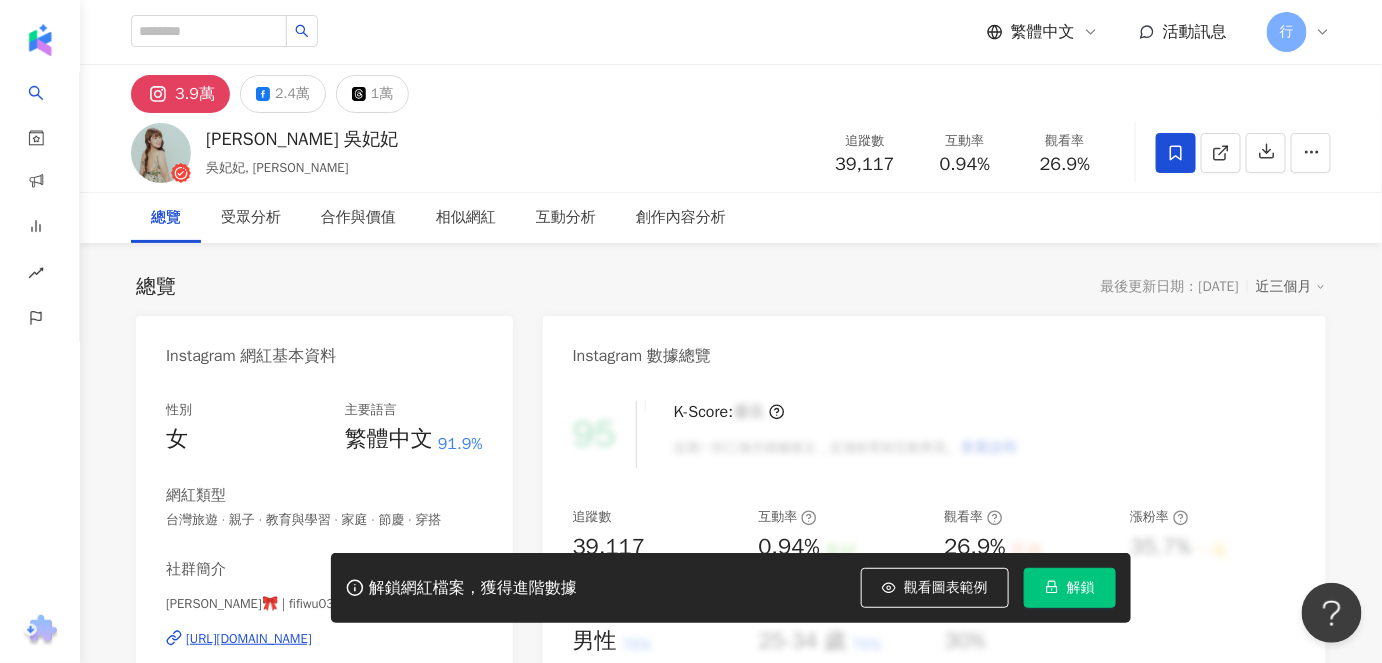 drag, startPoint x: 289, startPoint y: 139, endPoint x: 406, endPoint y: 136, distance: 117.03845 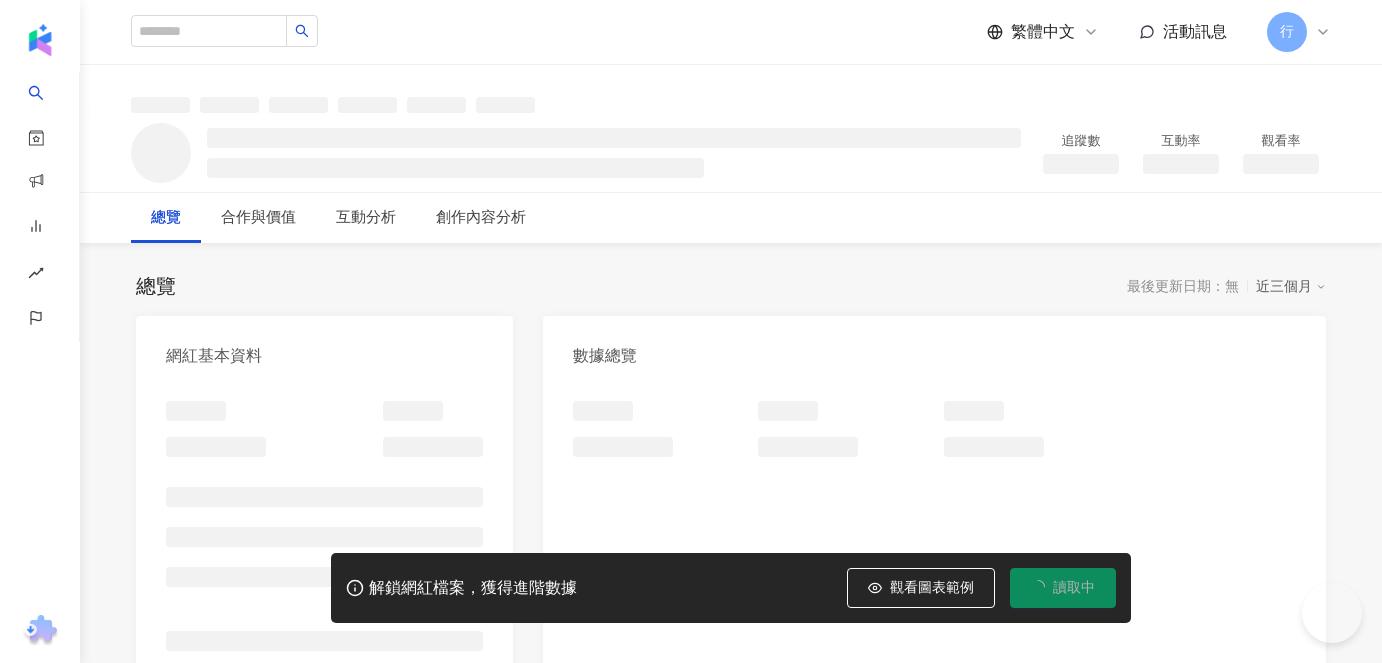 scroll, scrollTop: 0, scrollLeft: 0, axis: both 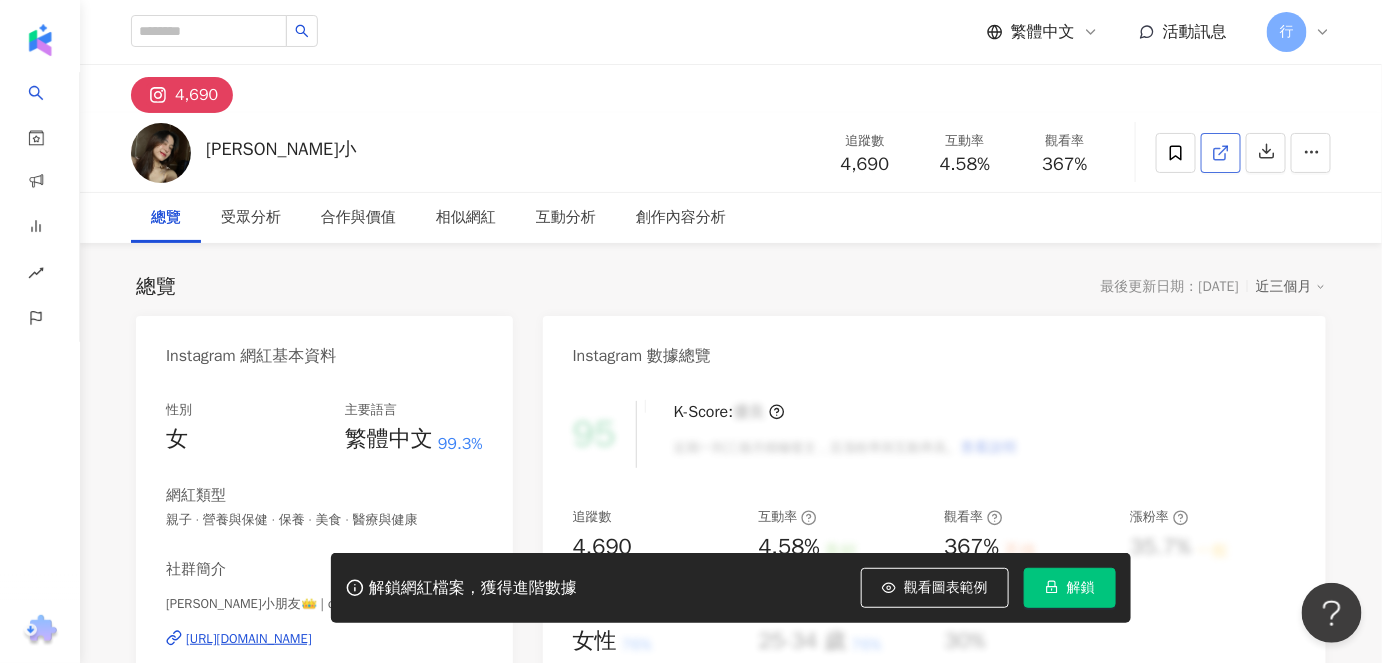 click at bounding box center (1221, 153) 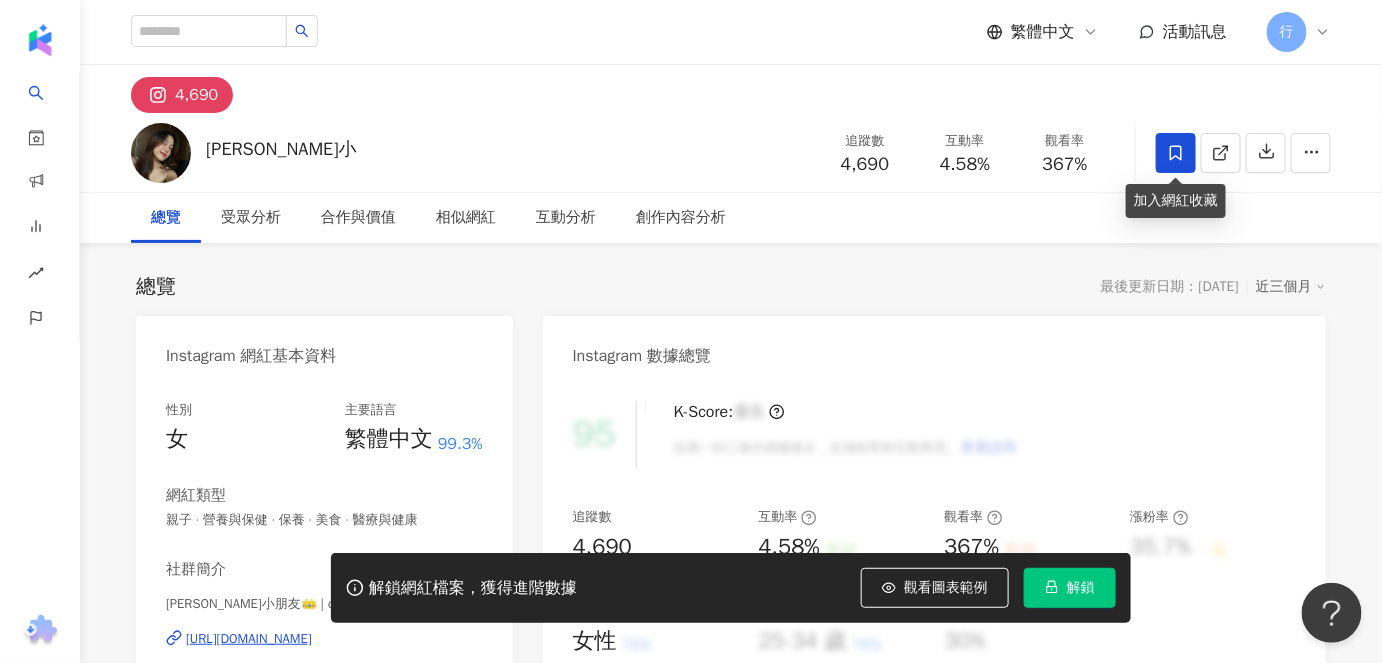 click at bounding box center [1176, 153] 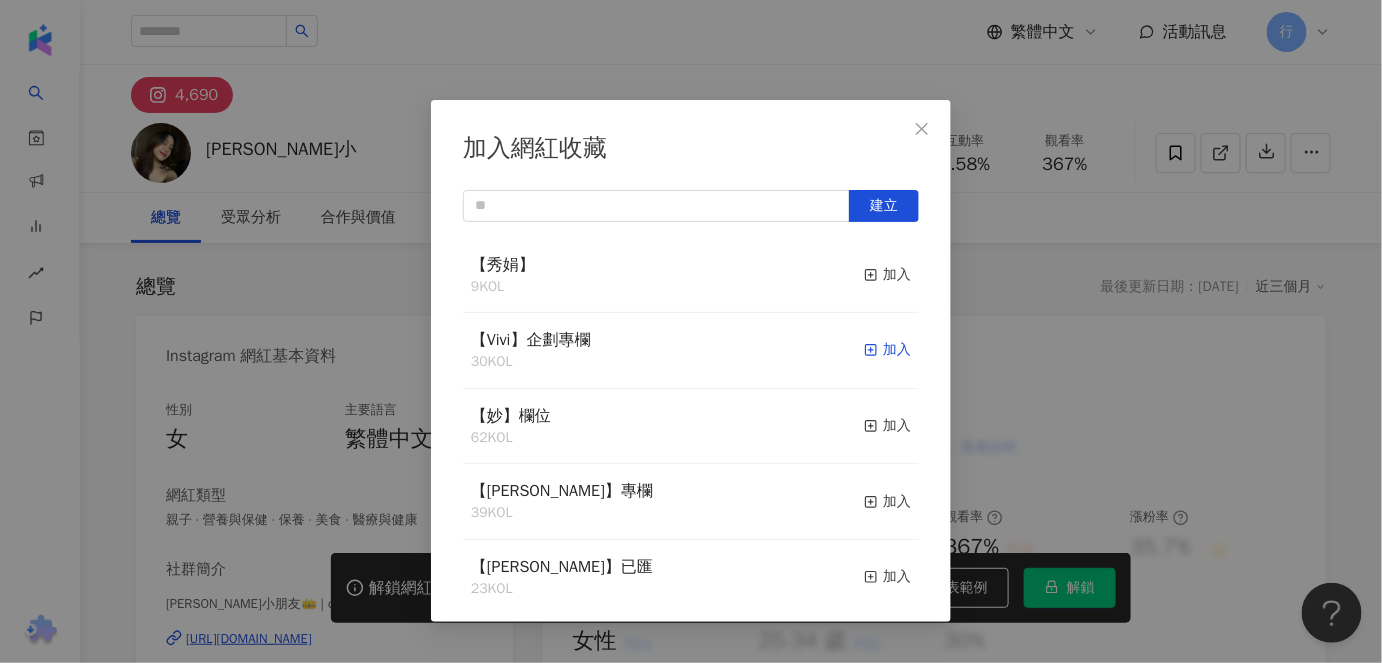click on "加入" at bounding box center [887, 350] 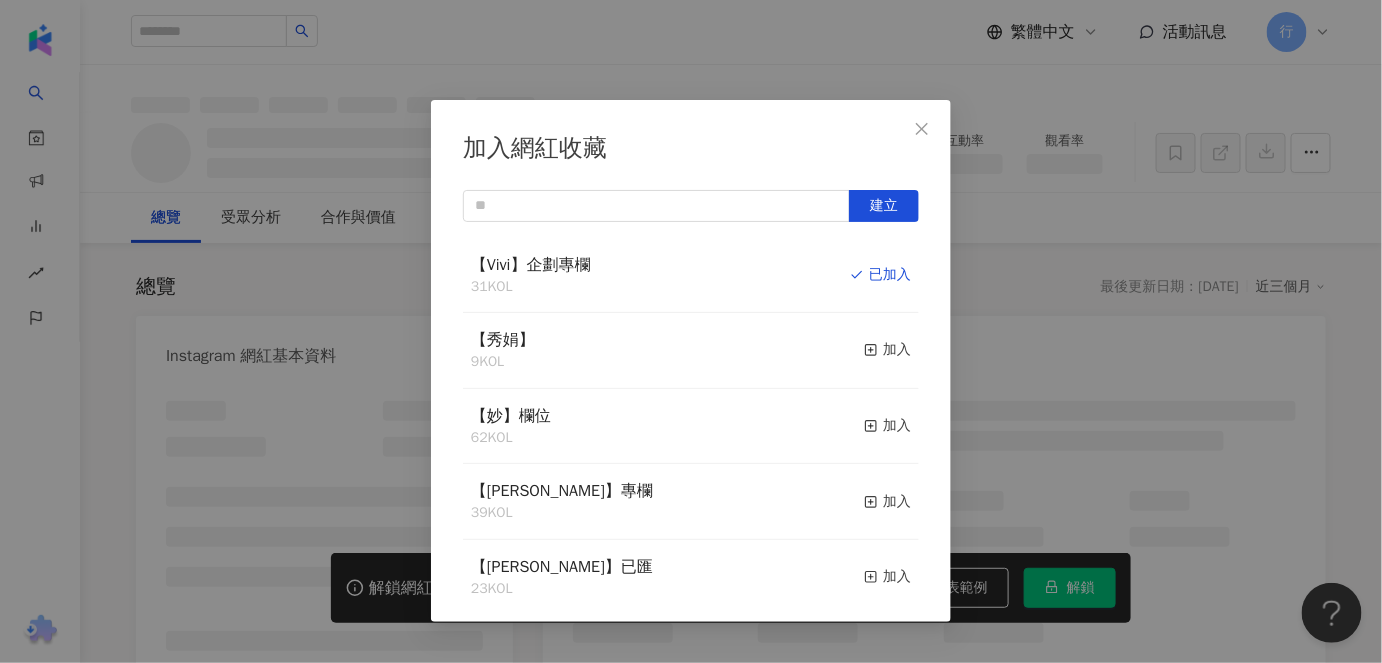 click at bounding box center (922, 129) 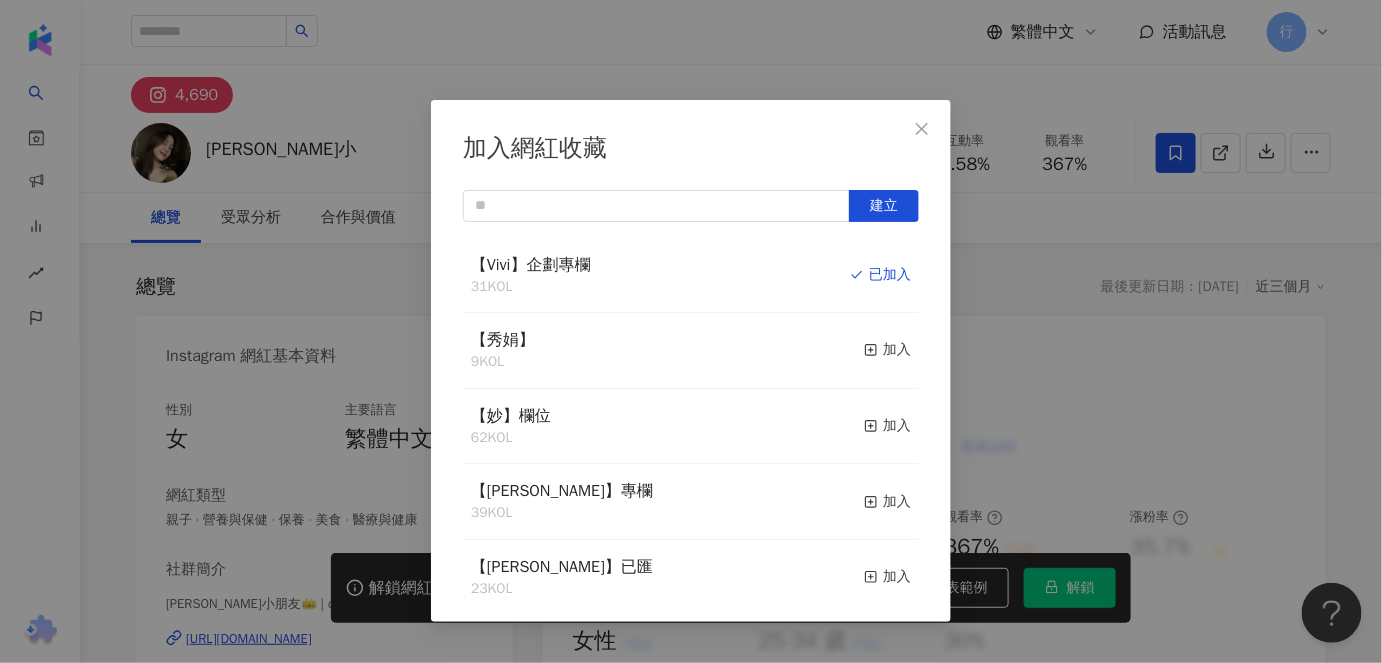 click on "加入網紅收藏 建立 【Vivi】企劃專欄 31  KOL 已加入 【秀娟】 9  KOL 加入 【妙】欄位 62  KOL 加入 【RAY】專欄 39  KOL 加入 【RAY】已匯 23  KOL 加入 【Irene】專欄 32  KOL 加入 6月第五週名單 18  KOL 加入 6月第四週名單-1 90  KOL 收藏內網紅人選已達 90 人，目前無法新增 加入 6月第三週名單-2 37  KOL 加入 6月第三週名單-1 90  KOL 收藏內網紅人選已達 90 人，目前無法新增 加入" at bounding box center [691, 331] 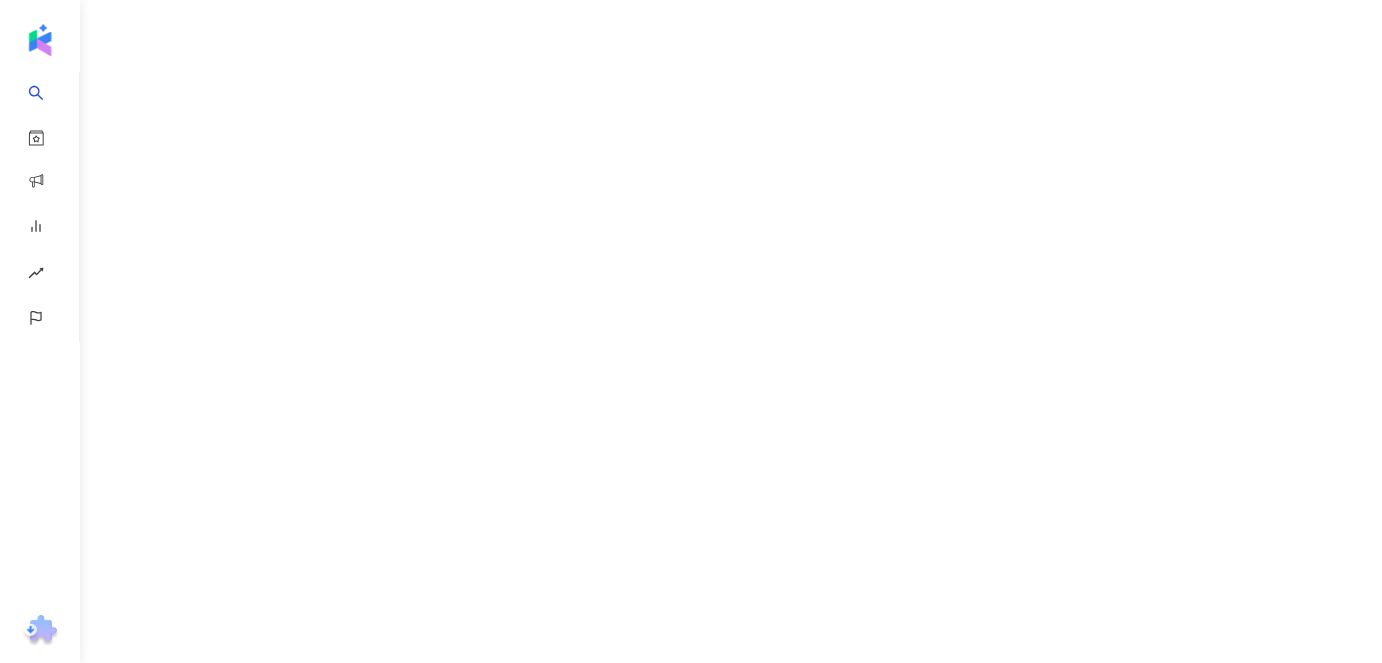 scroll, scrollTop: 0, scrollLeft: 0, axis: both 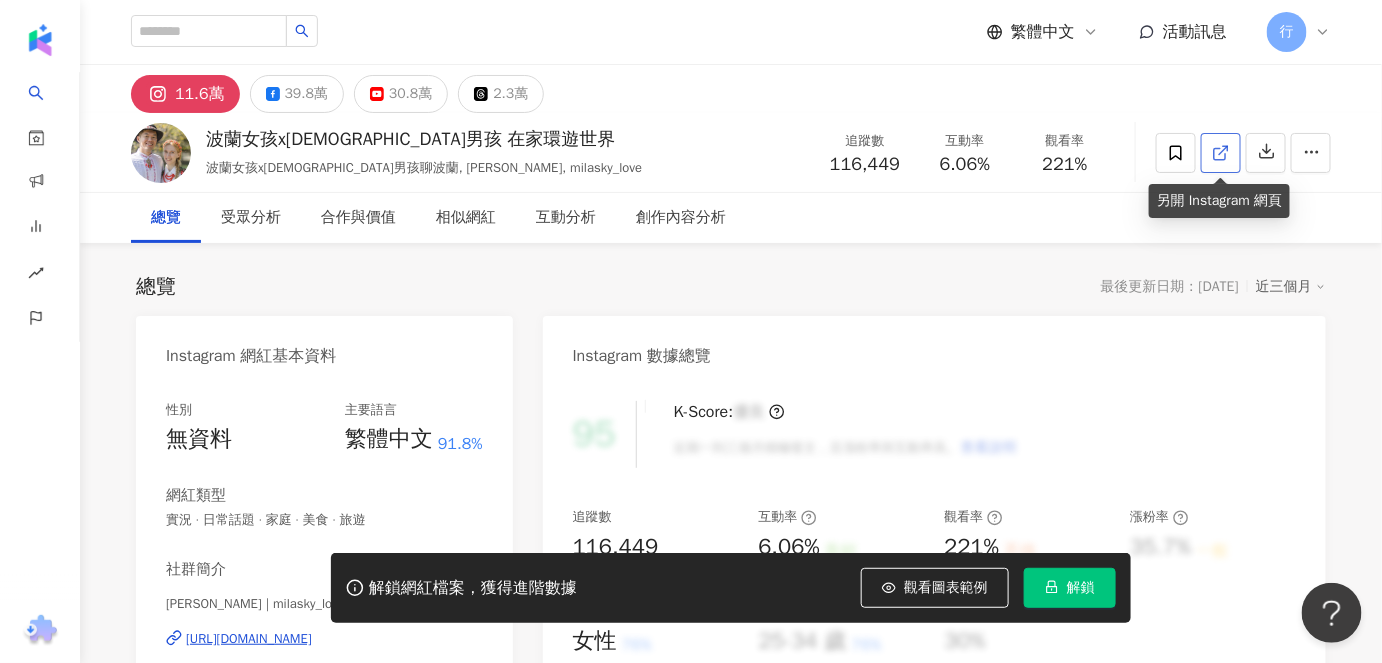 click at bounding box center (1221, 153) 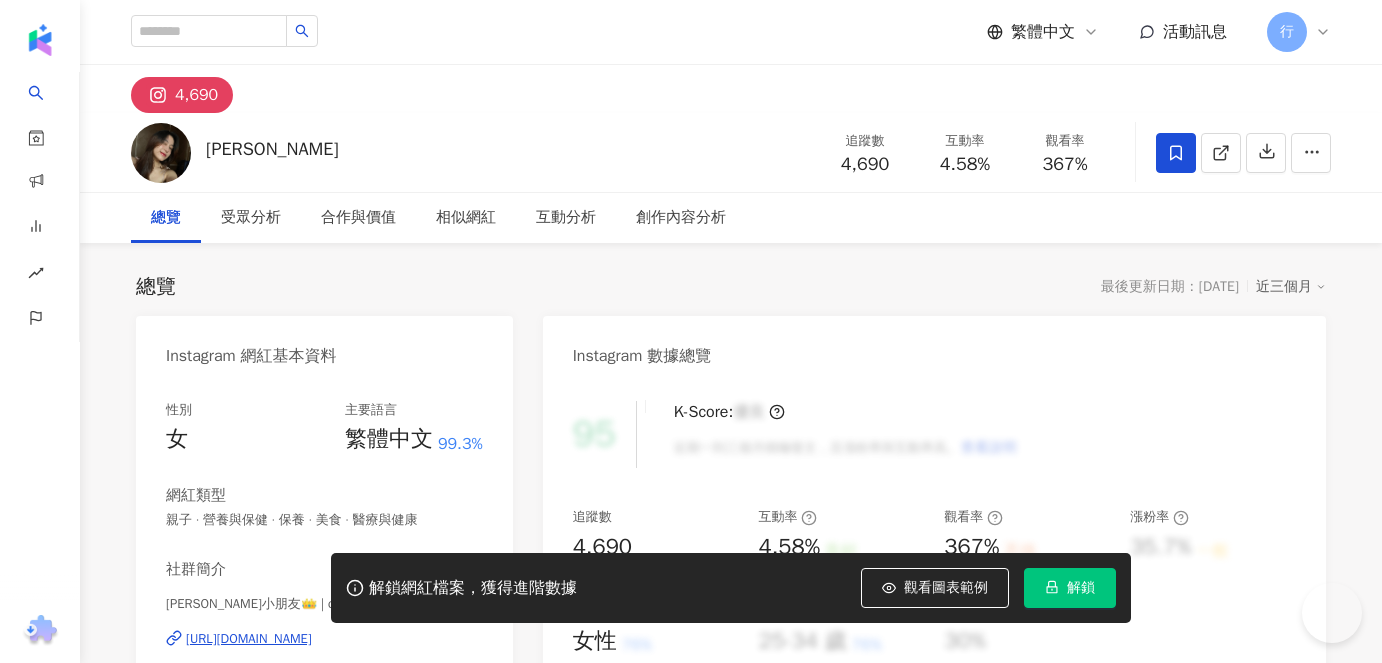 scroll, scrollTop: 0, scrollLeft: 0, axis: both 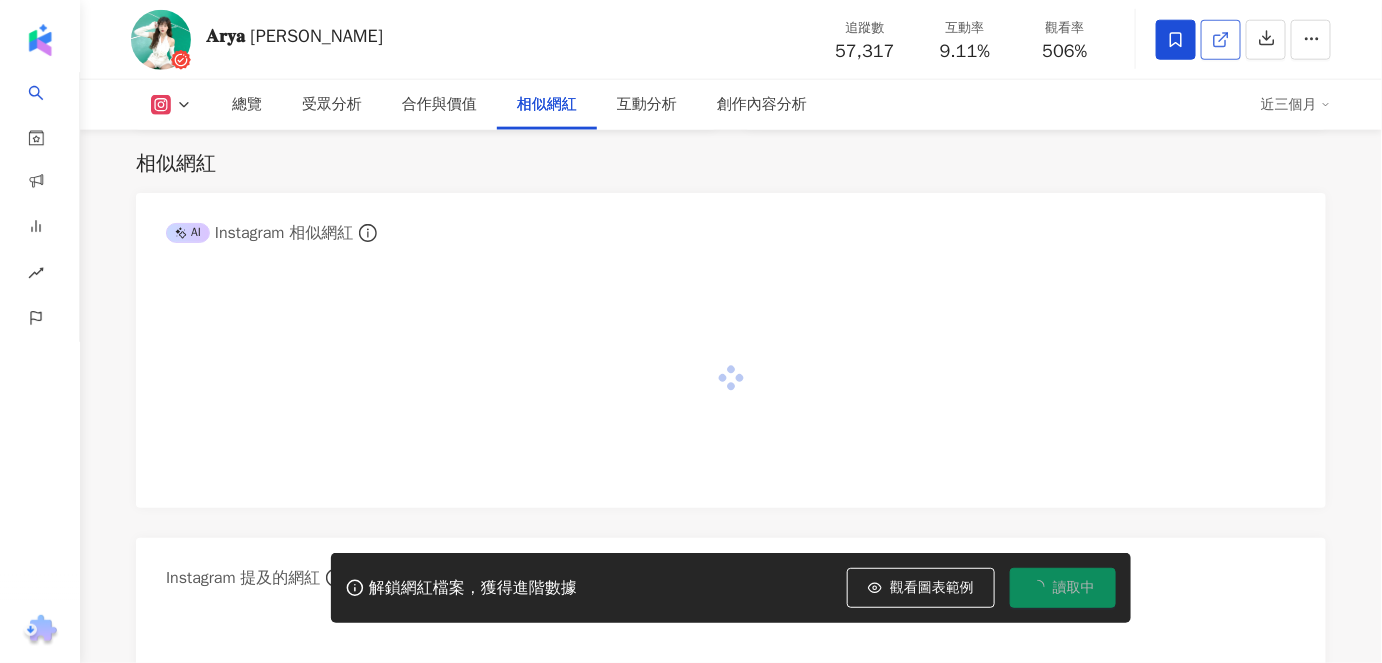 click 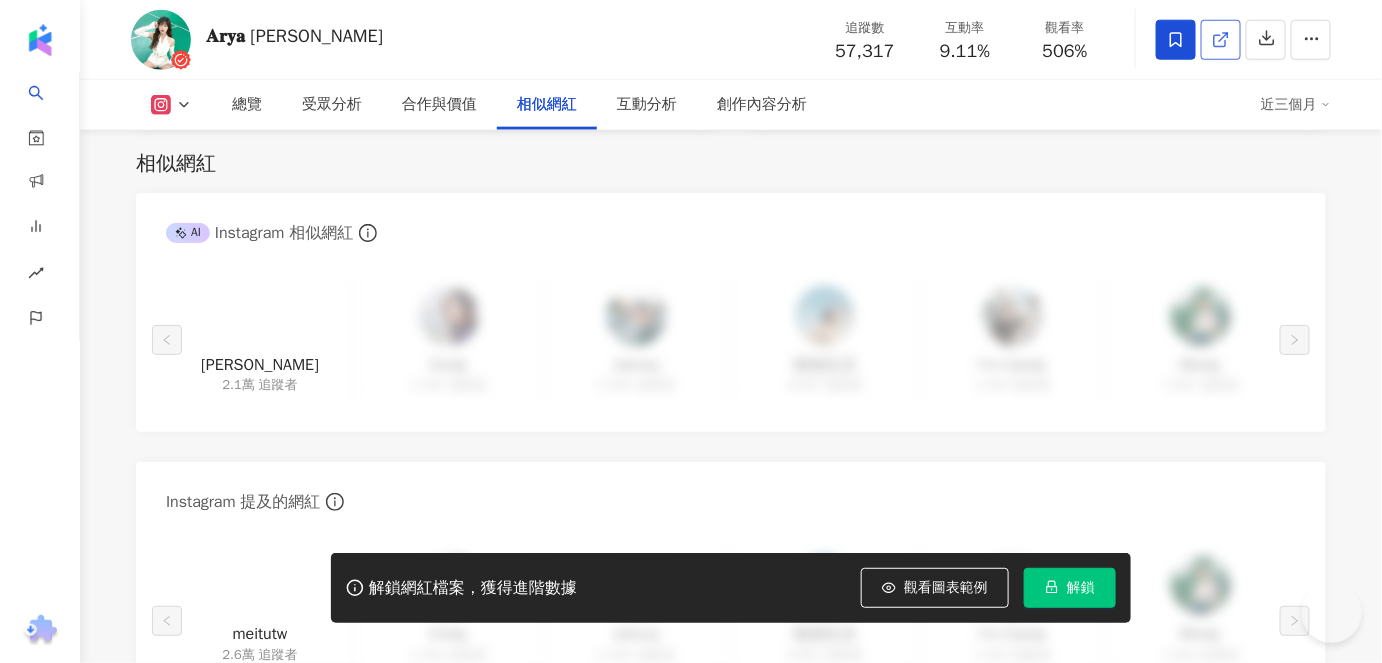 scroll, scrollTop: 0, scrollLeft: 0, axis: both 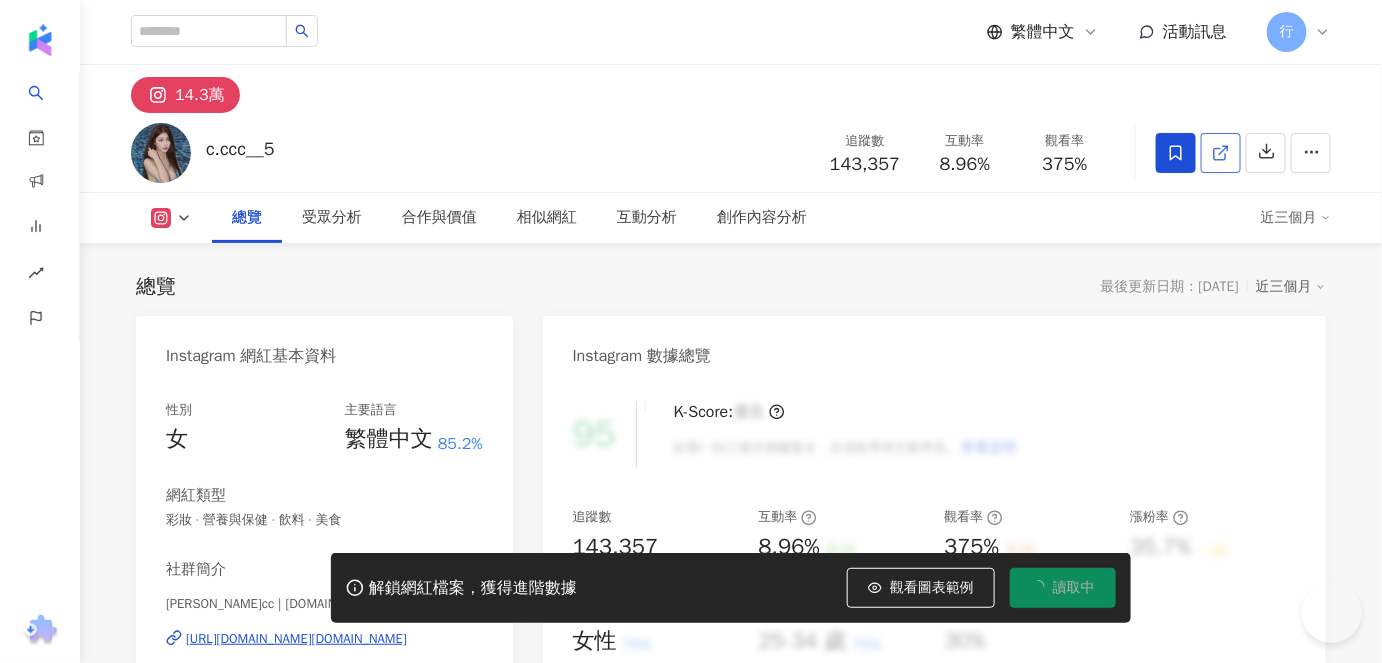 click 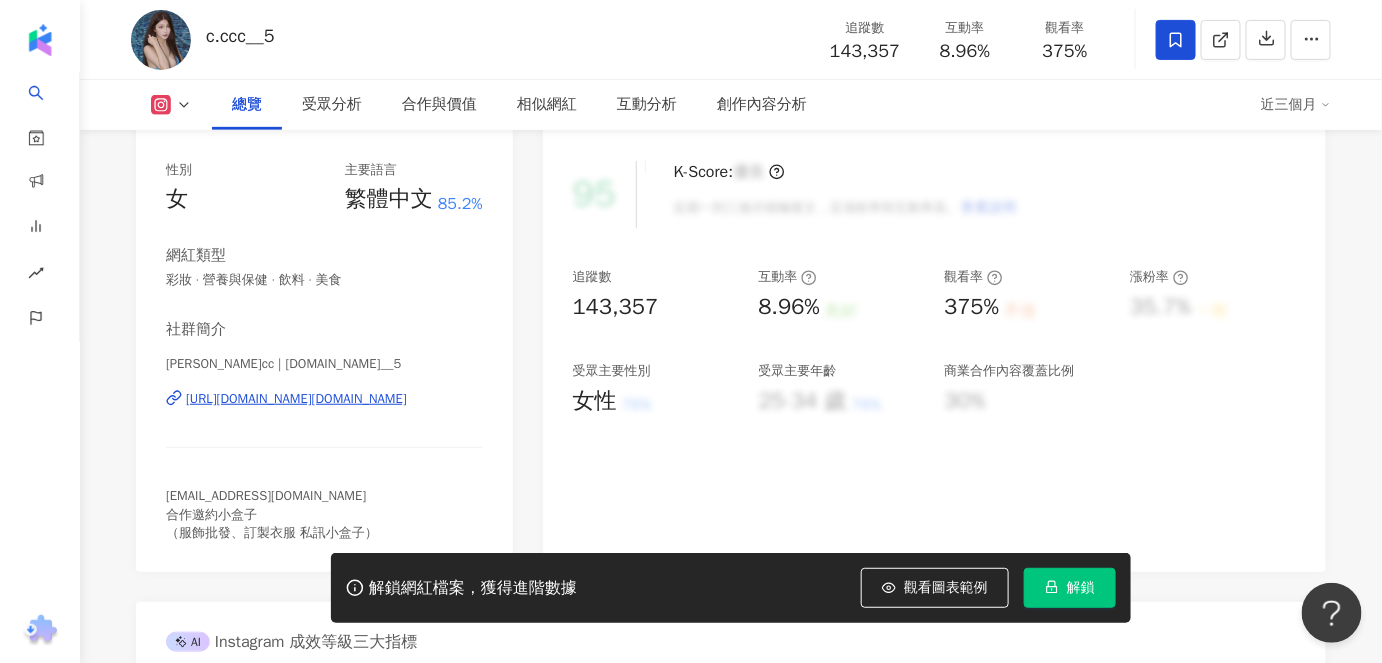 scroll, scrollTop: 272, scrollLeft: 0, axis: vertical 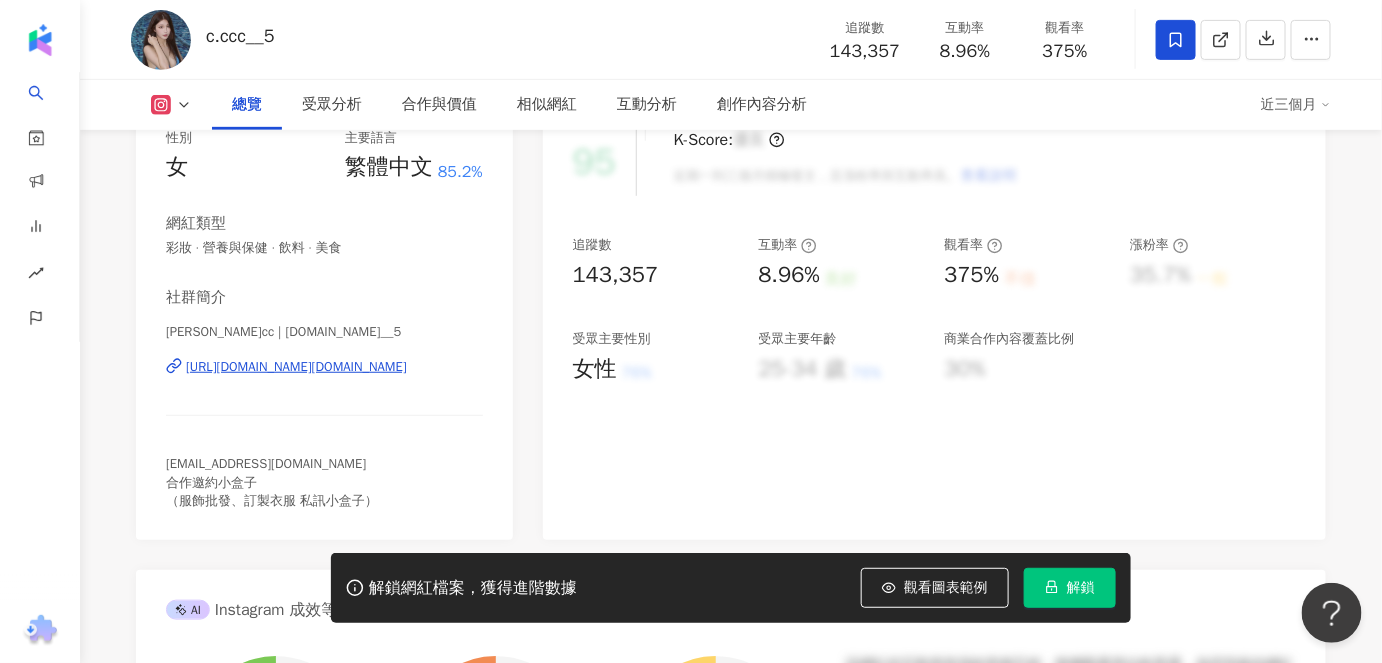 click on "解鎖" at bounding box center [1070, 588] 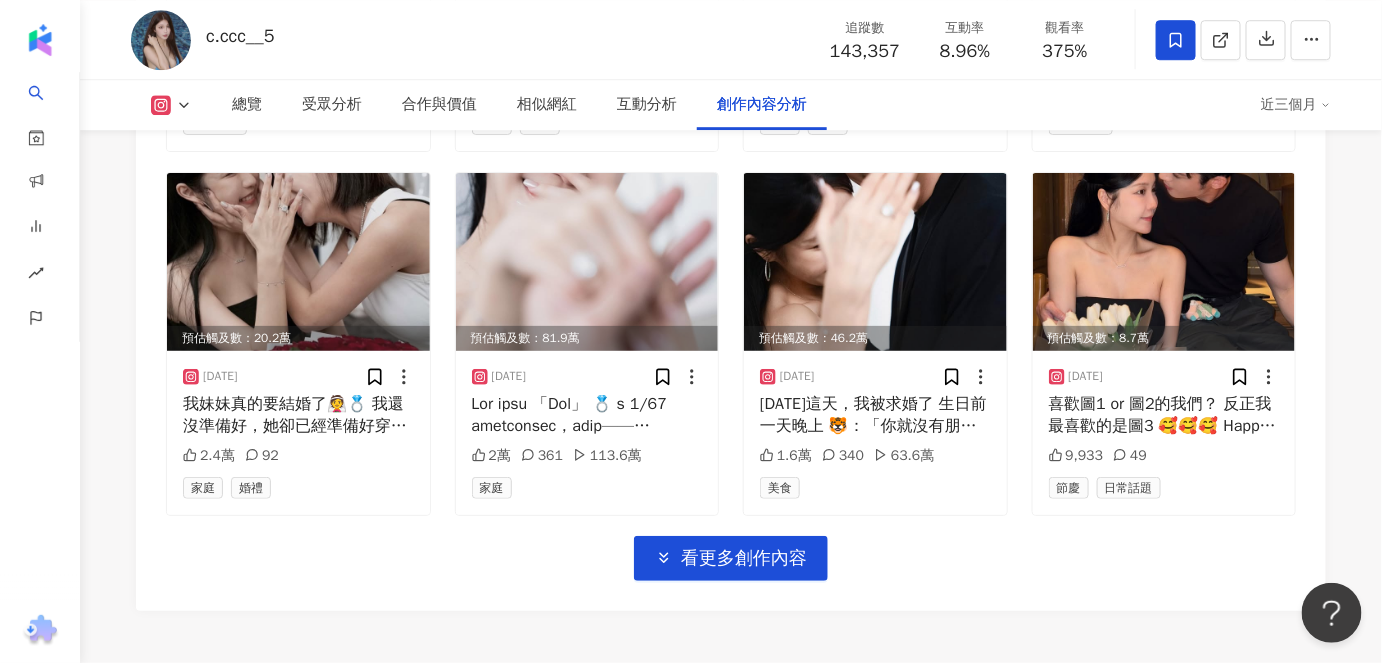 scroll, scrollTop: 7000, scrollLeft: 0, axis: vertical 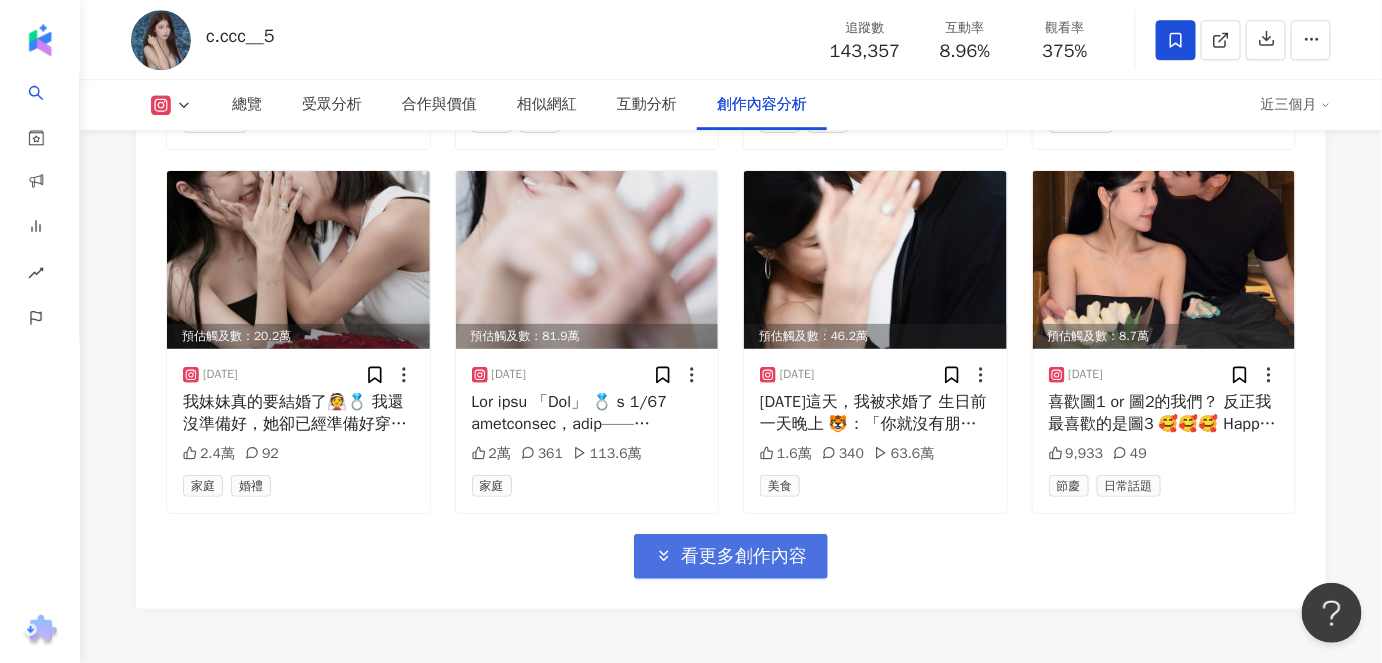 click on "看更多創作內容" at bounding box center [744, 557] 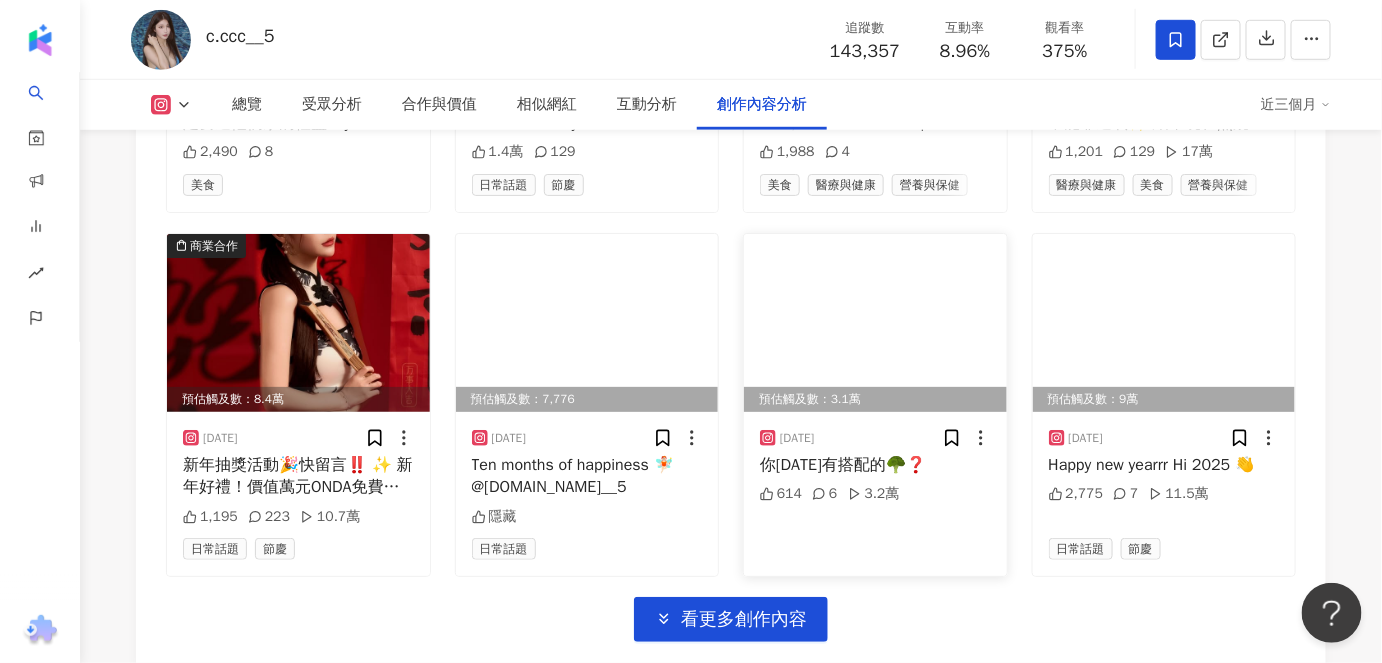 scroll, scrollTop: 8181, scrollLeft: 0, axis: vertical 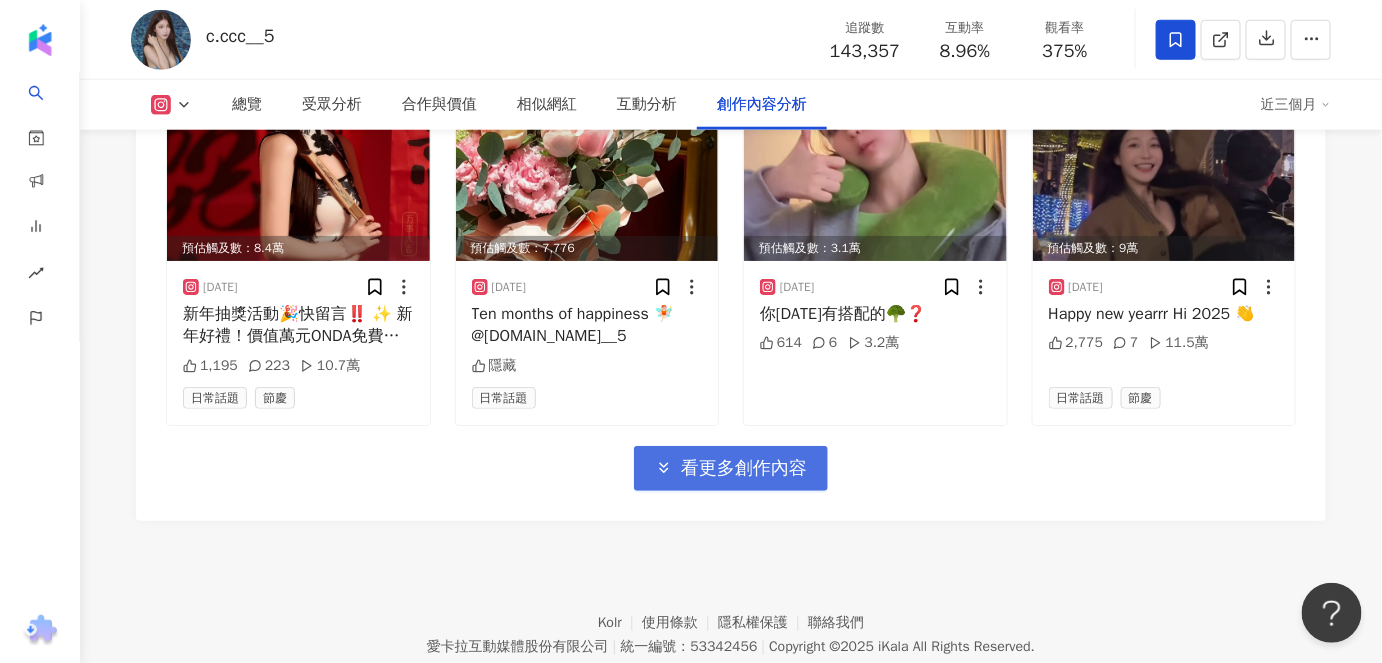 click on "看更多創作內容" at bounding box center (744, 469) 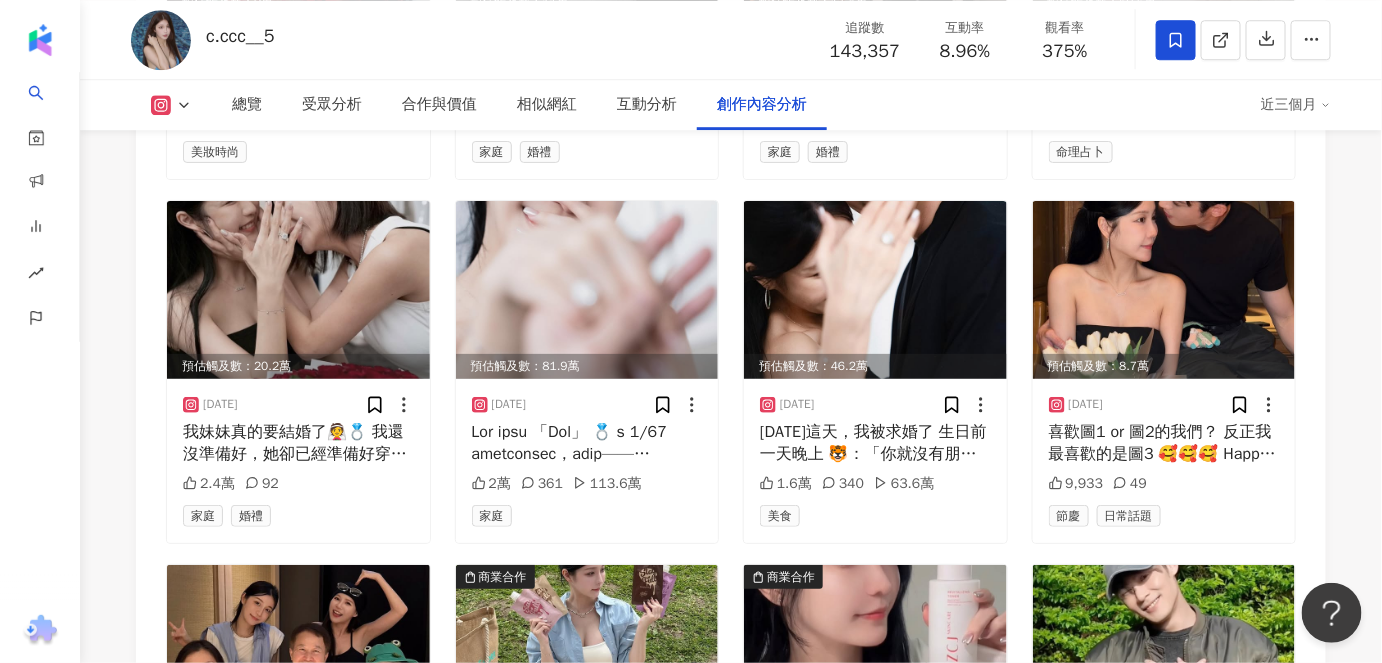 scroll, scrollTop: 6909, scrollLeft: 0, axis: vertical 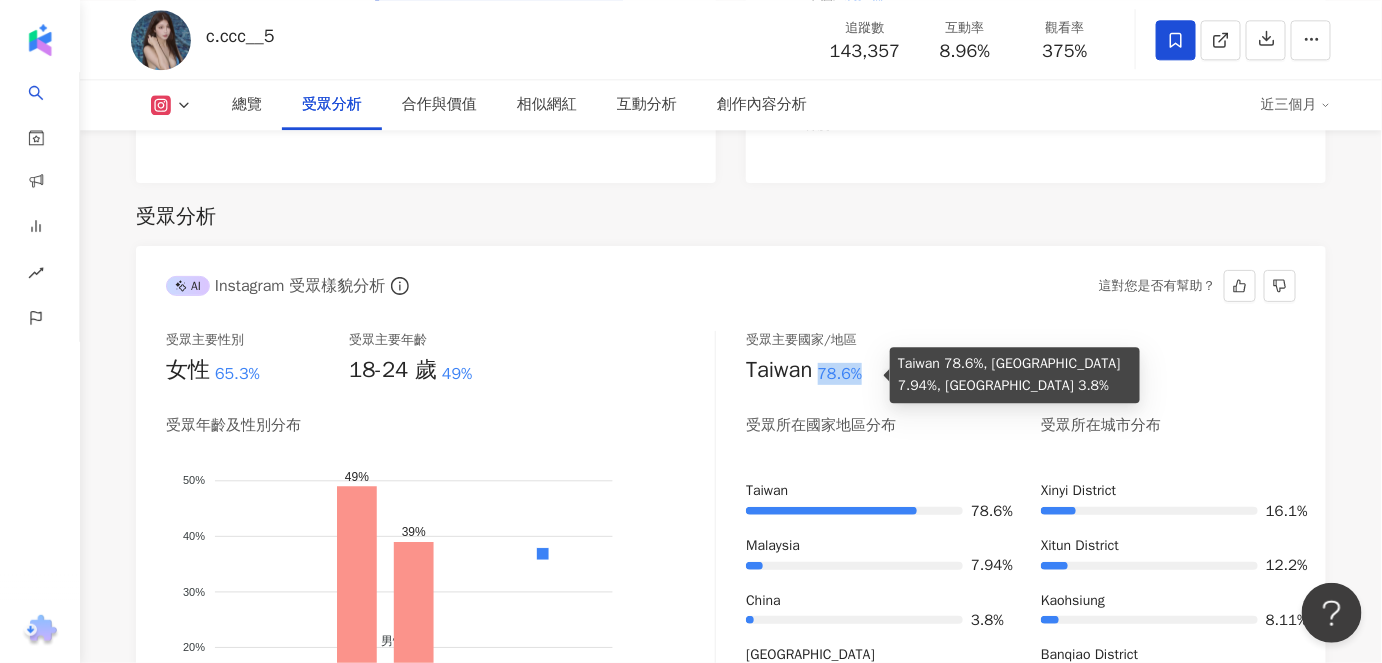 drag, startPoint x: 829, startPoint y: 380, endPoint x: 877, endPoint y: 376, distance: 48.166378 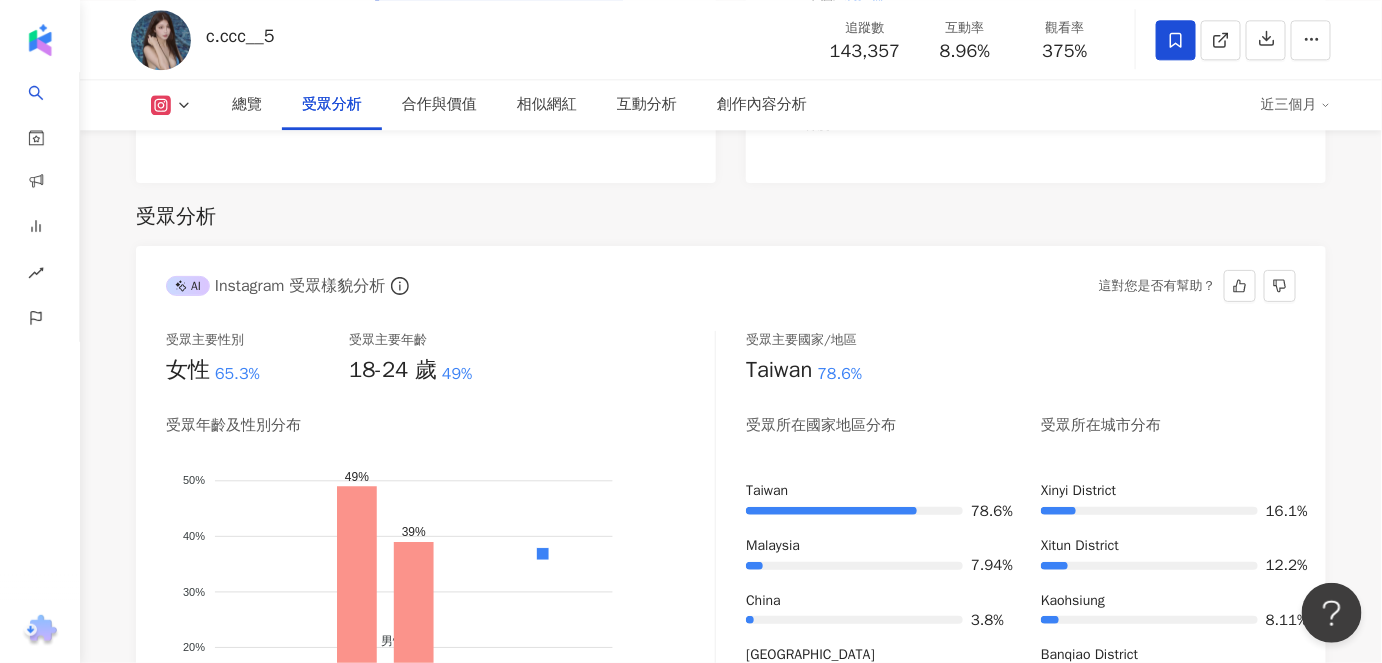 click on "AI Instagram 受眾樣貌分析 這對您是否有幫助？" at bounding box center (731, 278) 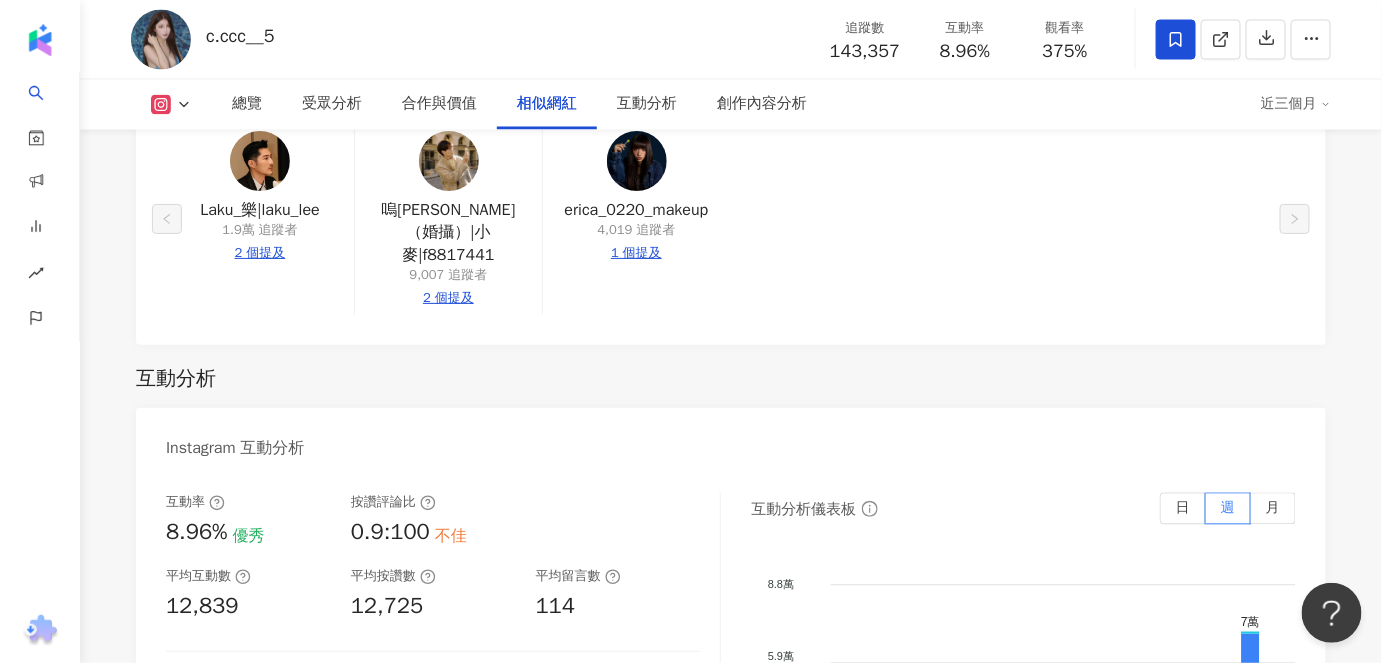scroll, scrollTop: 3545, scrollLeft: 0, axis: vertical 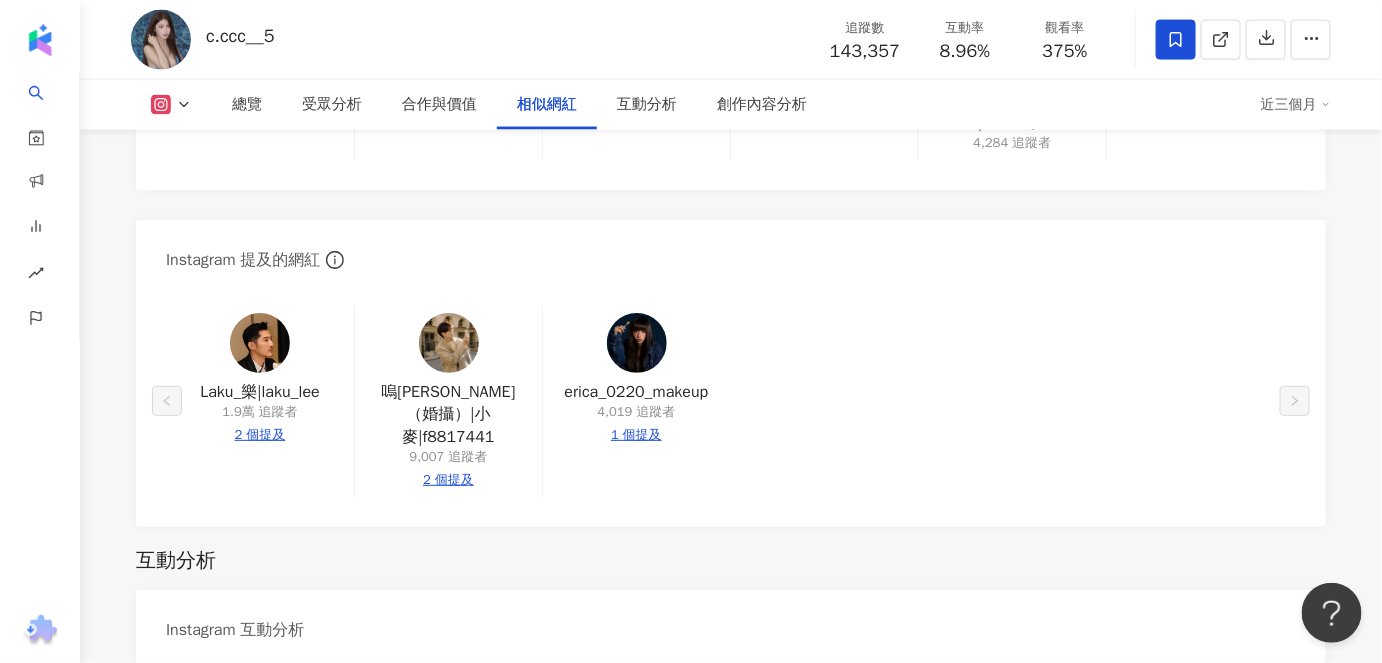 click at bounding box center [260, 343] 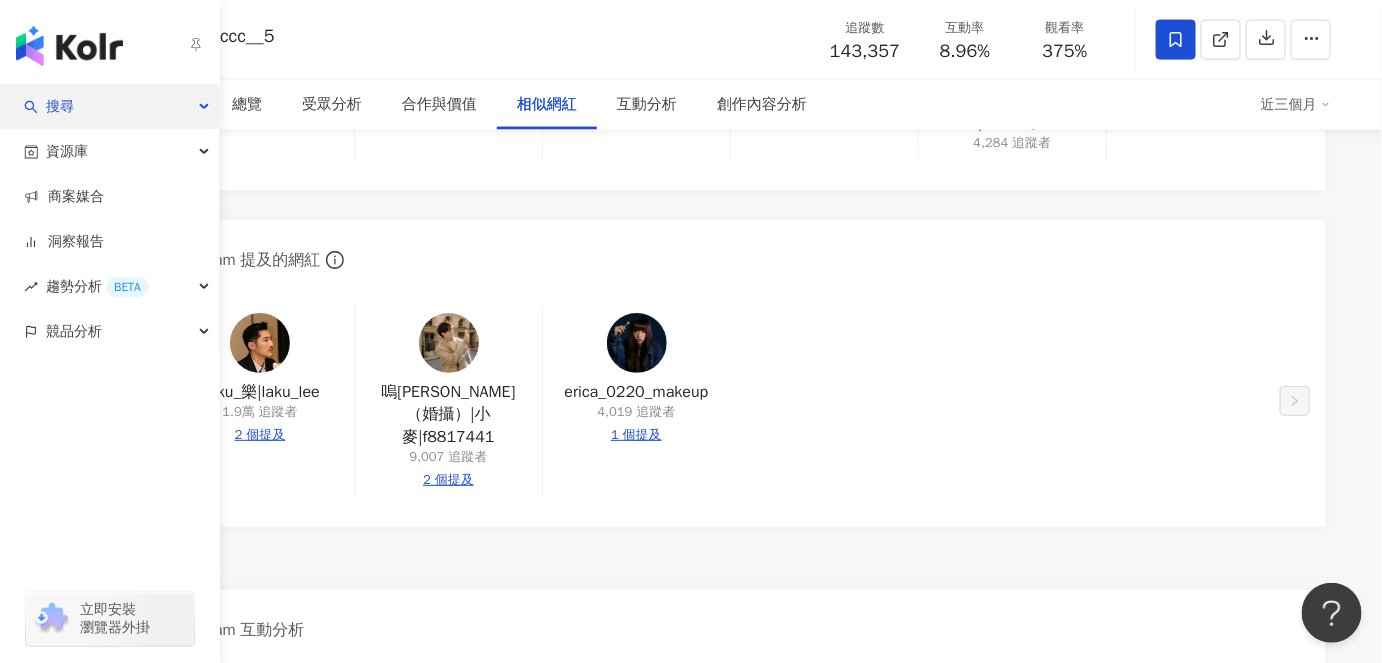 click on "搜尋" at bounding box center [109, 106] 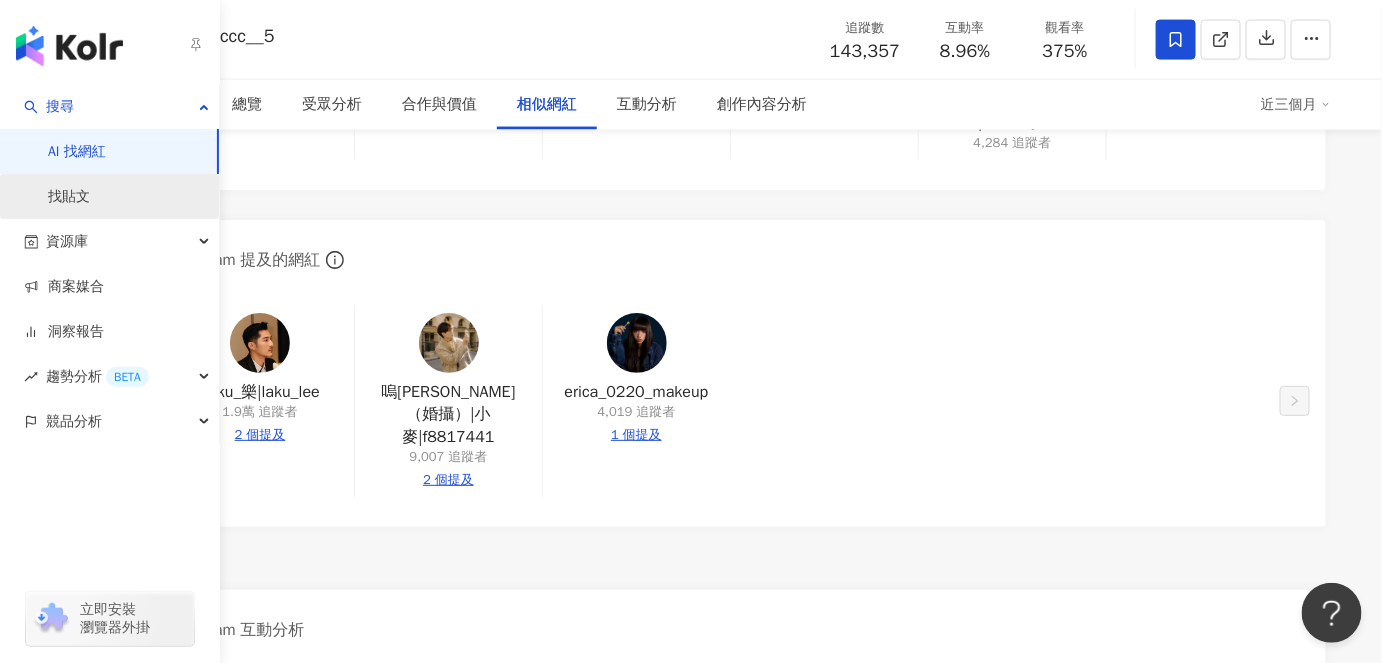 click on "找貼文" at bounding box center (69, 197) 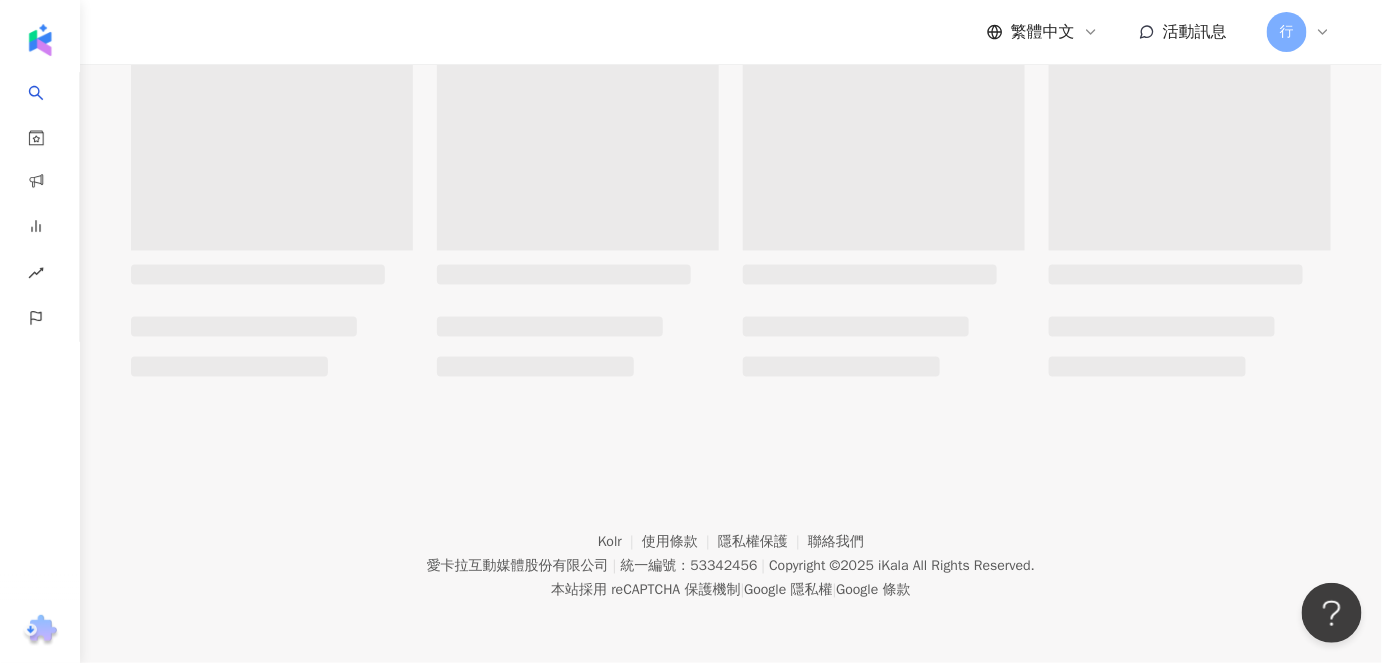 scroll, scrollTop: 0, scrollLeft: 0, axis: both 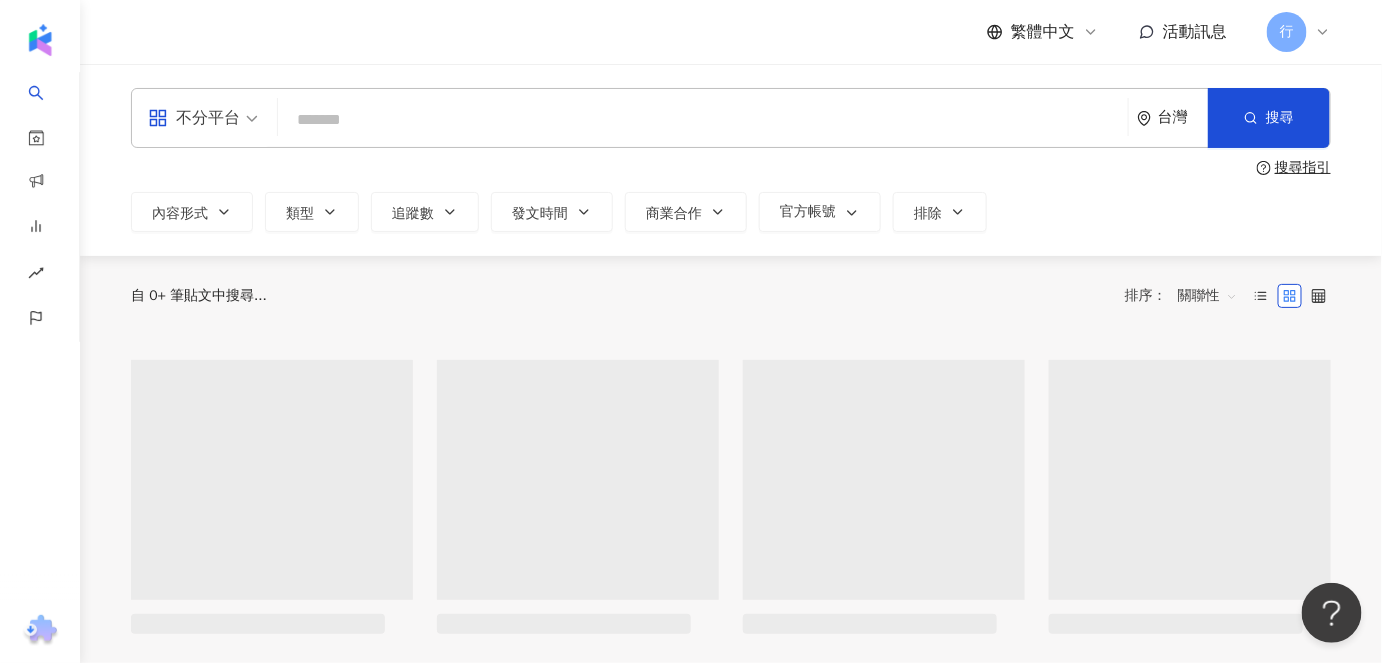 click at bounding box center [703, 119] 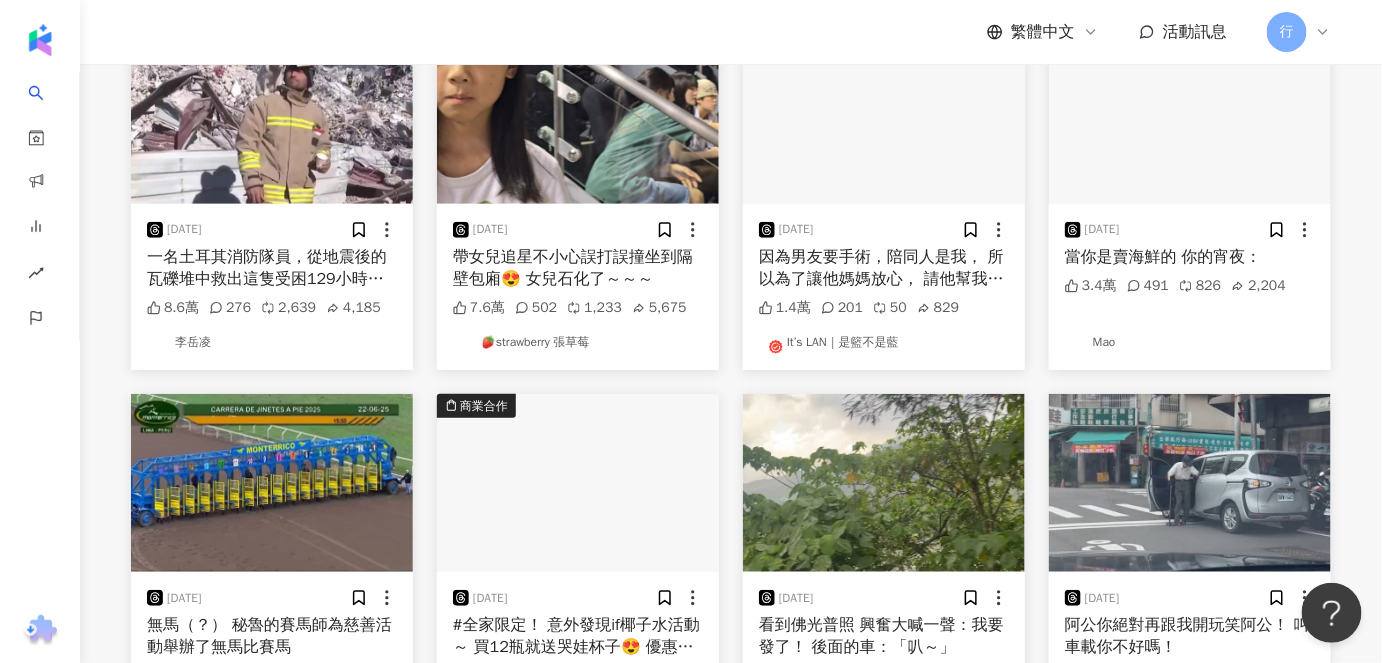 scroll, scrollTop: 363, scrollLeft: 0, axis: vertical 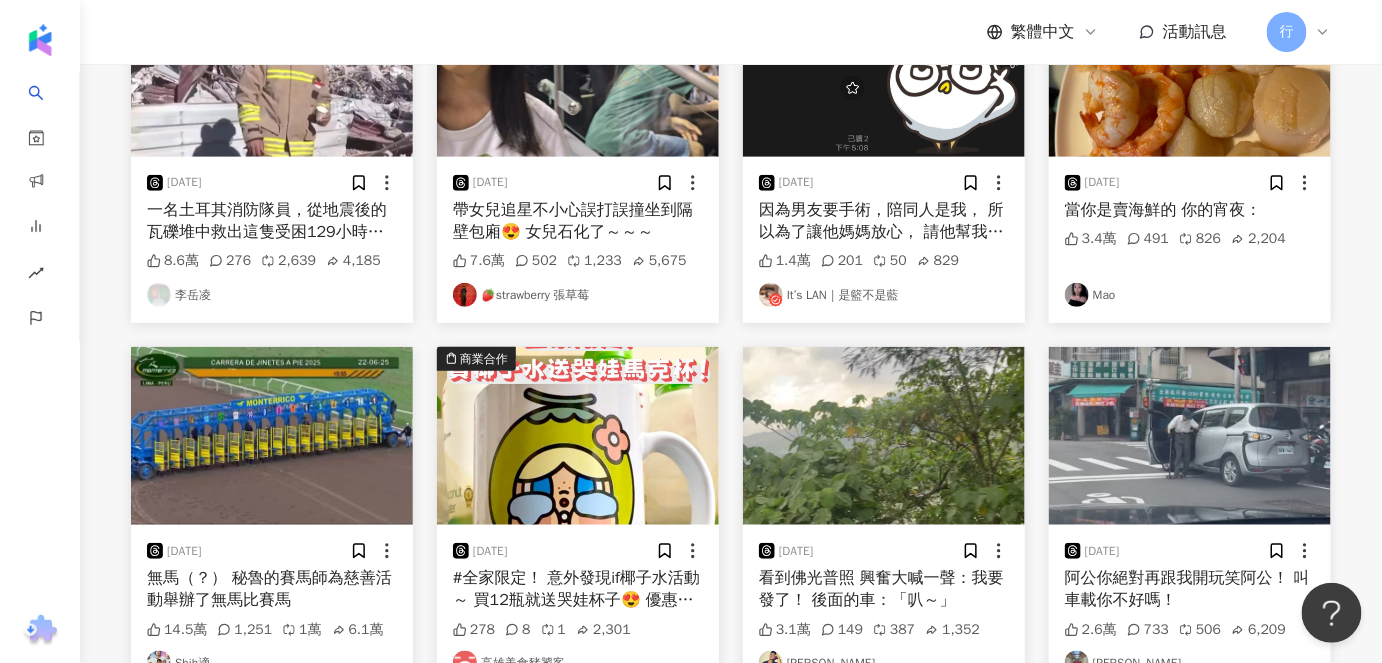 click on "It’s LAN｜是籃不是藍" at bounding box center (884, 295) 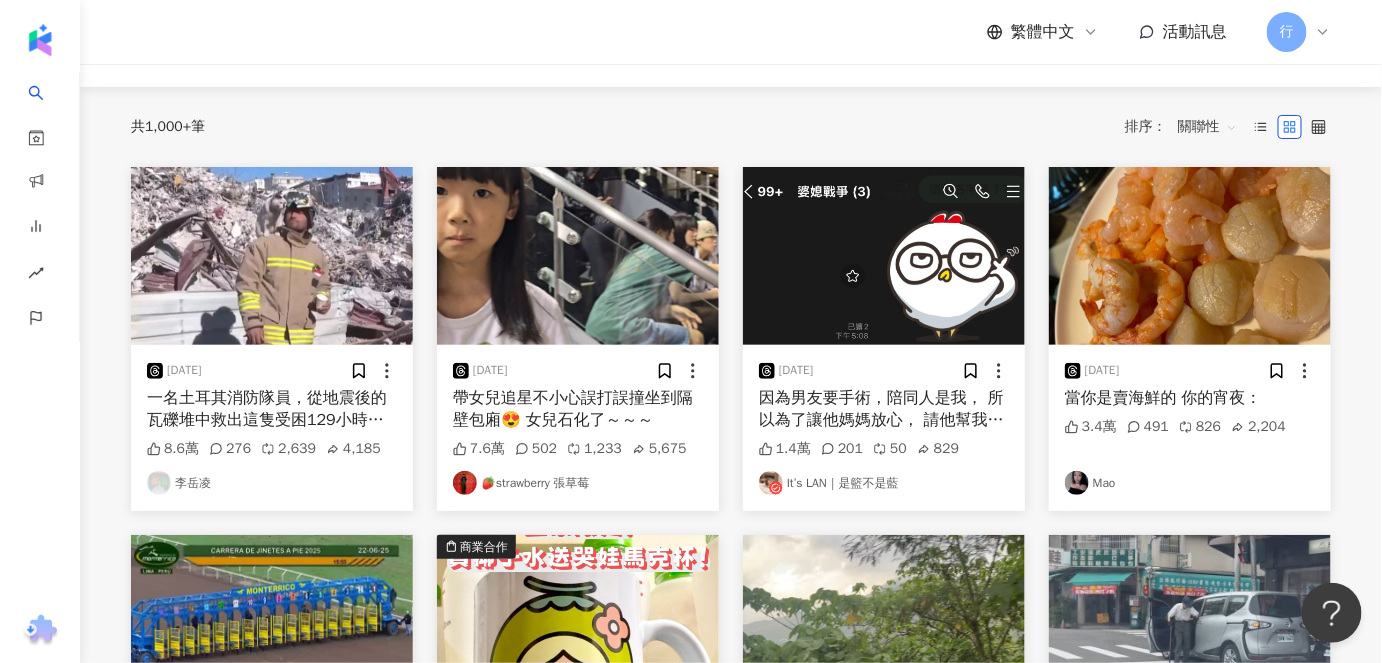 scroll, scrollTop: 0, scrollLeft: 0, axis: both 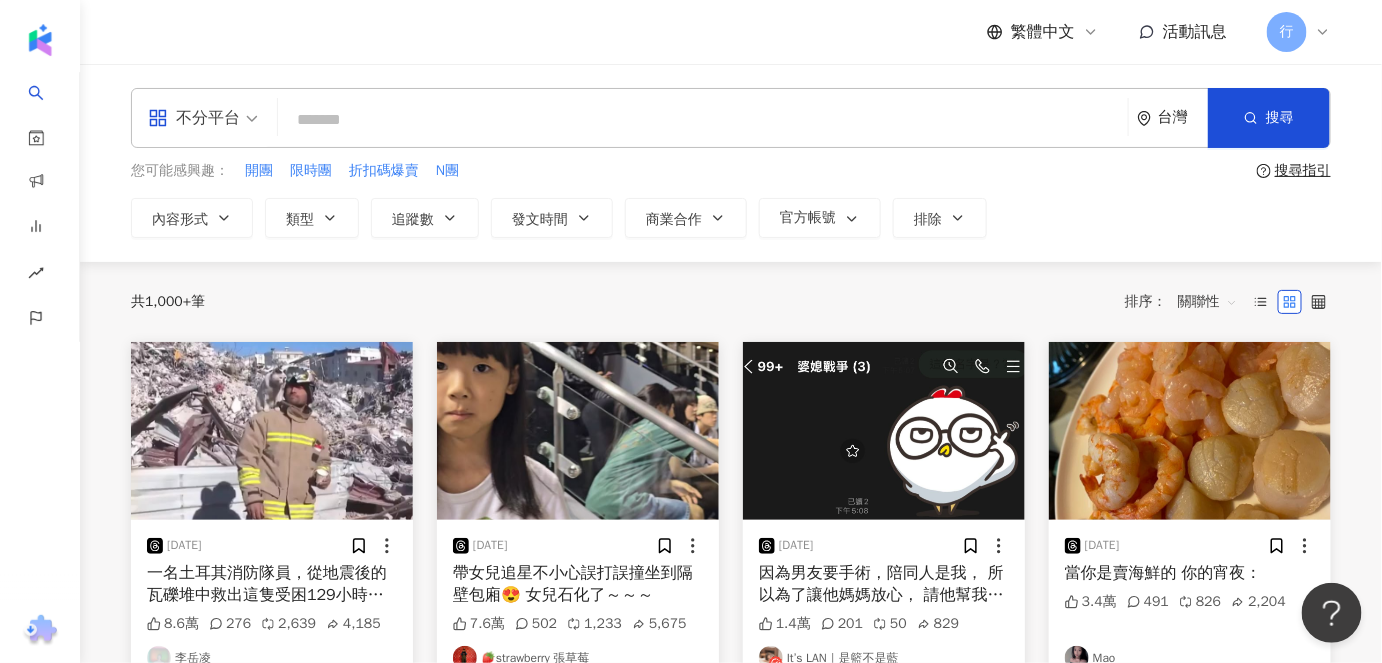 click on "行" at bounding box center [1287, 32] 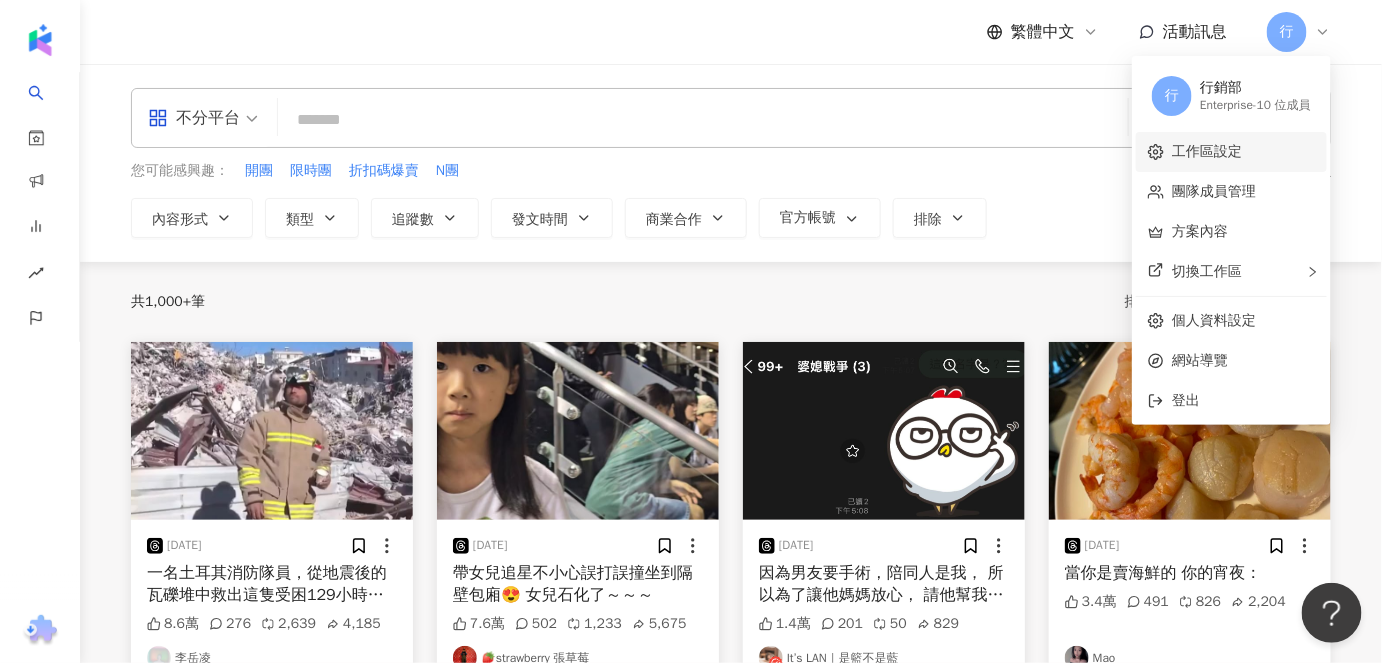 click on "工作區設定" at bounding box center (1207, 151) 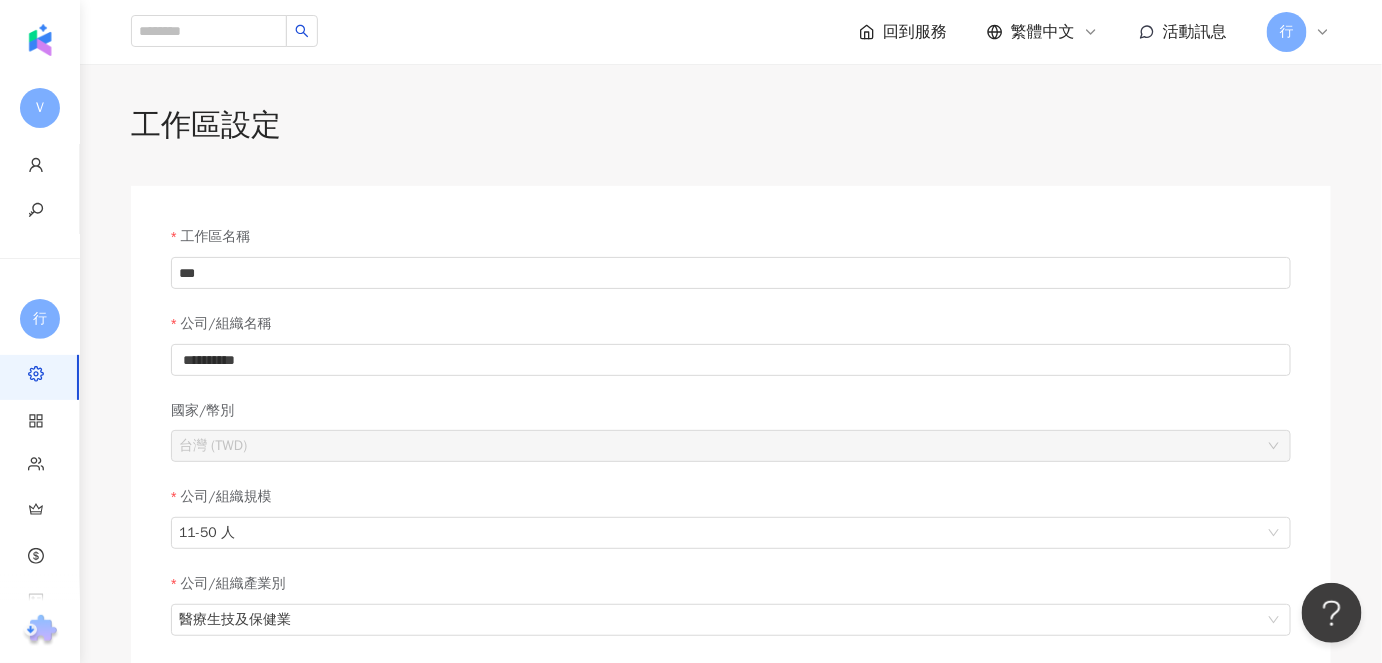 click 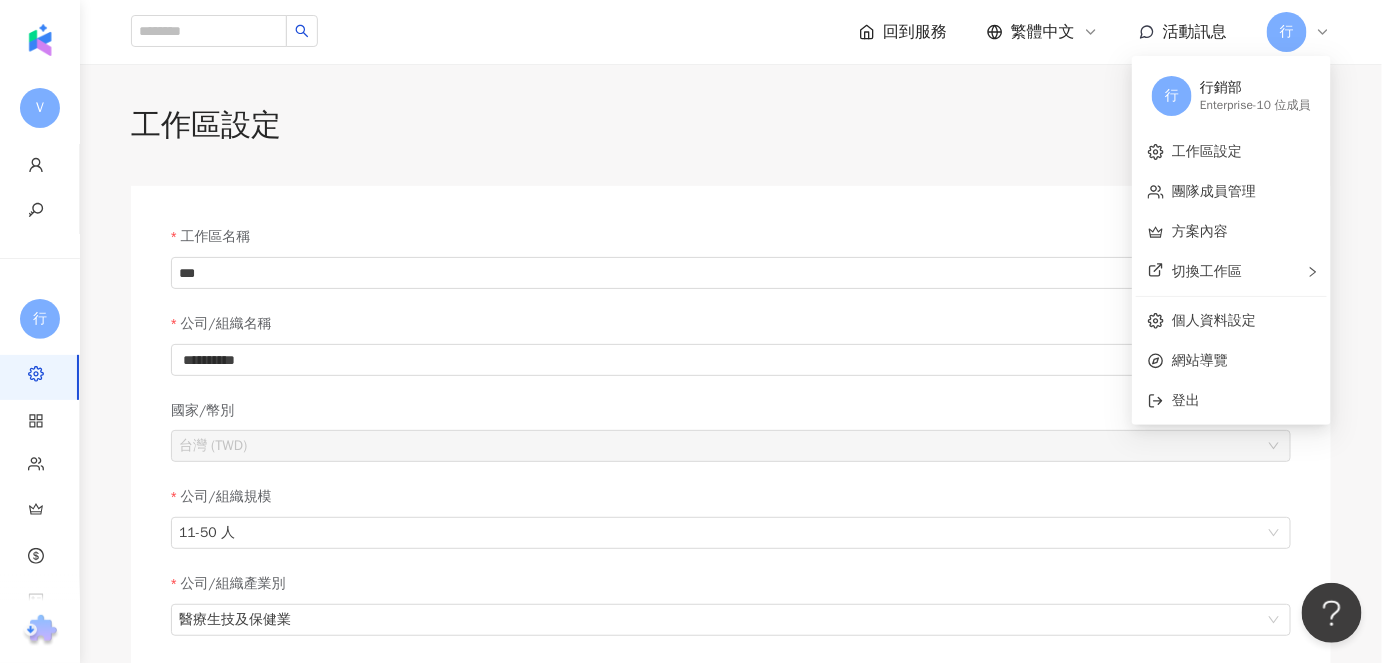 click on "**********" at bounding box center [731, 682] 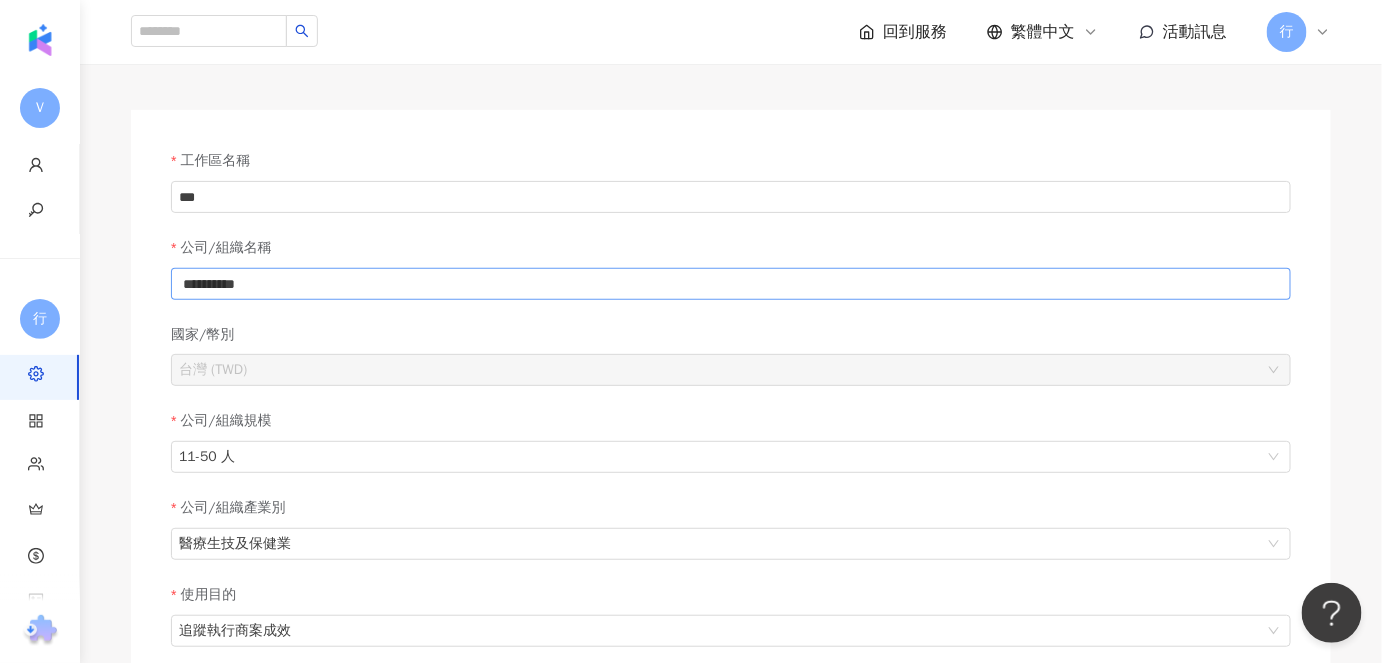 scroll, scrollTop: 0, scrollLeft: 0, axis: both 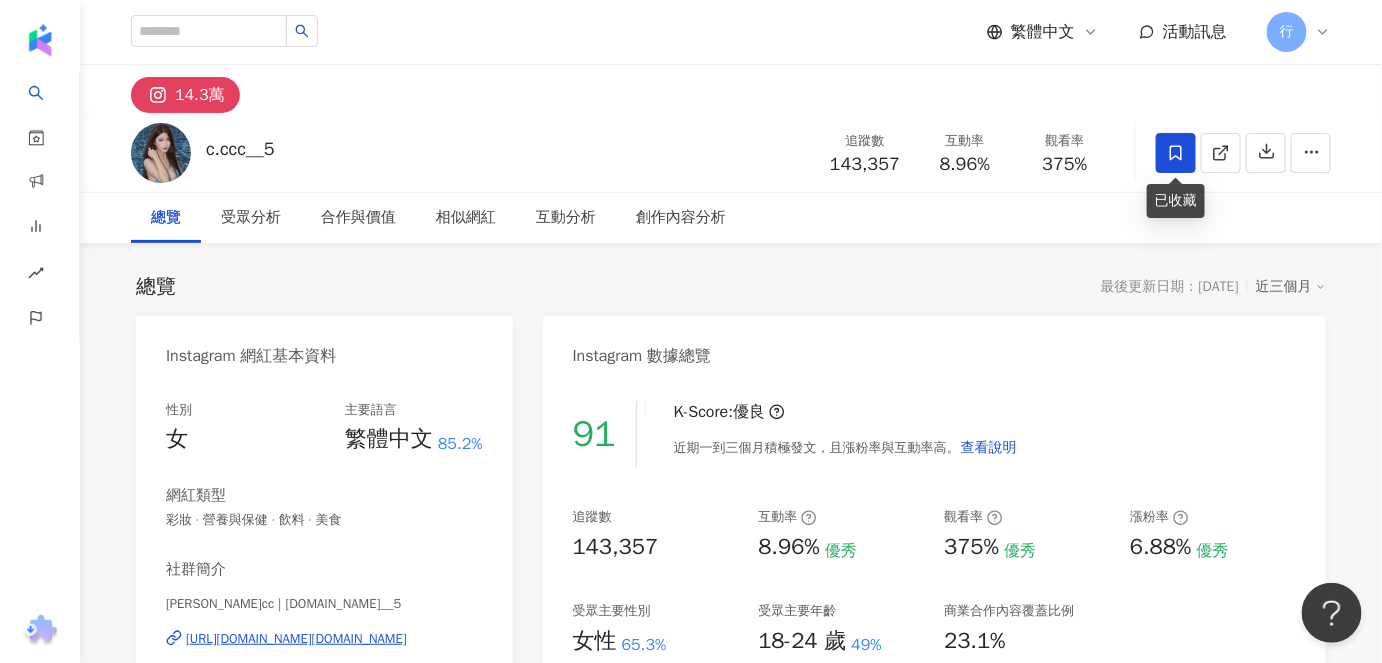 click at bounding box center [1176, 153] 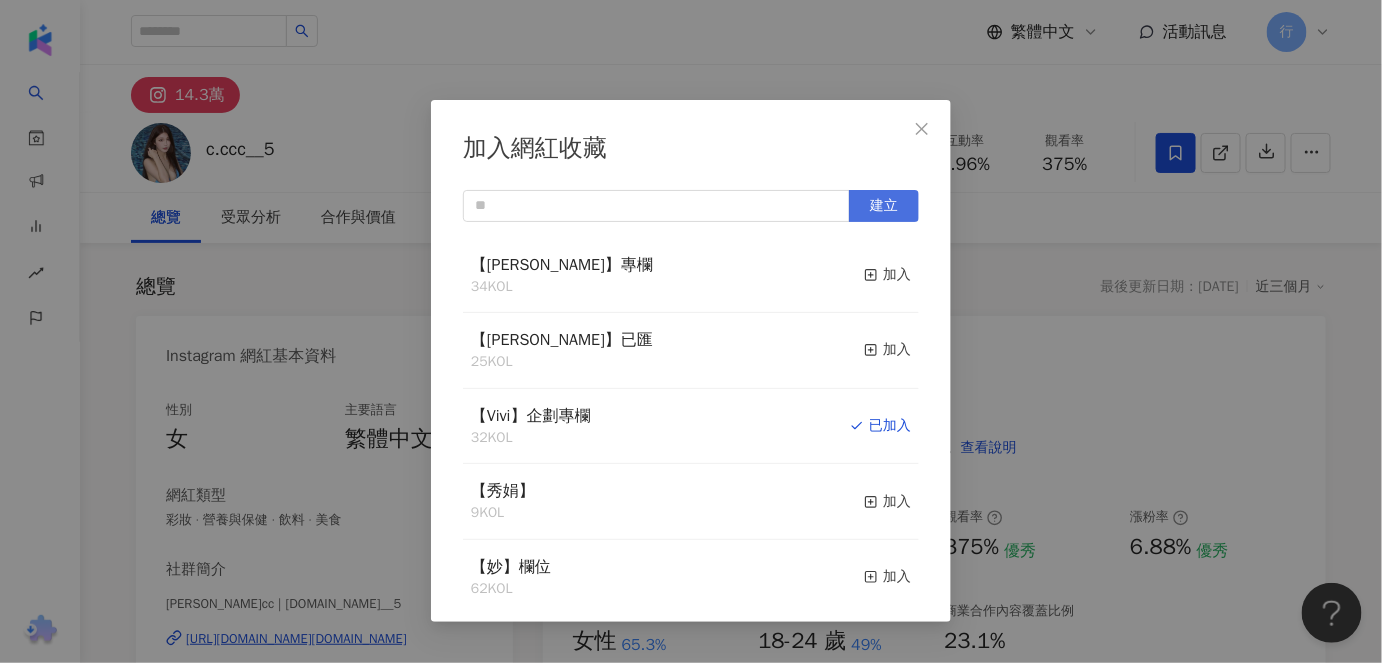 click on "建立" at bounding box center (884, 206) 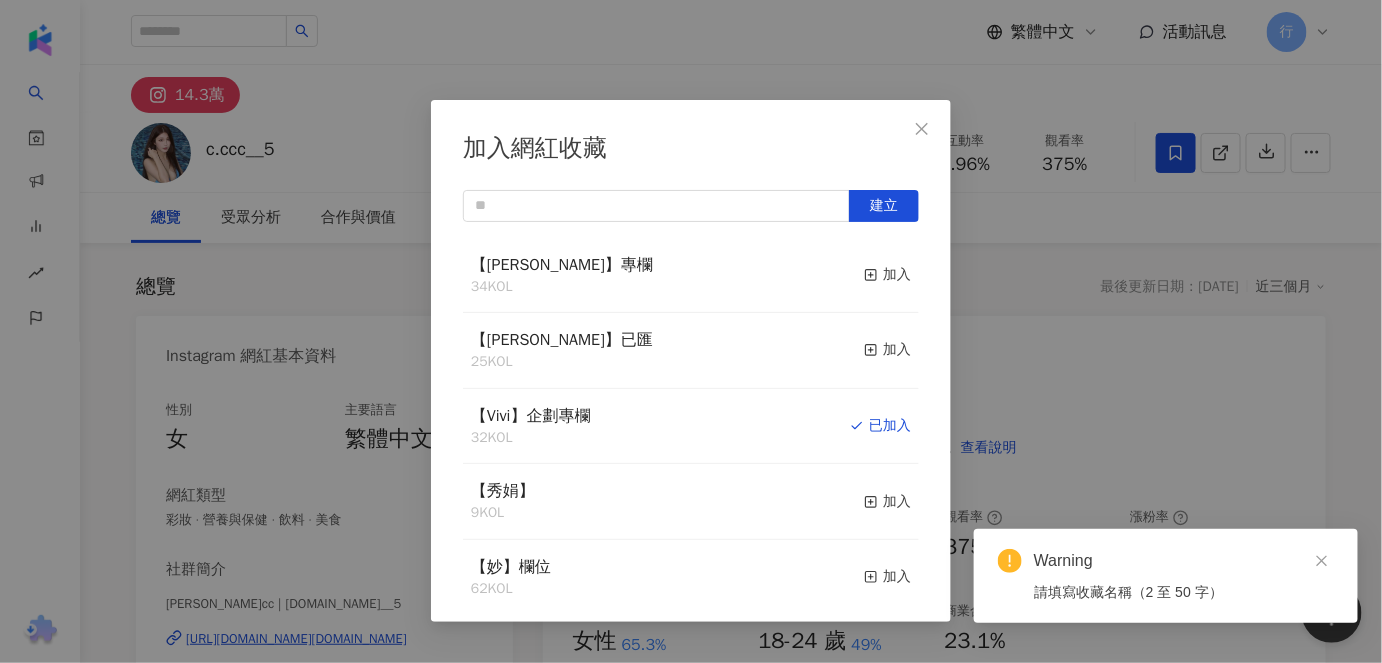 click on "加入網紅收藏" at bounding box center [691, 149] 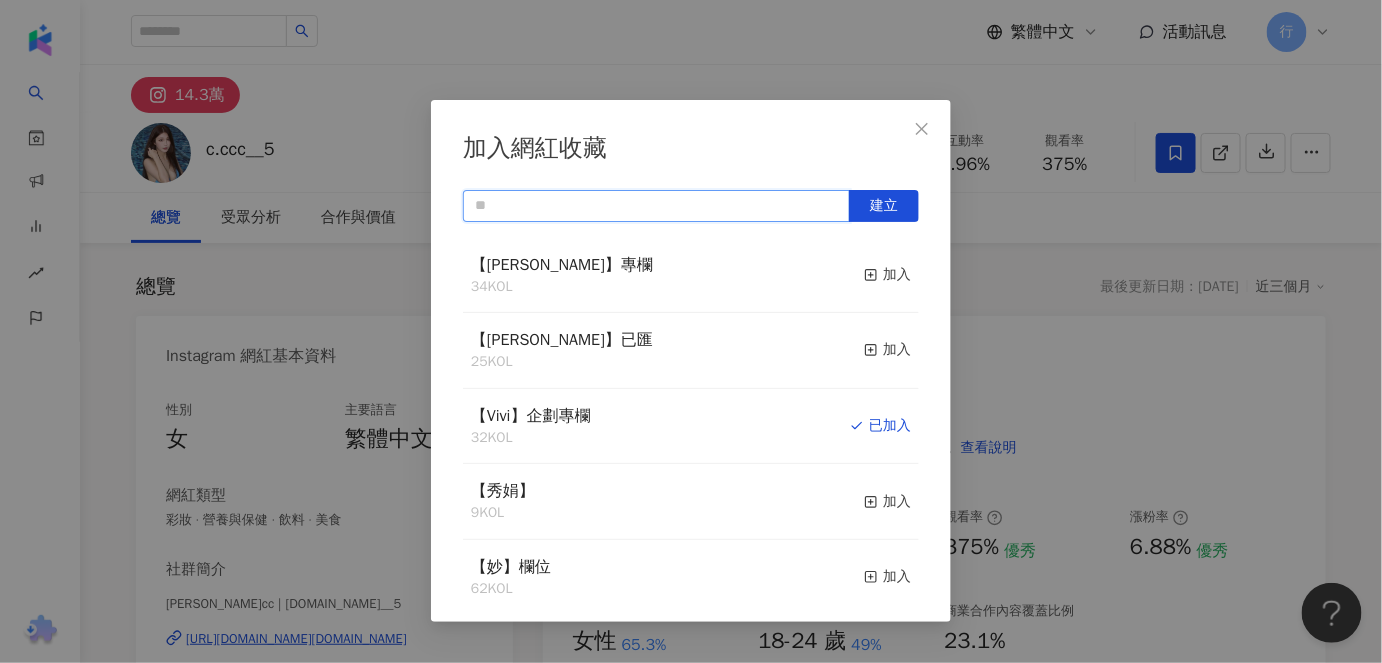 click at bounding box center [656, 206] 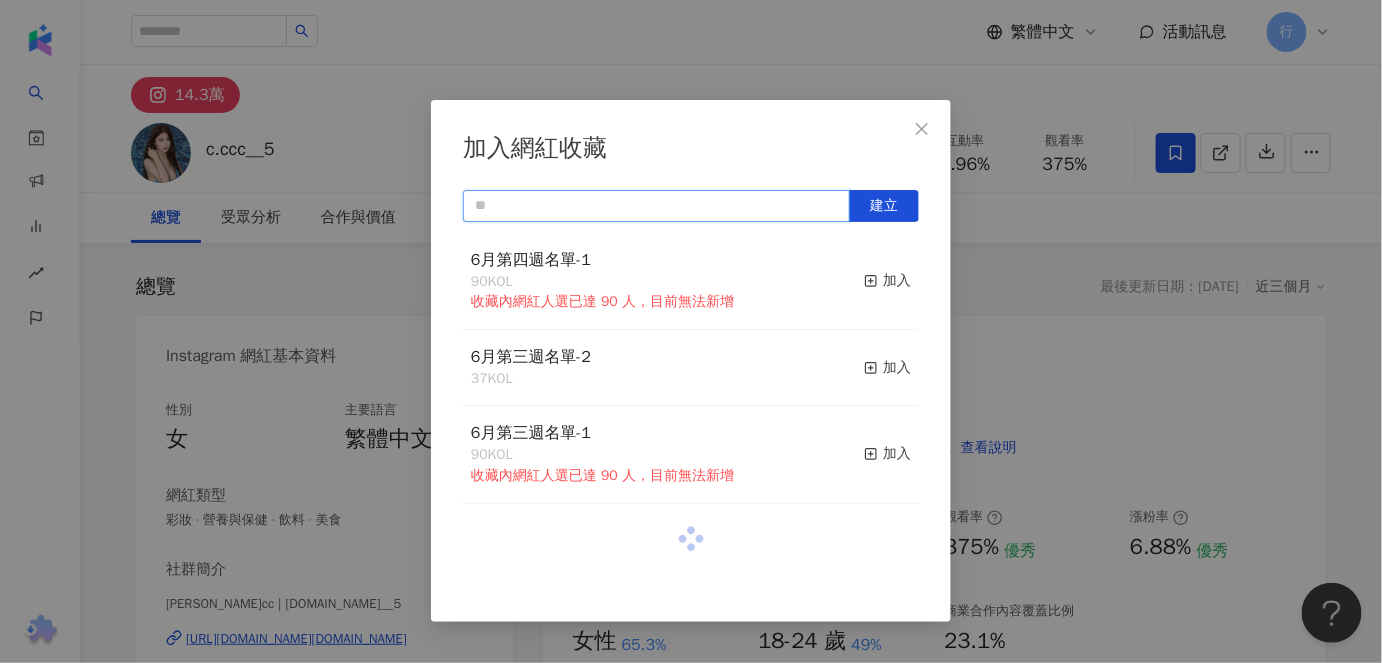 scroll, scrollTop: 263, scrollLeft: 0, axis: vertical 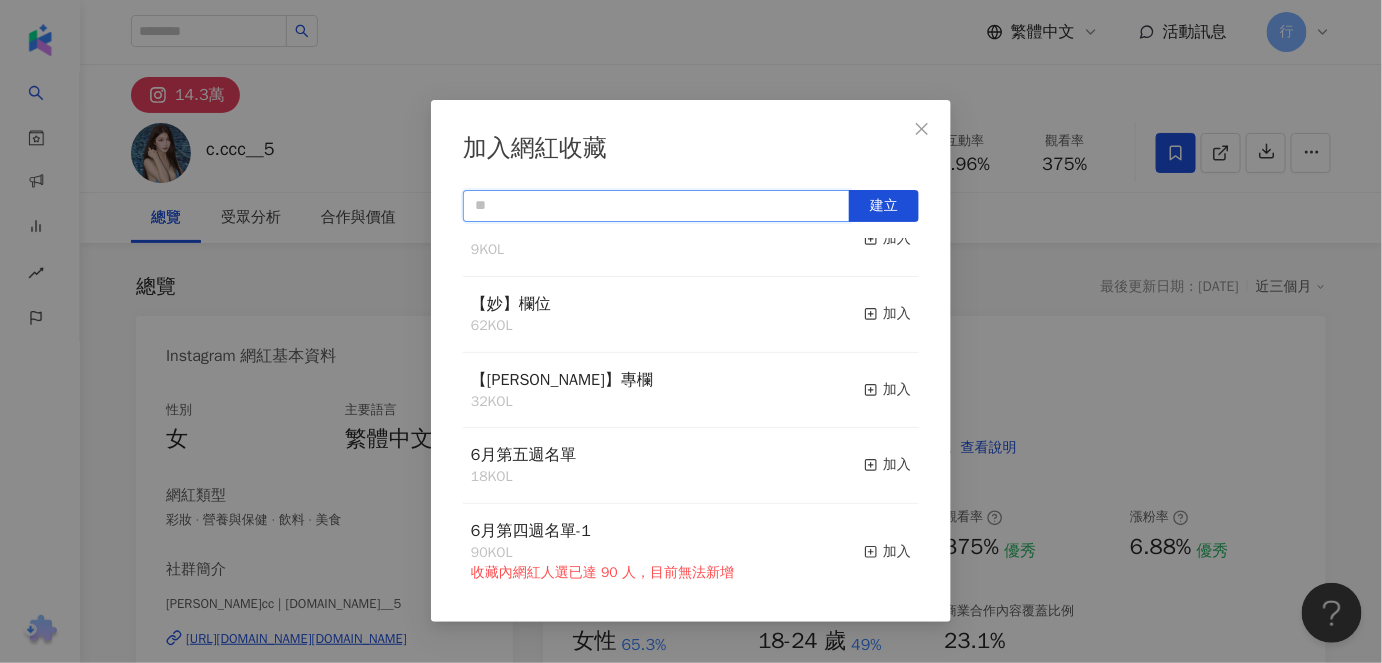 click at bounding box center (656, 206) 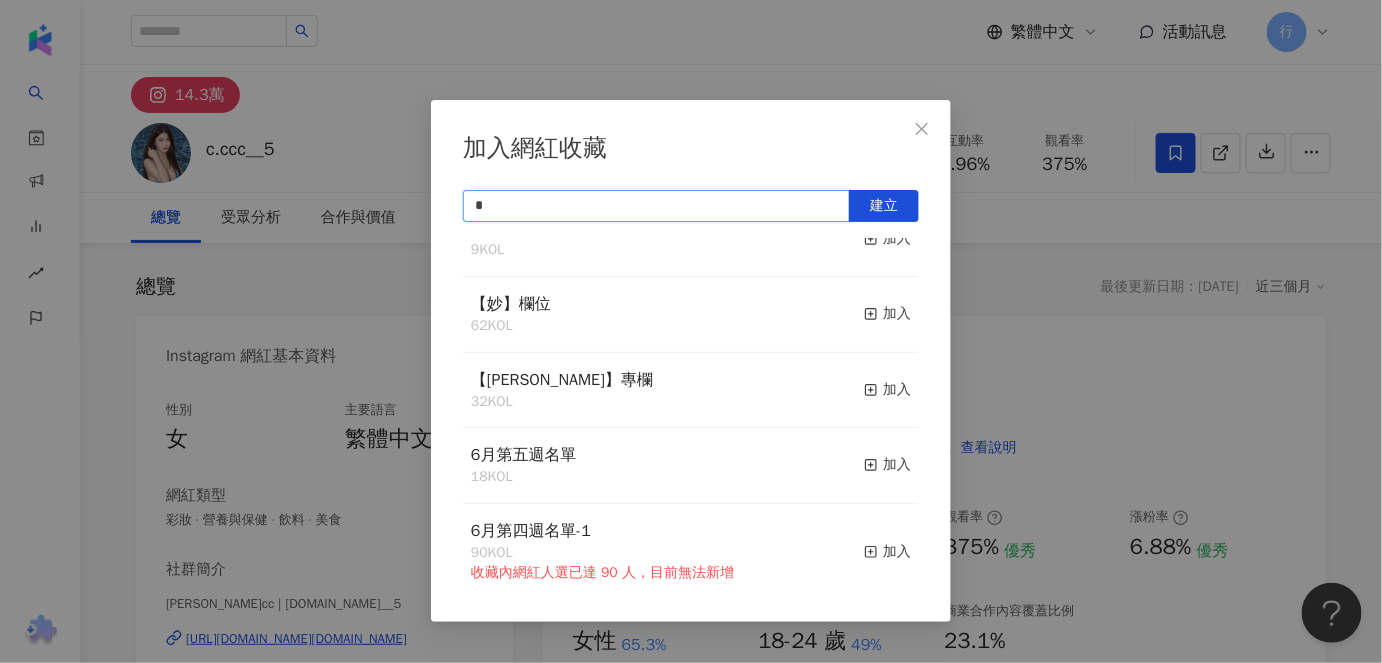 scroll, scrollTop: 0, scrollLeft: 0, axis: both 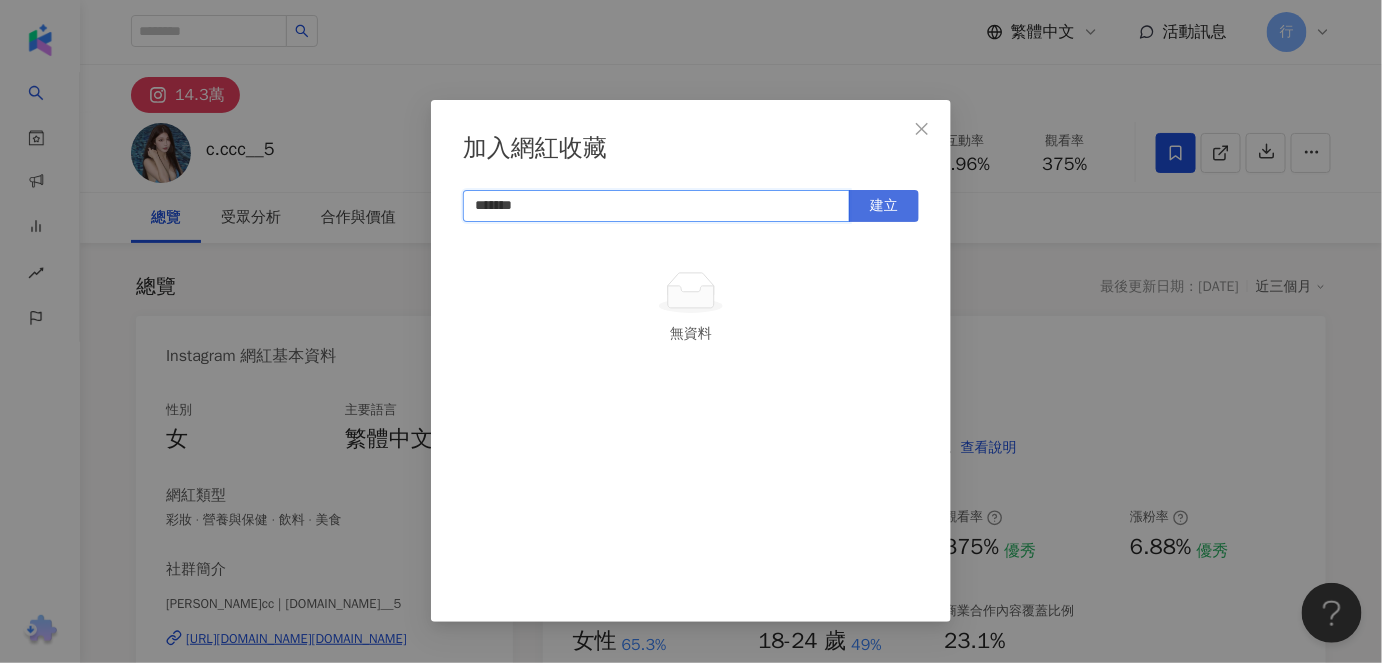 drag, startPoint x: 872, startPoint y: 206, endPoint x: 878, endPoint y: 215, distance: 10.816654 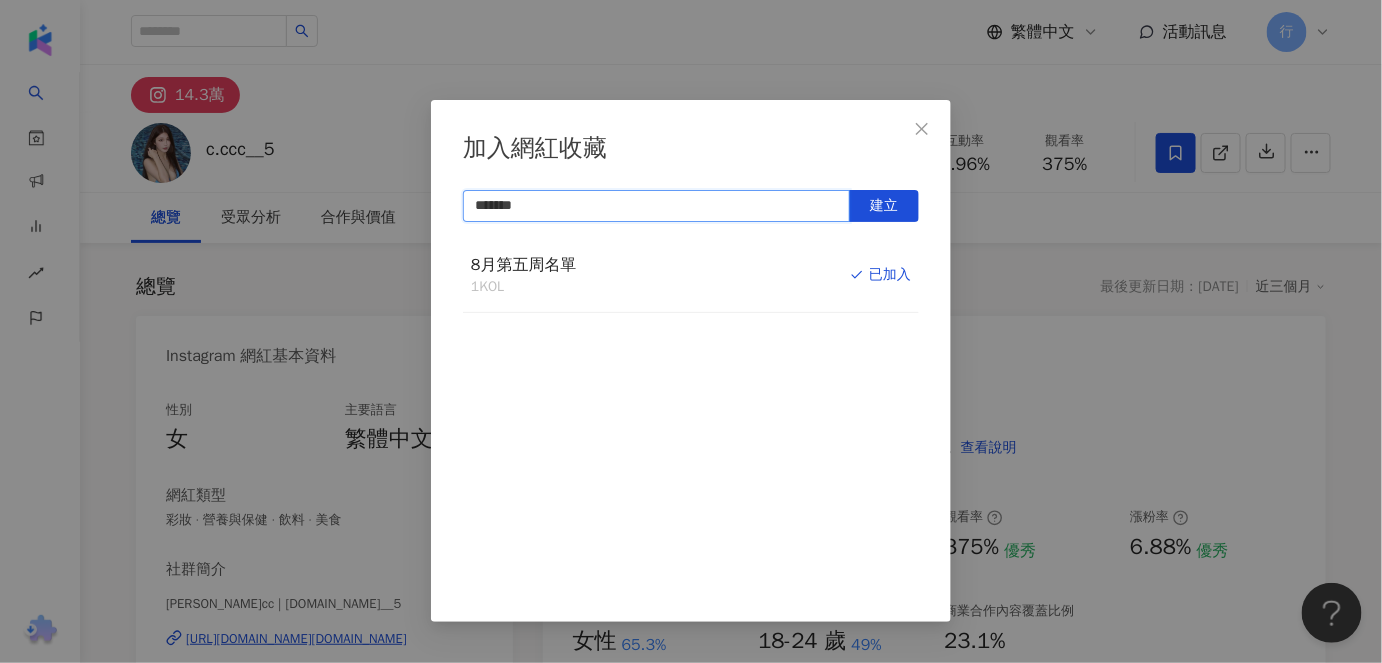 type on "*******" 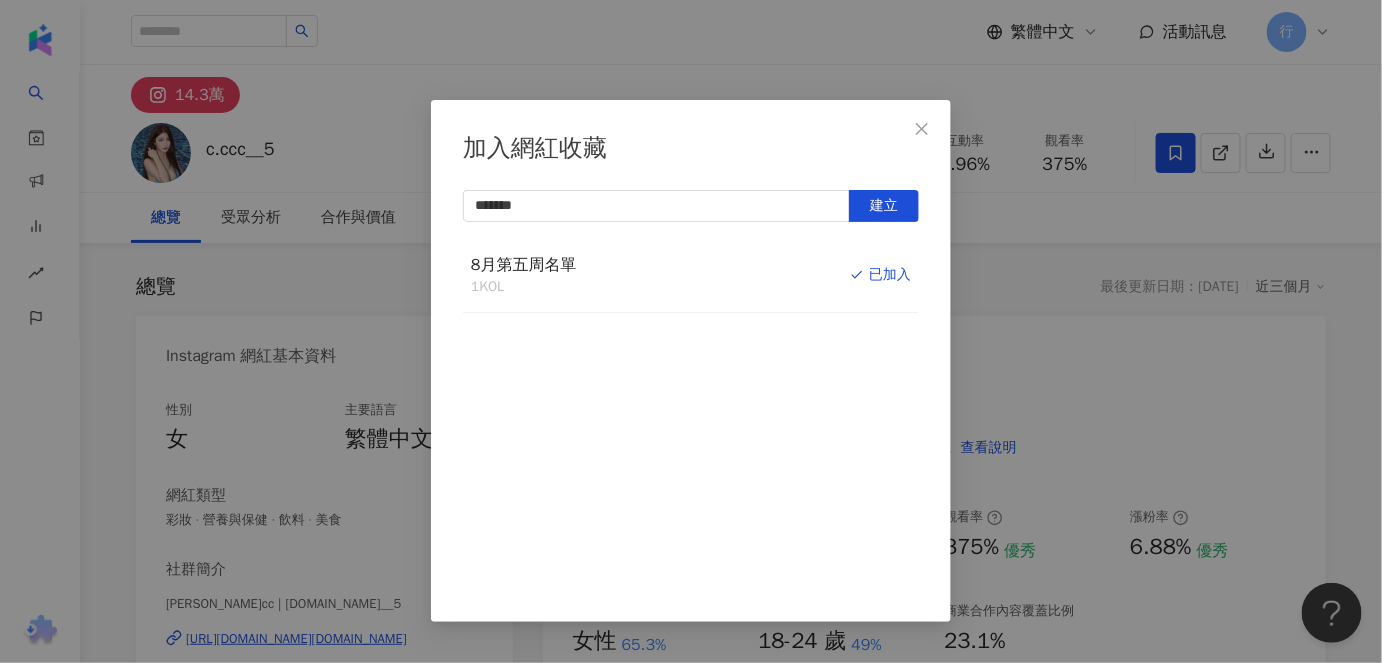 click on "已加入" at bounding box center (880, 275) 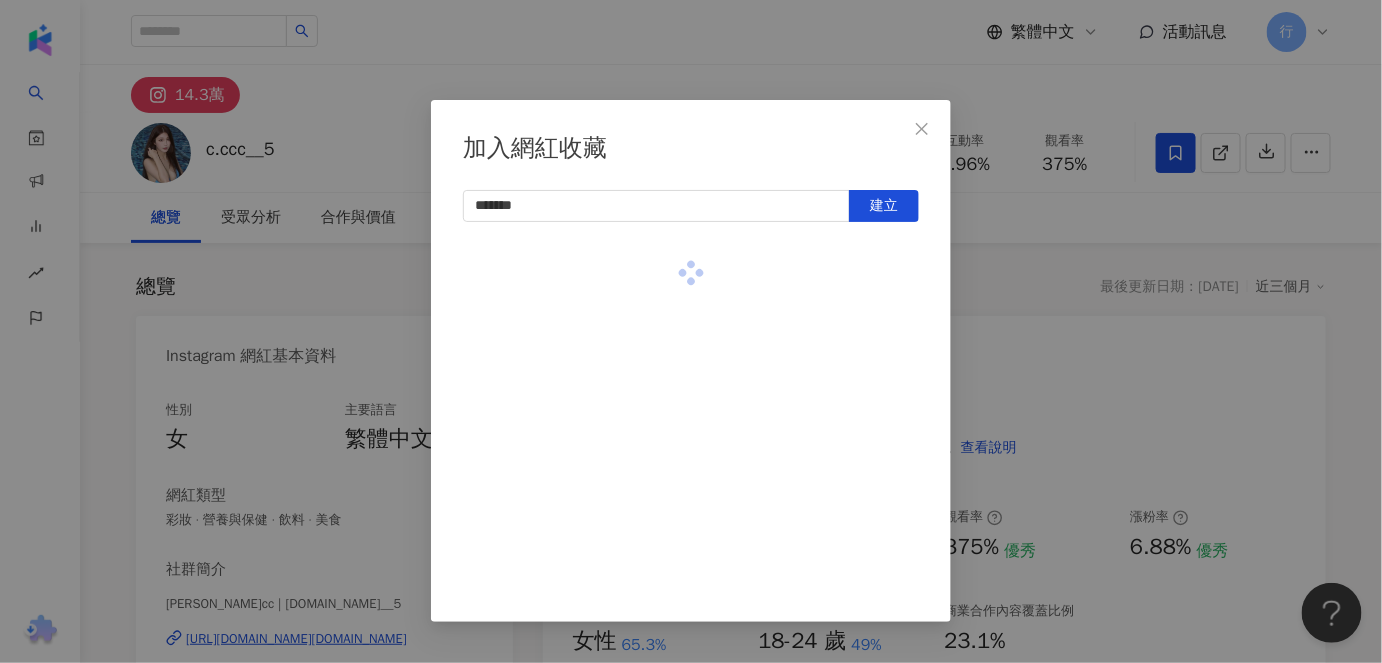 click at bounding box center [691, 273] 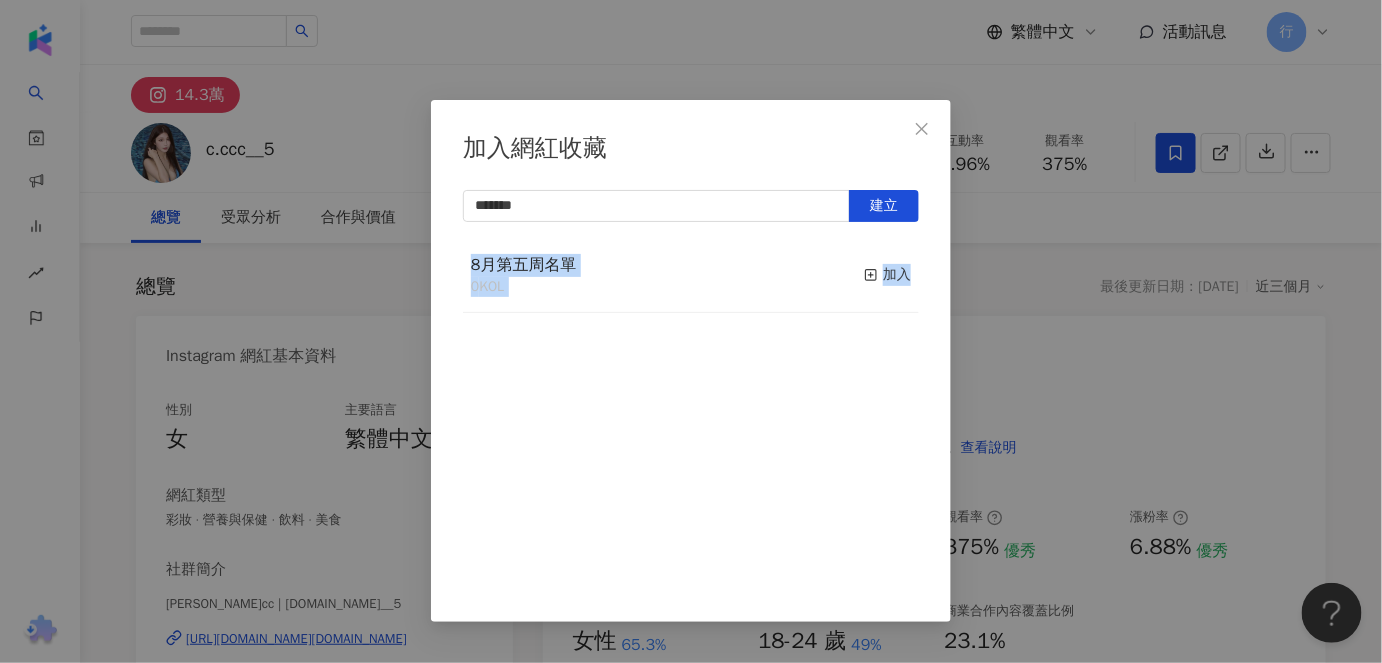 click on "8月第五周名單 0  KOL 加入" at bounding box center [691, 418] 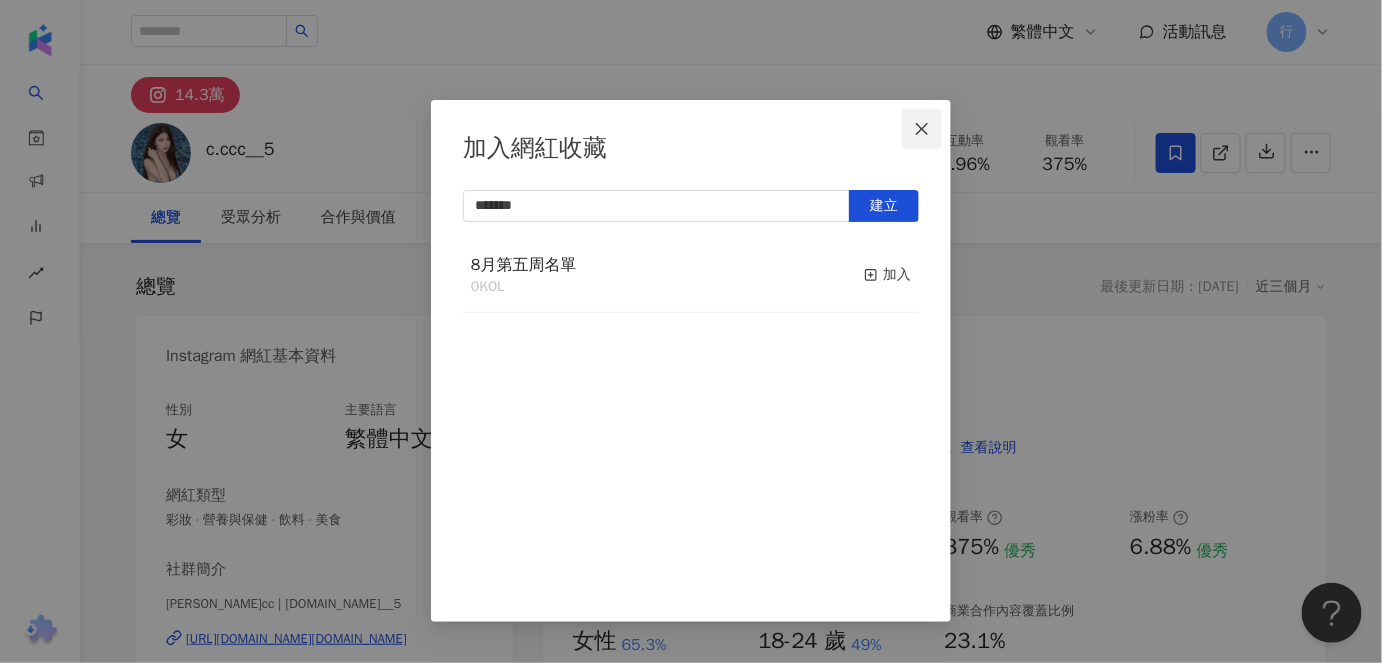click at bounding box center [922, 129] 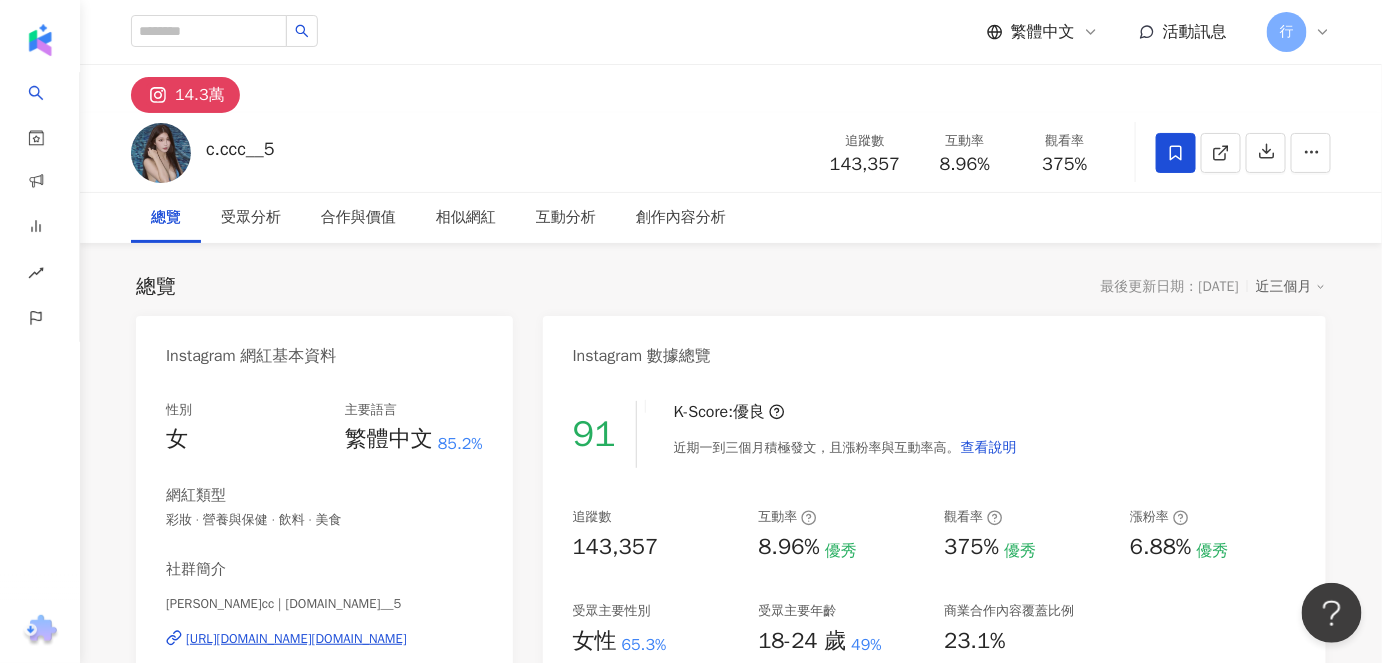 click at bounding box center (1176, 153) 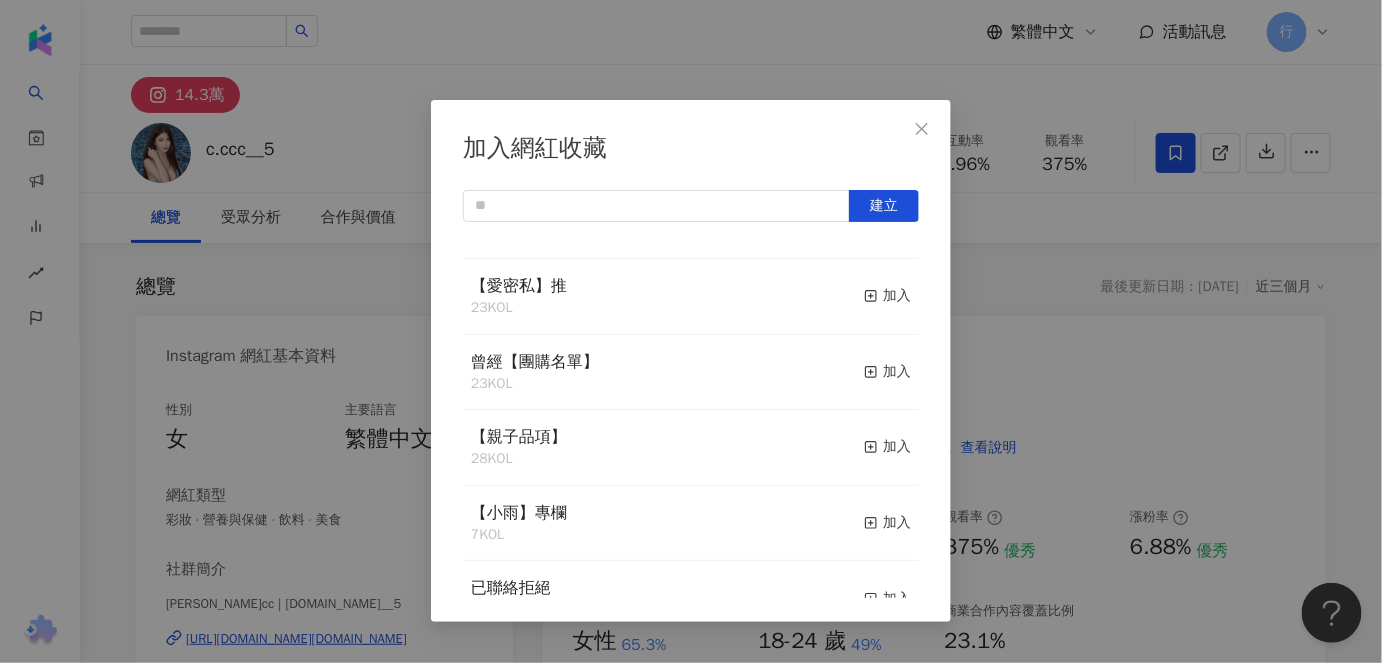 scroll, scrollTop: 1245, scrollLeft: 0, axis: vertical 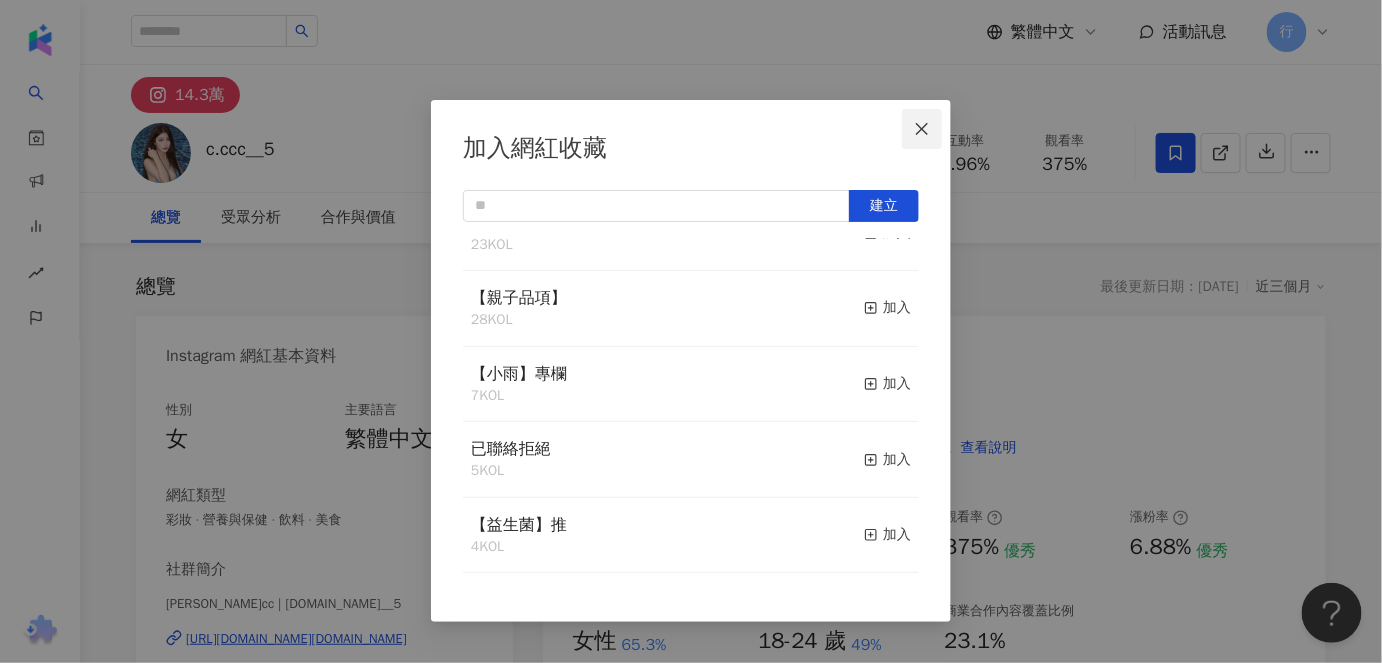 click 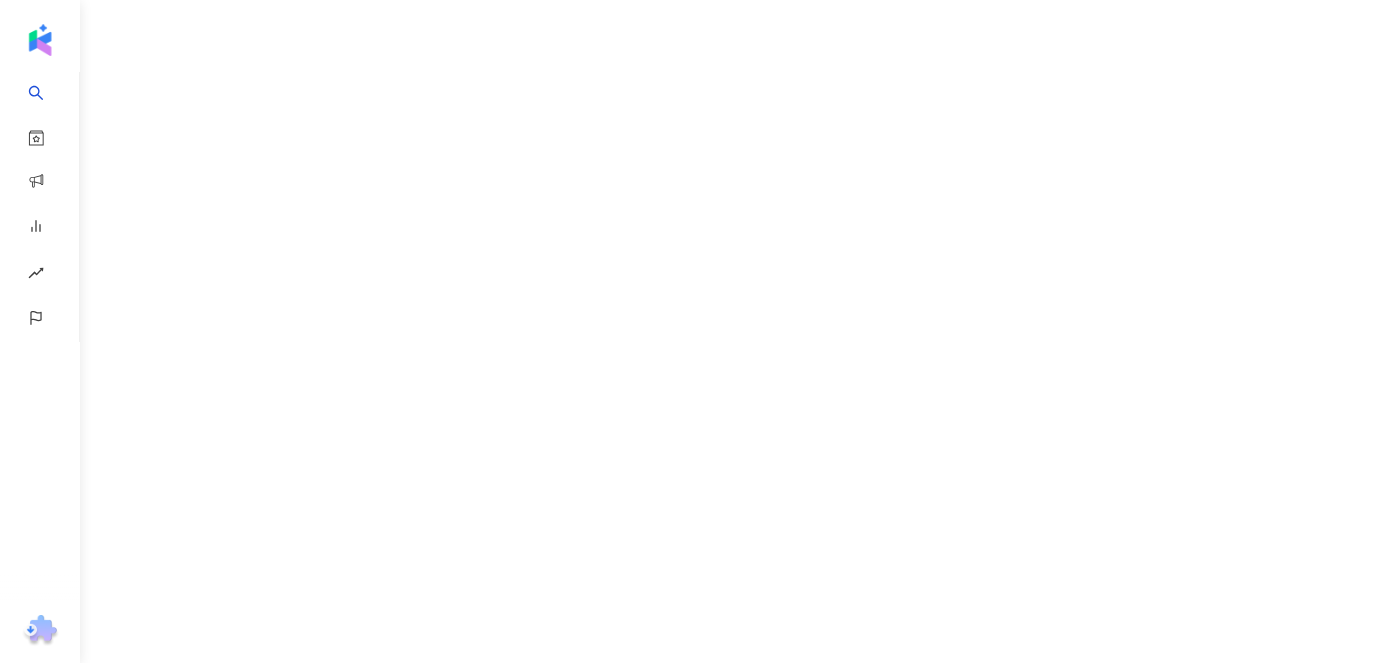 scroll, scrollTop: 0, scrollLeft: 0, axis: both 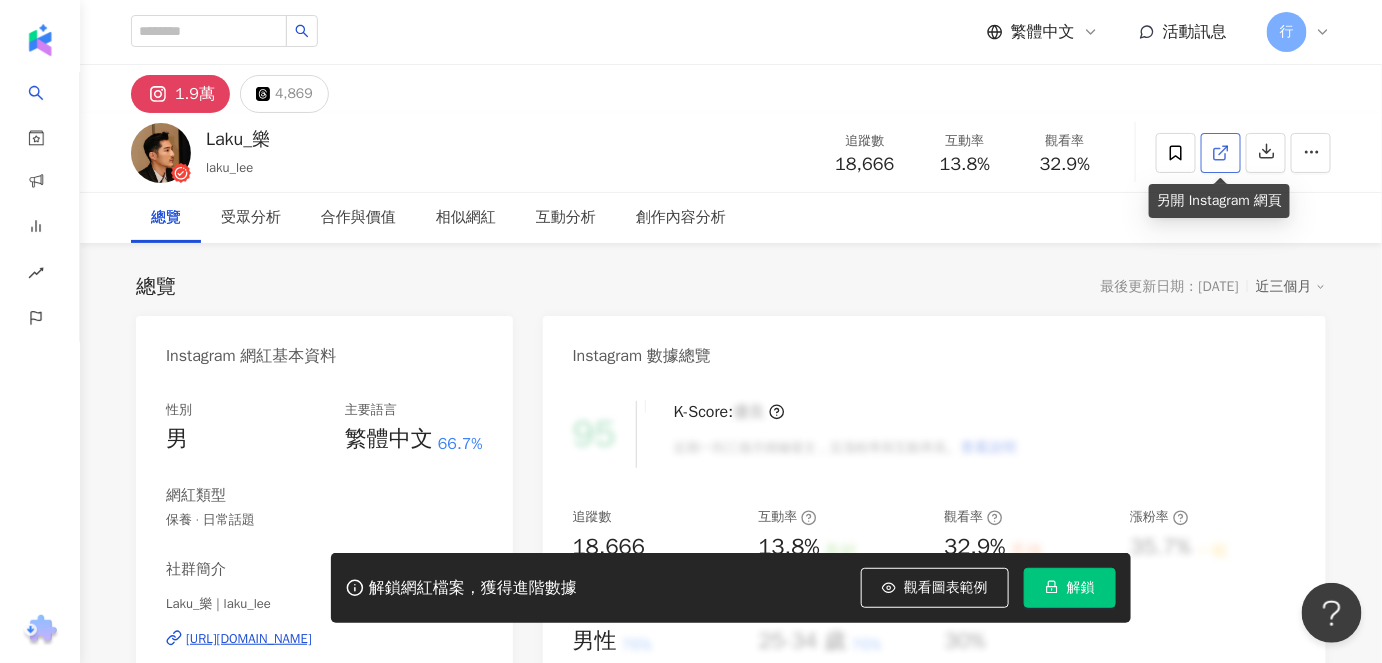 click 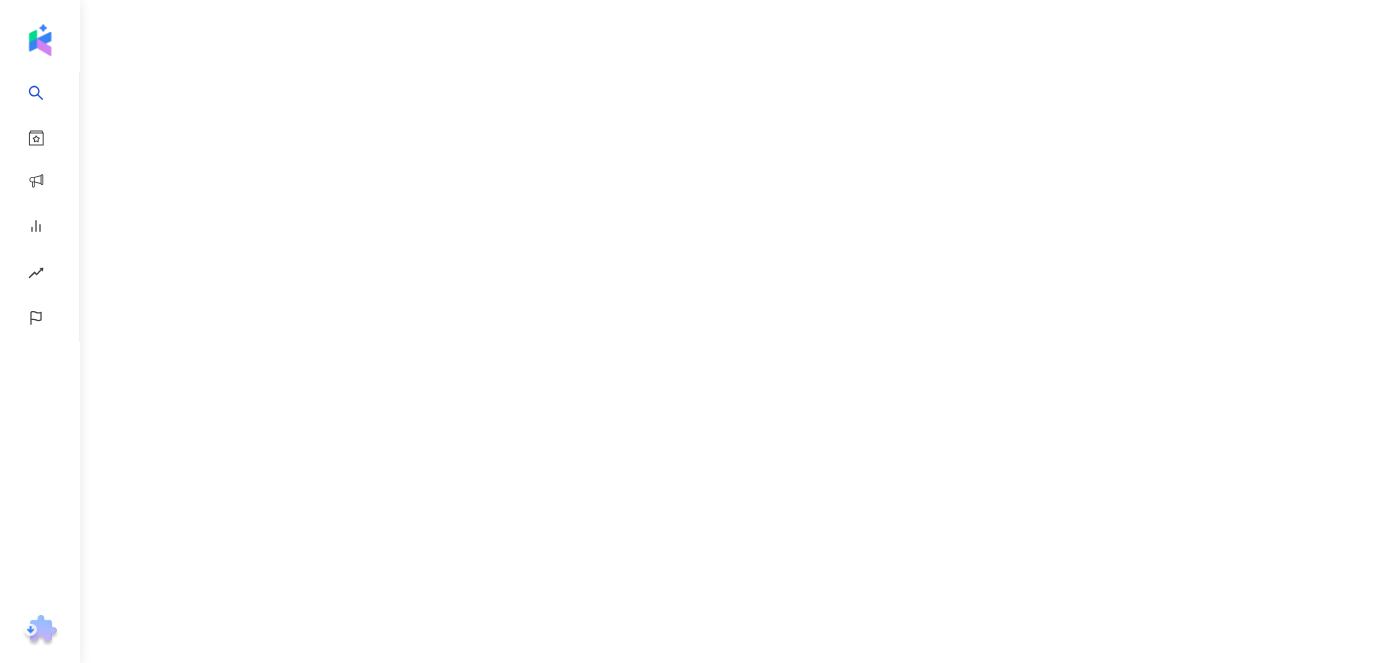 scroll, scrollTop: 0, scrollLeft: 0, axis: both 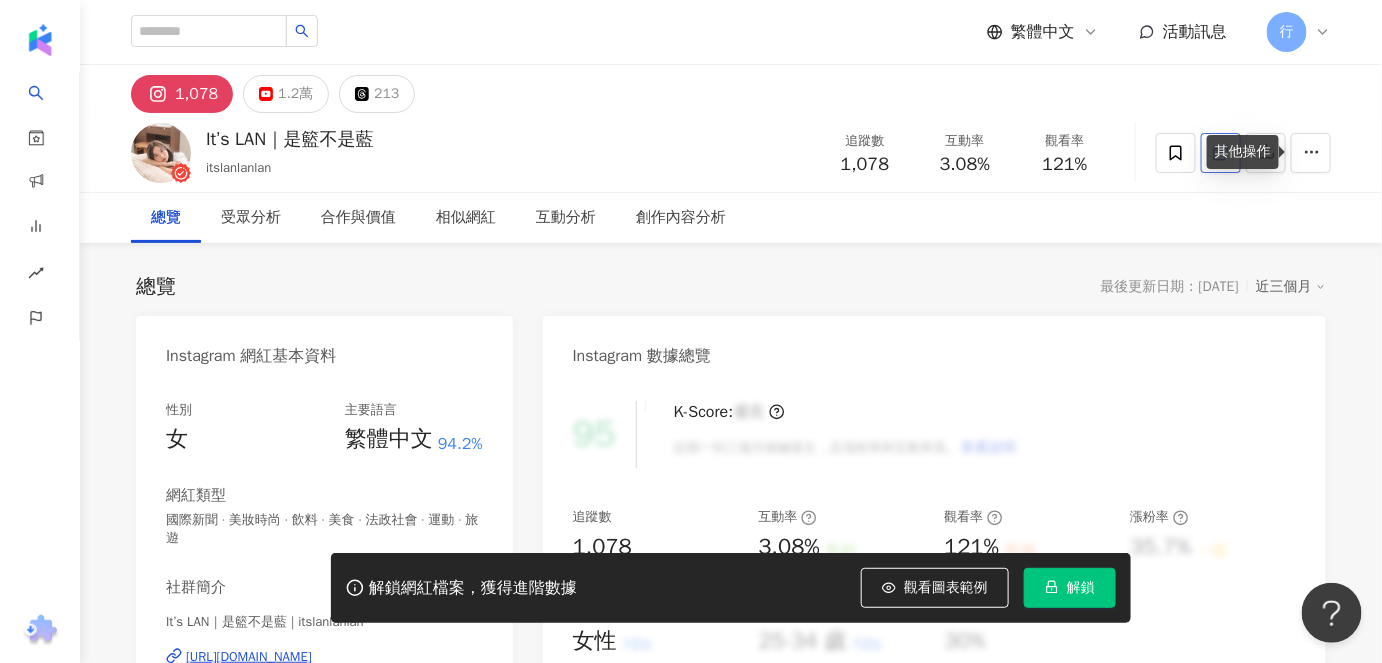 click at bounding box center (1221, 153) 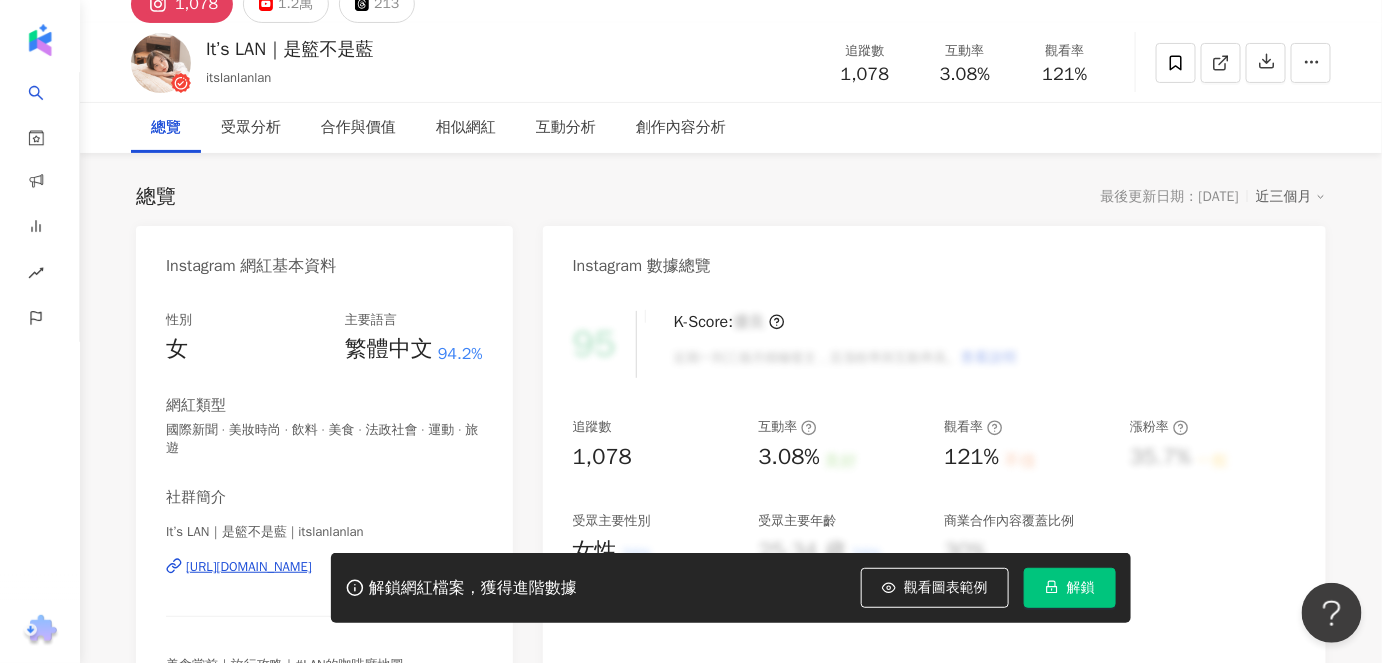scroll, scrollTop: 0, scrollLeft: 0, axis: both 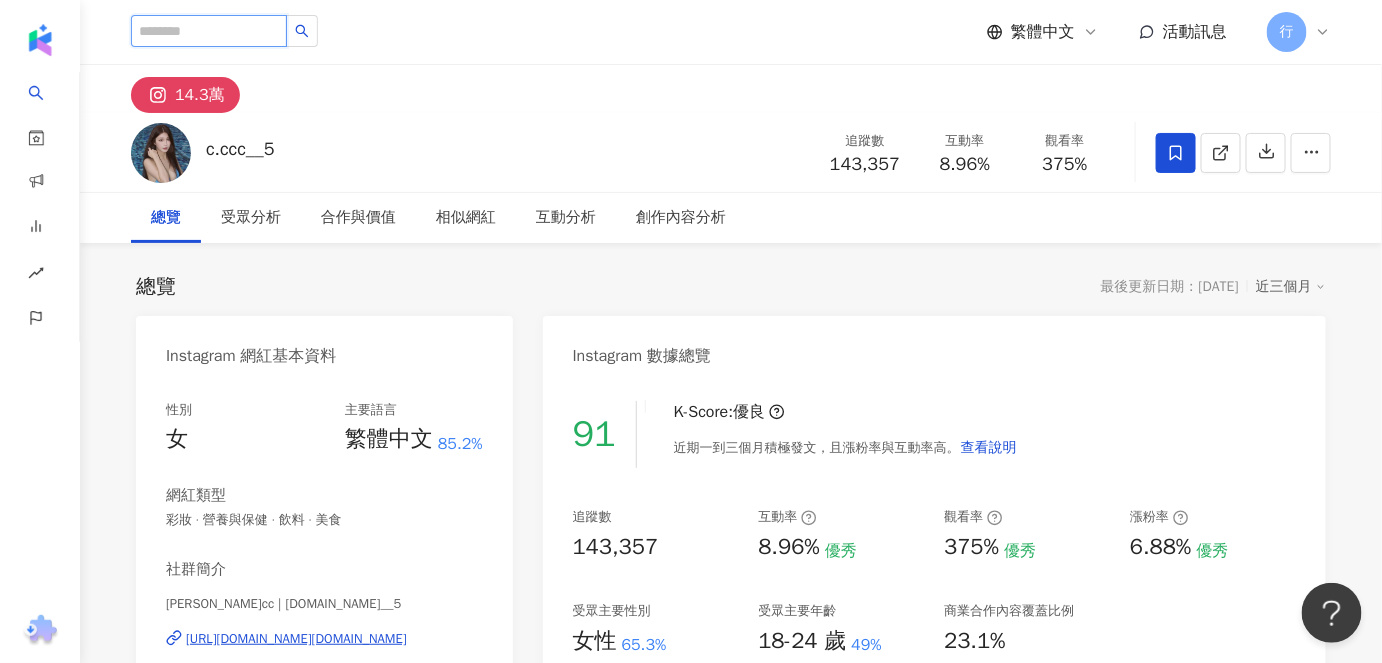 click at bounding box center (209, 31) 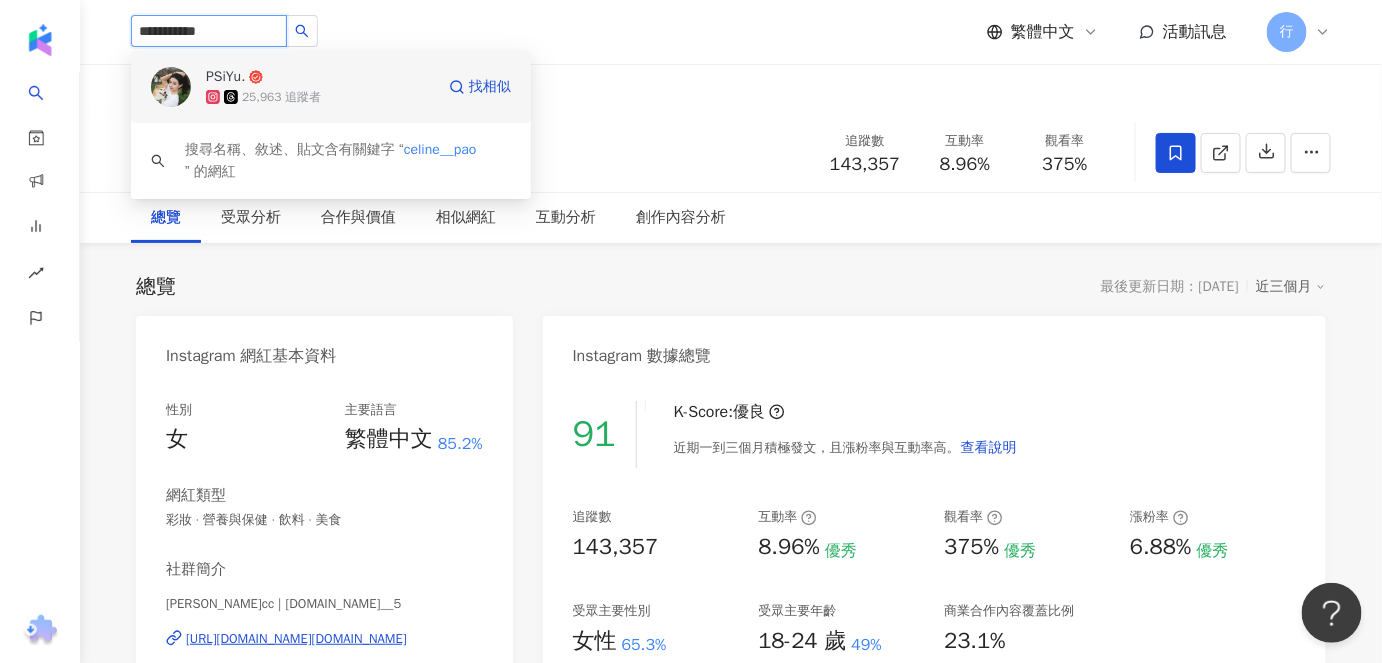 click on "25,963   追蹤者" at bounding box center [281, 97] 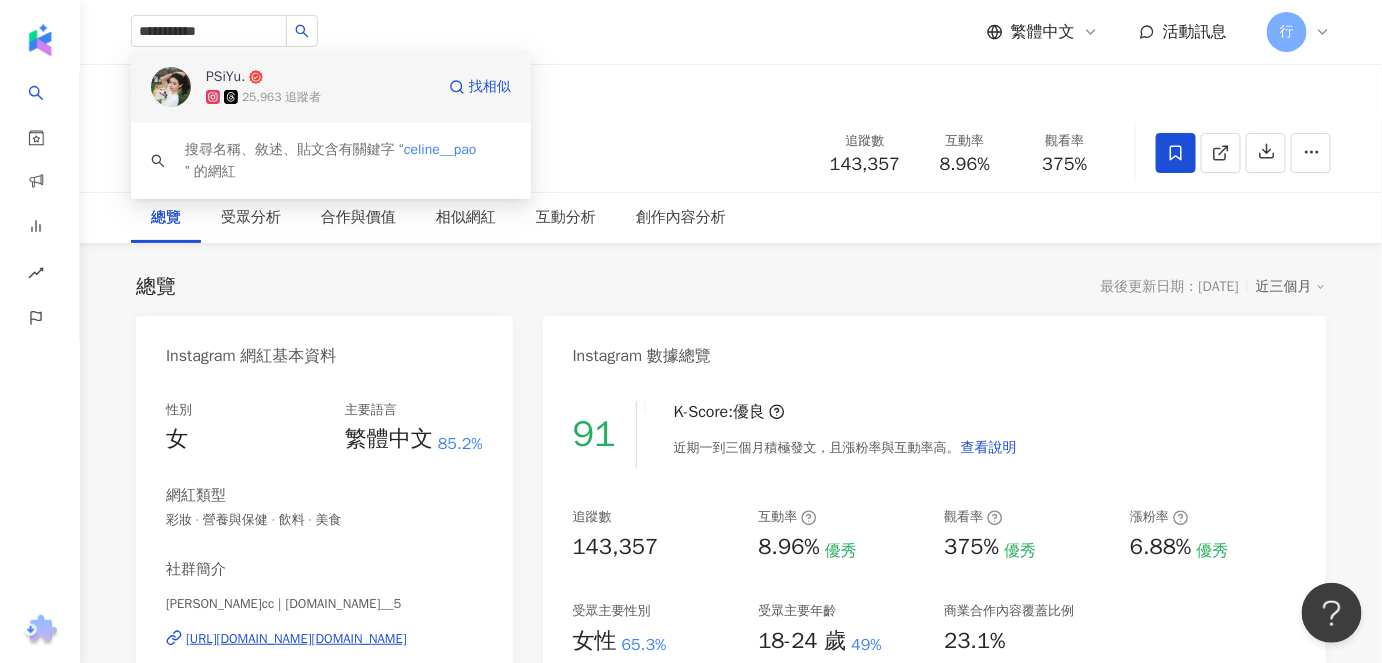type 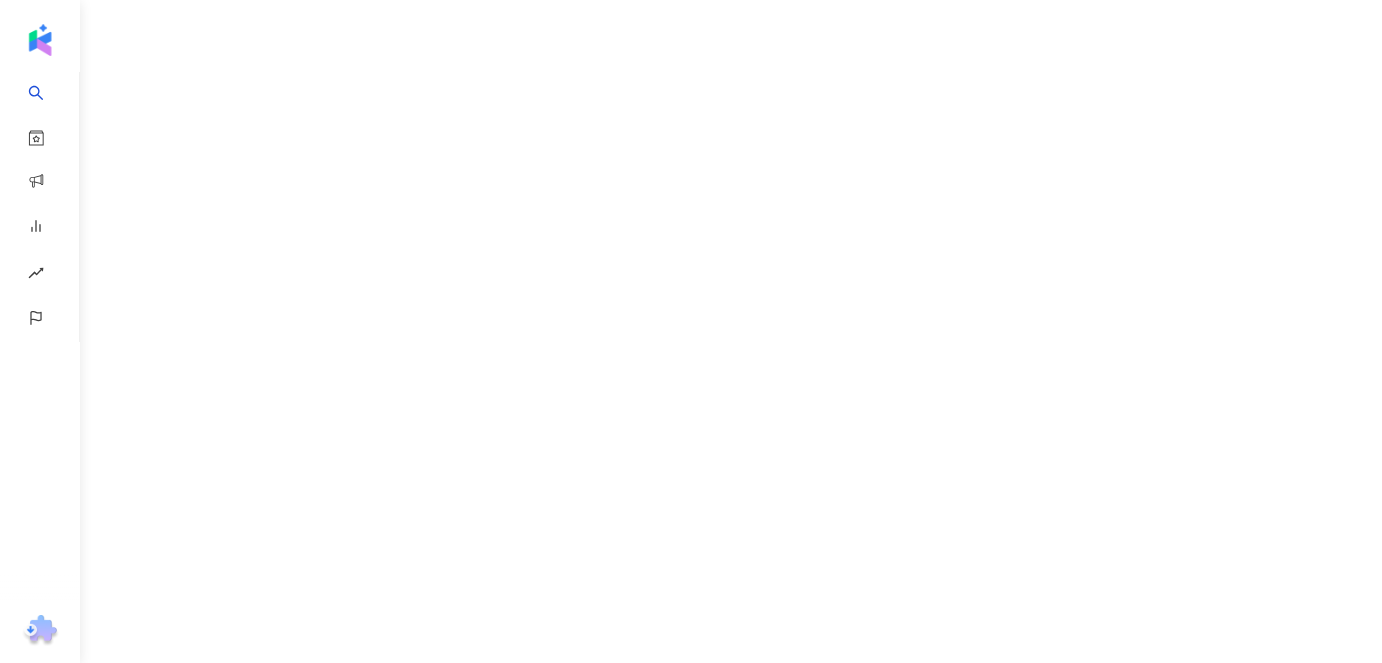 scroll, scrollTop: 0, scrollLeft: 0, axis: both 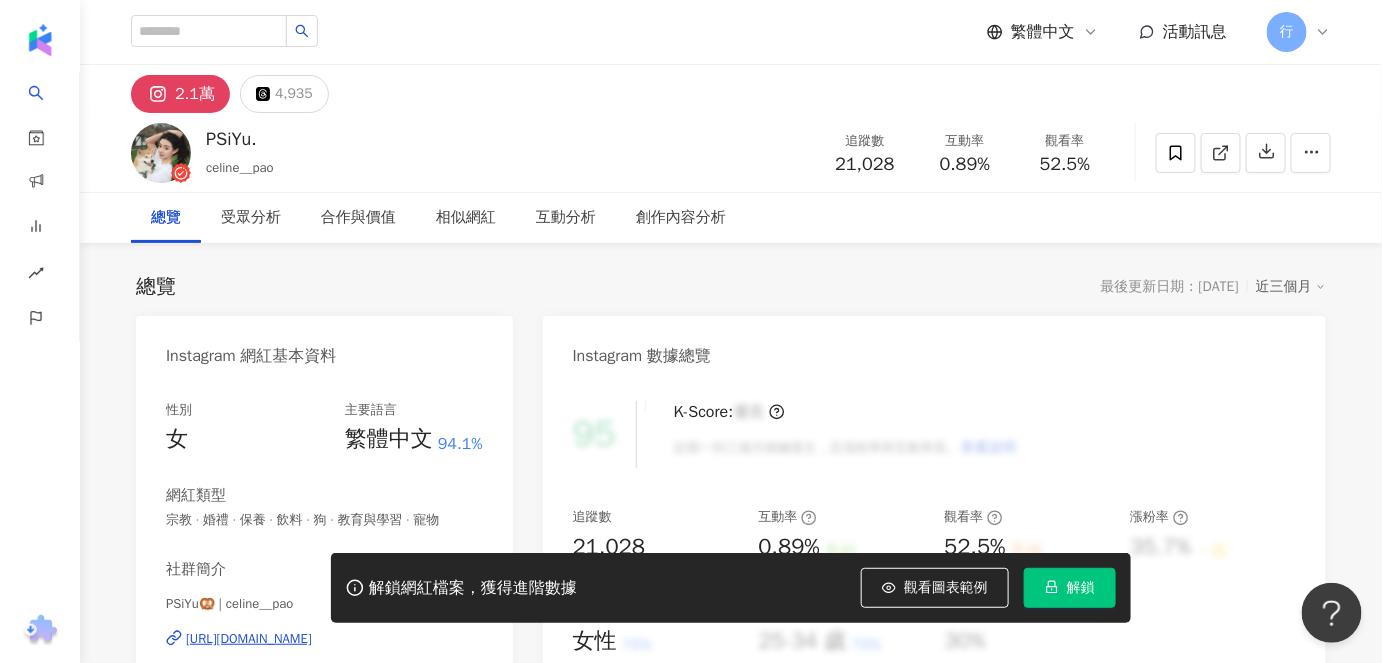 click on "解鎖" at bounding box center [1081, 588] 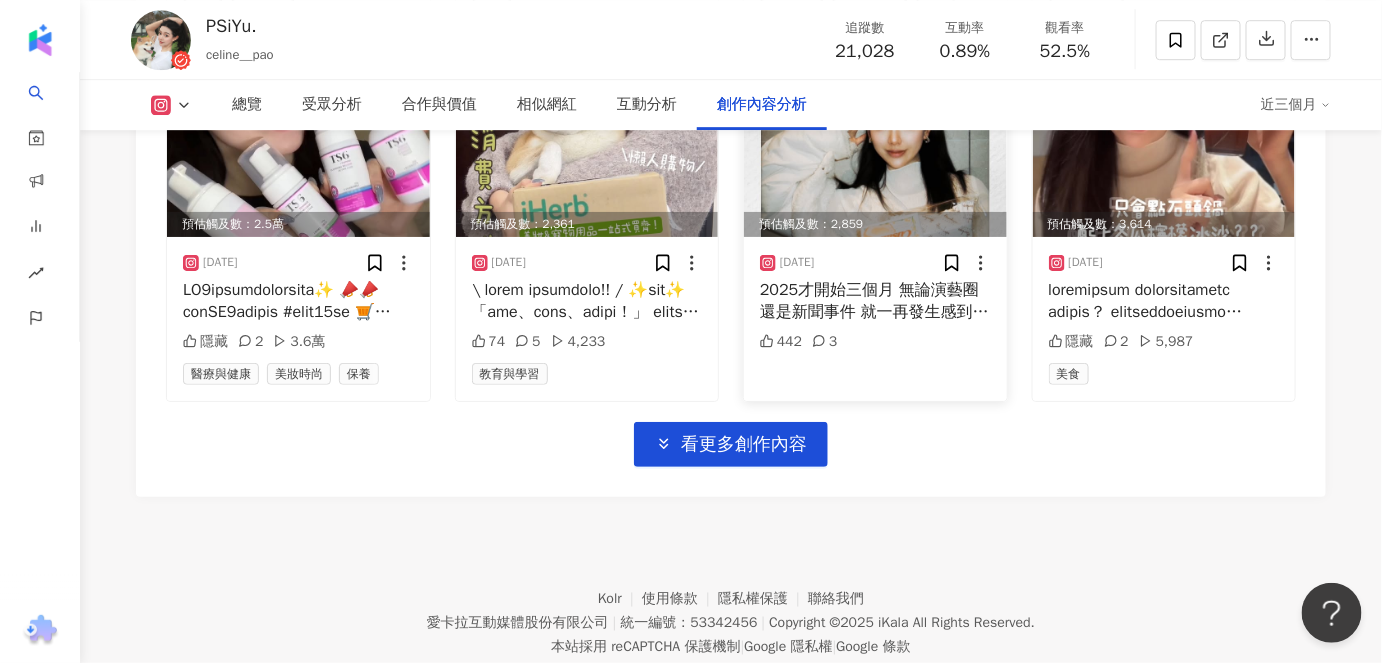 scroll, scrollTop: 7000, scrollLeft: 0, axis: vertical 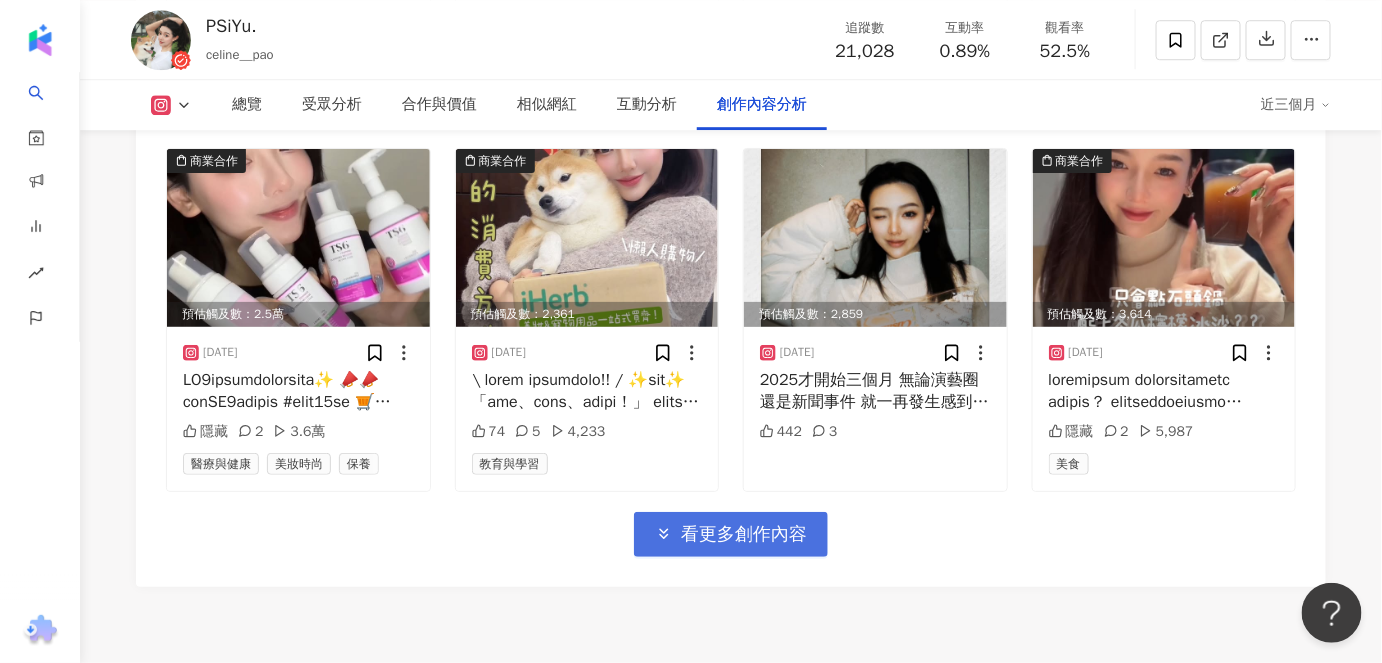 click on "看更多創作內容" at bounding box center [731, 534] 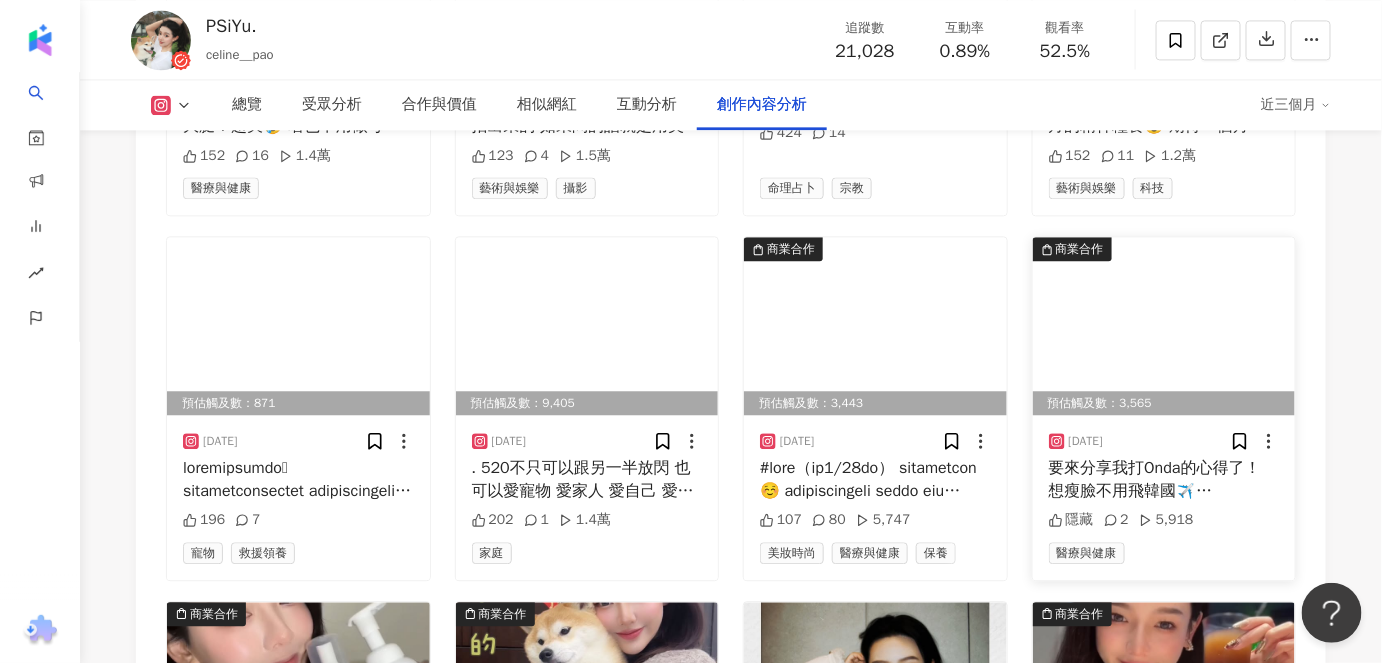 scroll, scrollTop: 6545, scrollLeft: 0, axis: vertical 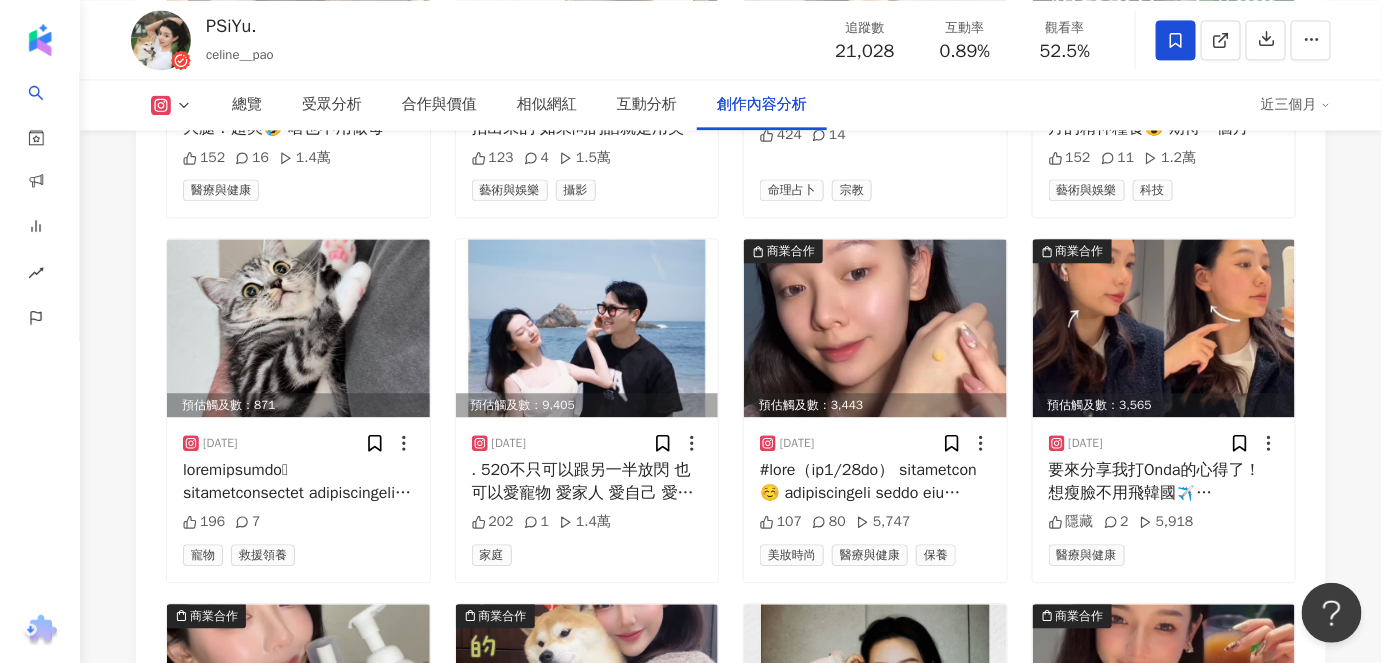 click at bounding box center (1243, 40) 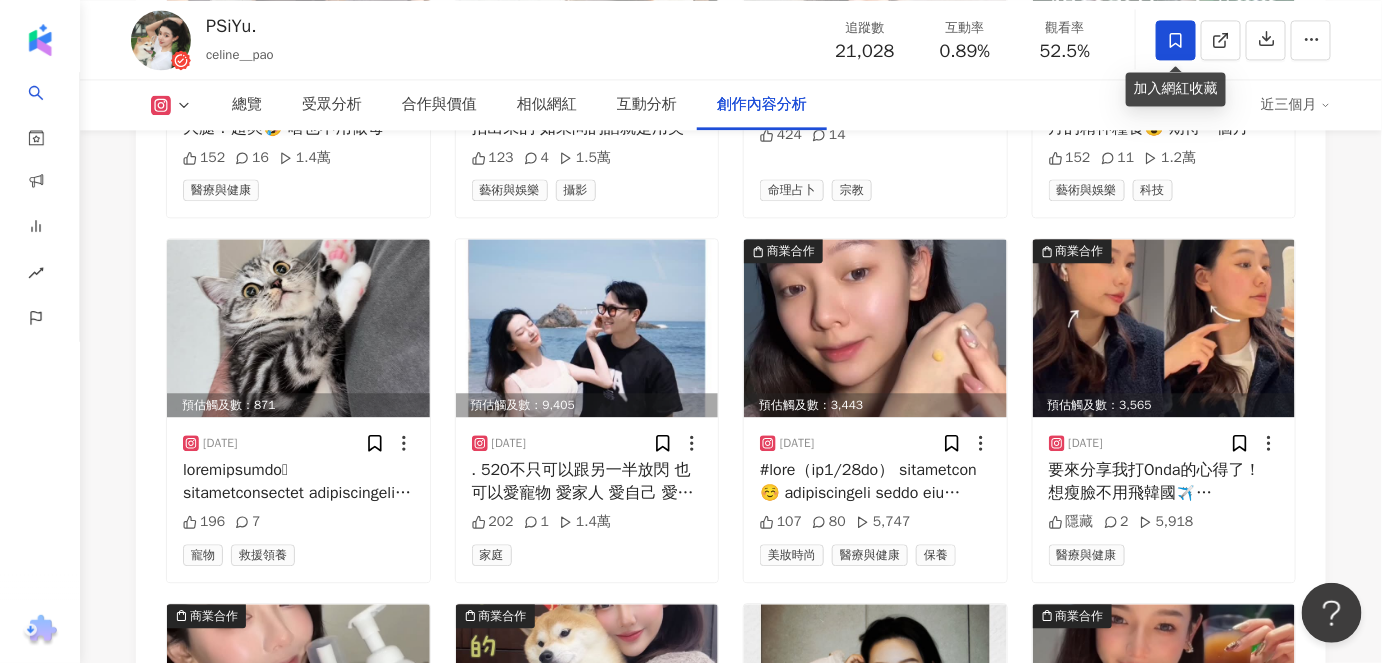 click at bounding box center (1176, 40) 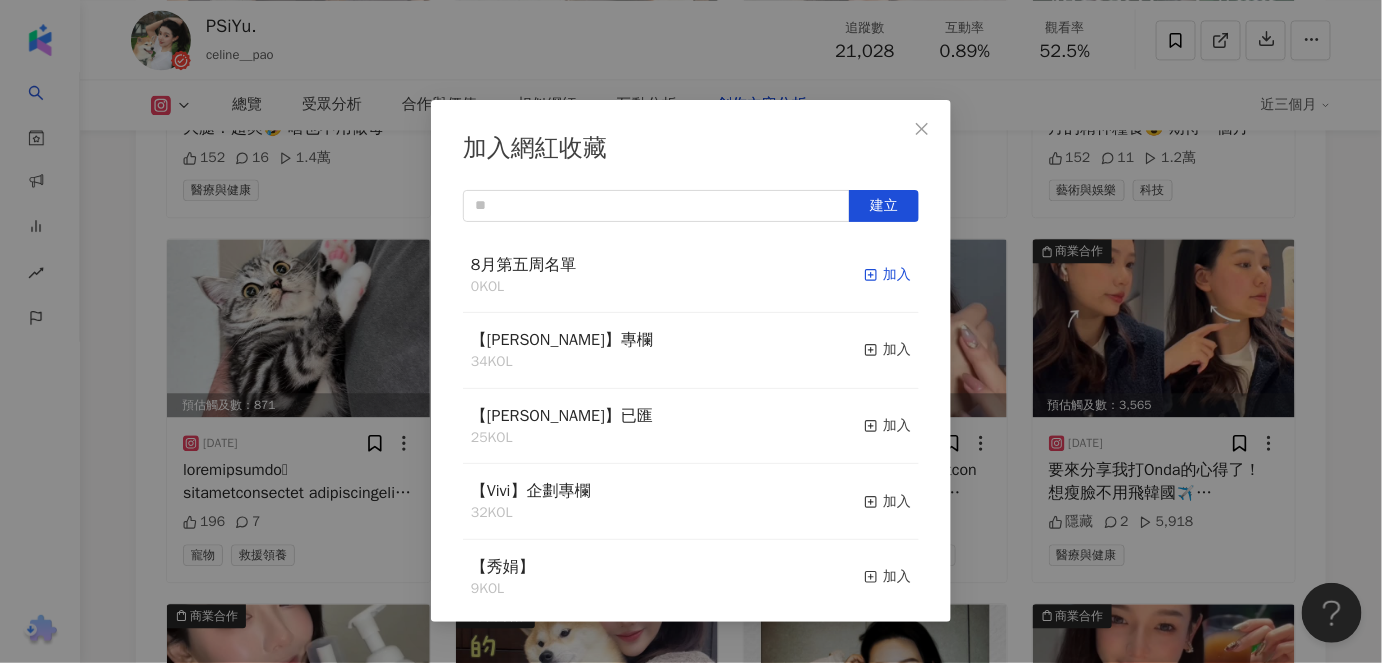 click 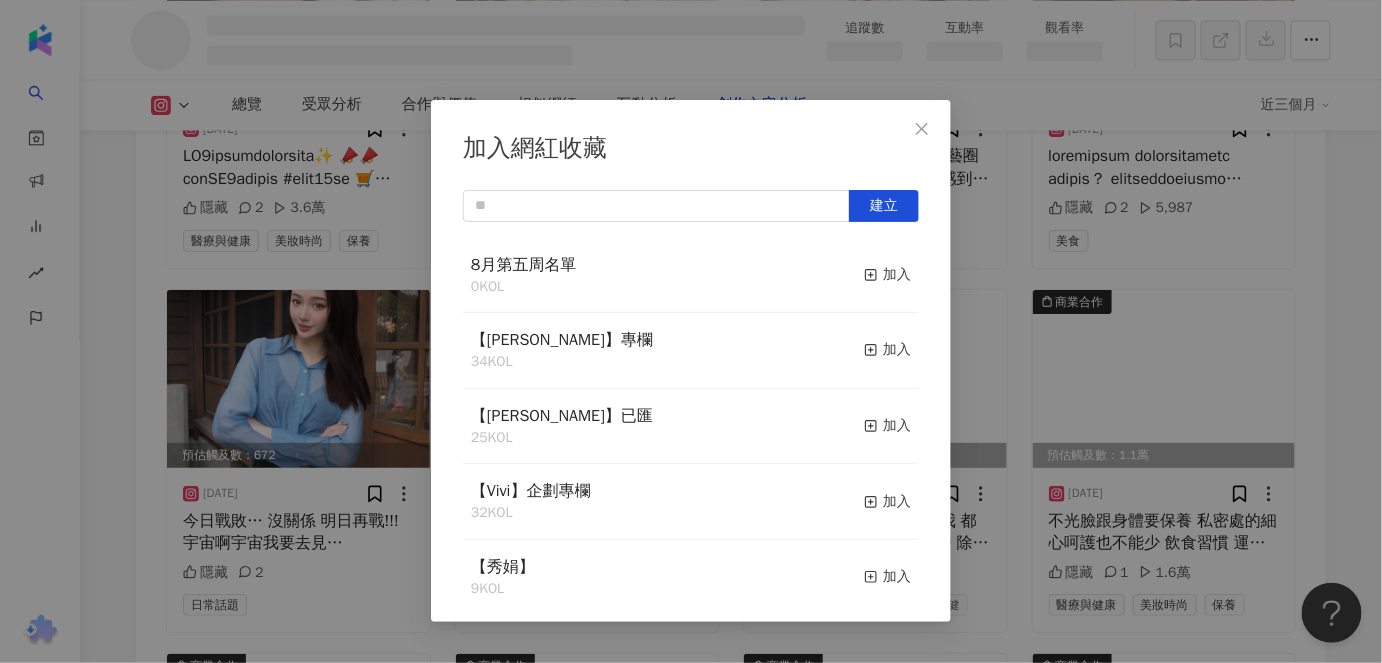 scroll, scrollTop: 5813, scrollLeft: 0, axis: vertical 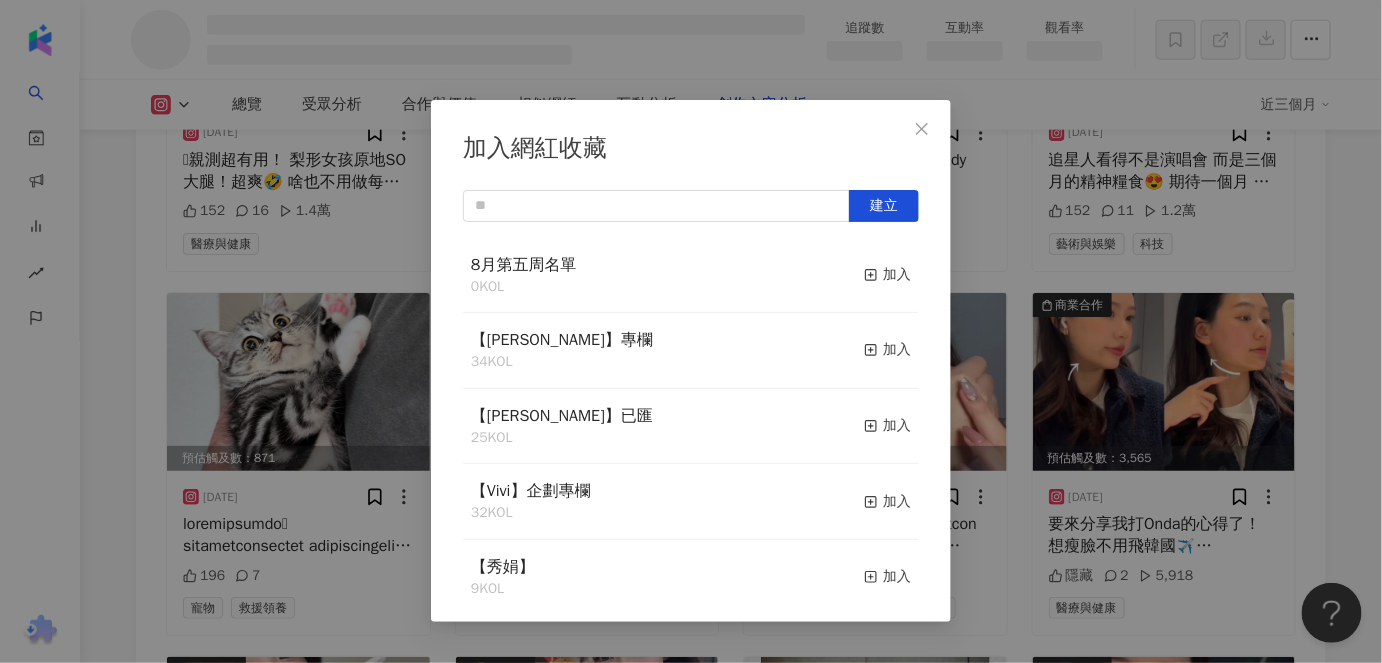 click 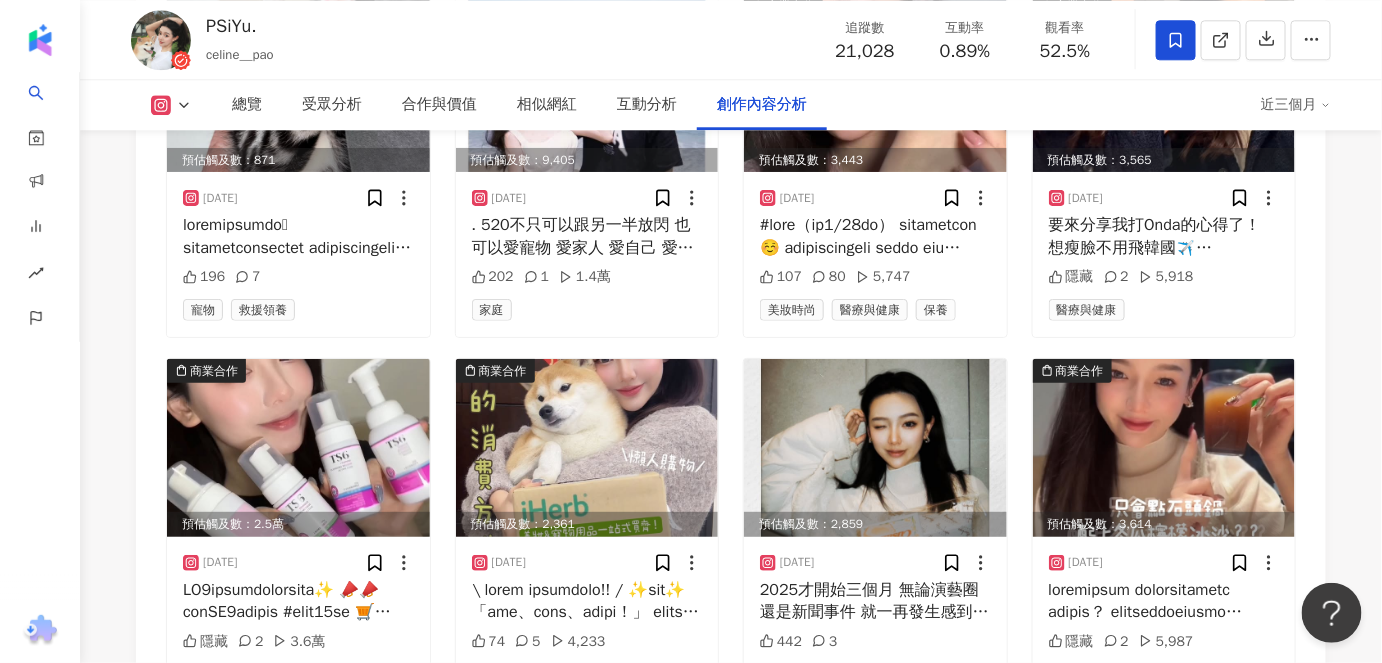 scroll, scrollTop: 6978, scrollLeft: 0, axis: vertical 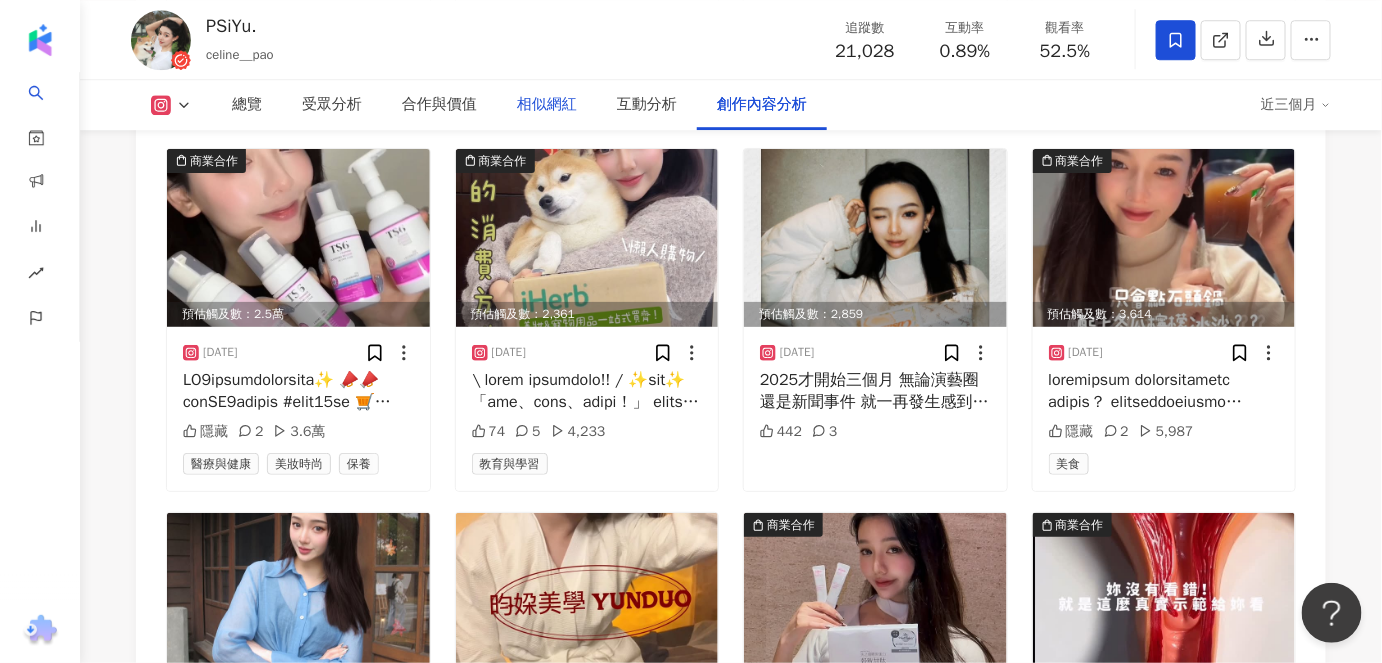 click on "相似網紅" at bounding box center [547, 105] 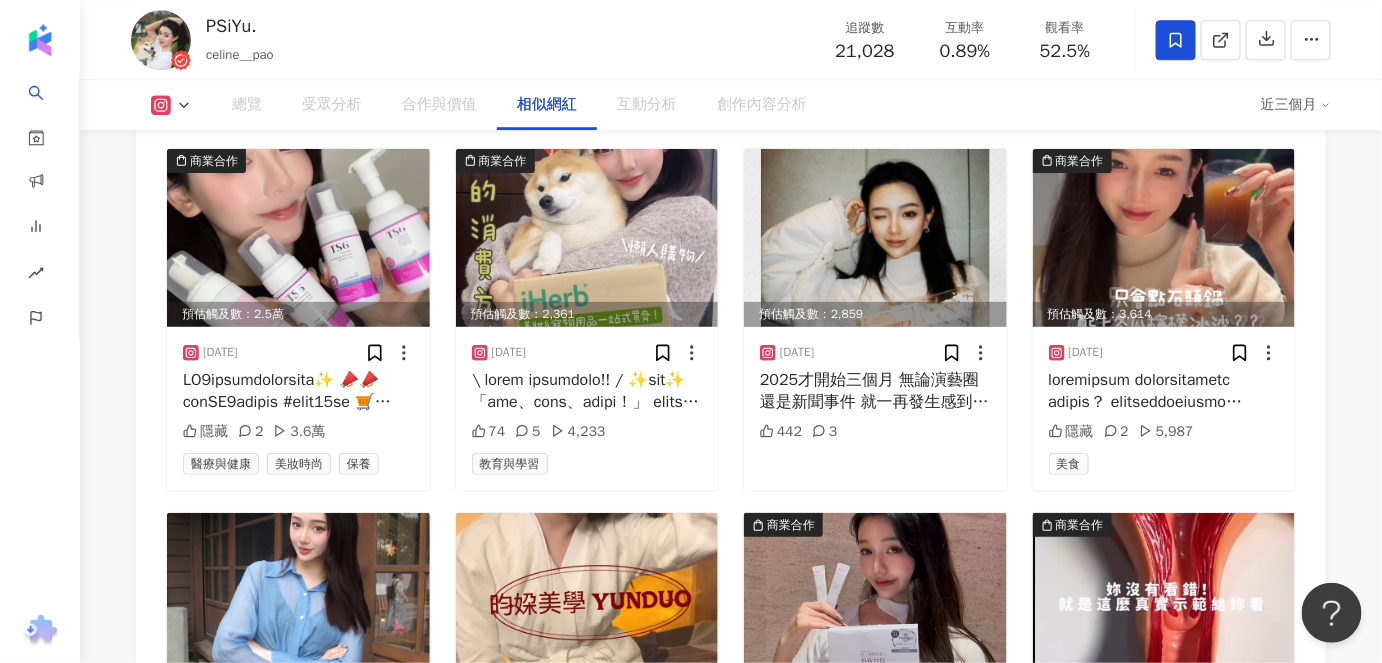 scroll, scrollTop: 3187, scrollLeft: 0, axis: vertical 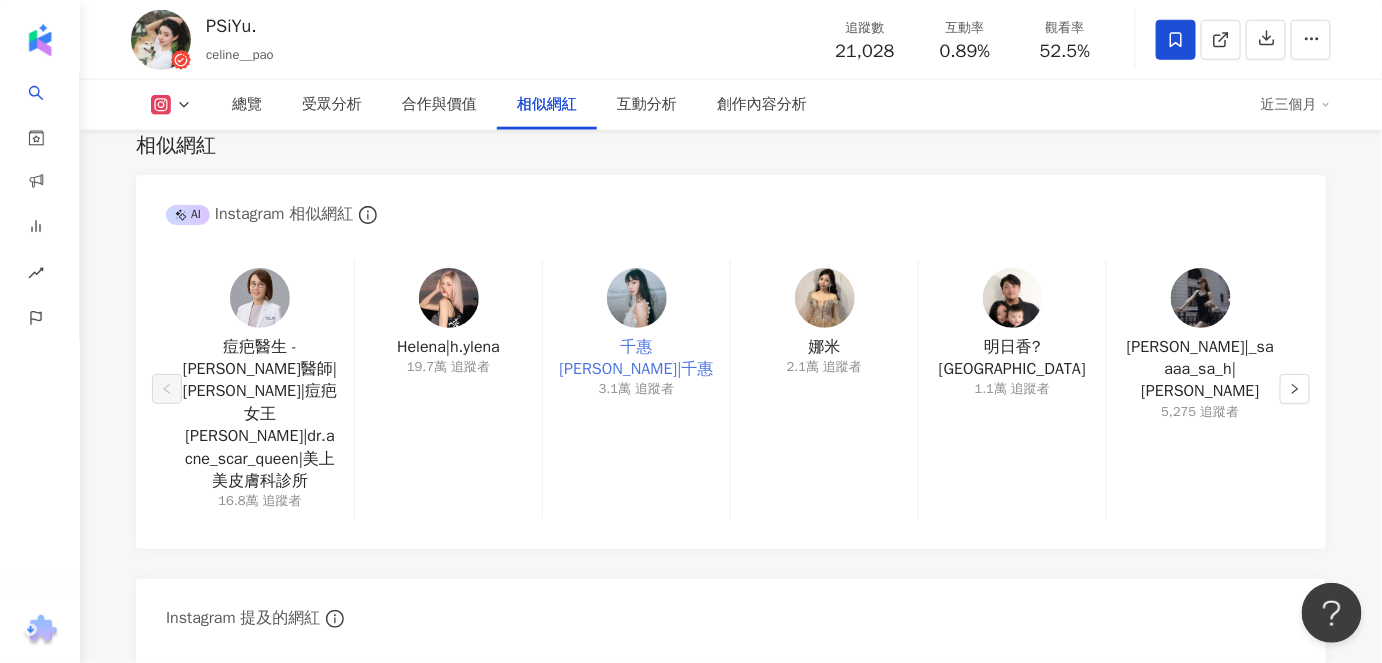 click on "千惠 Carol Cai|千惠" at bounding box center [636, 358] 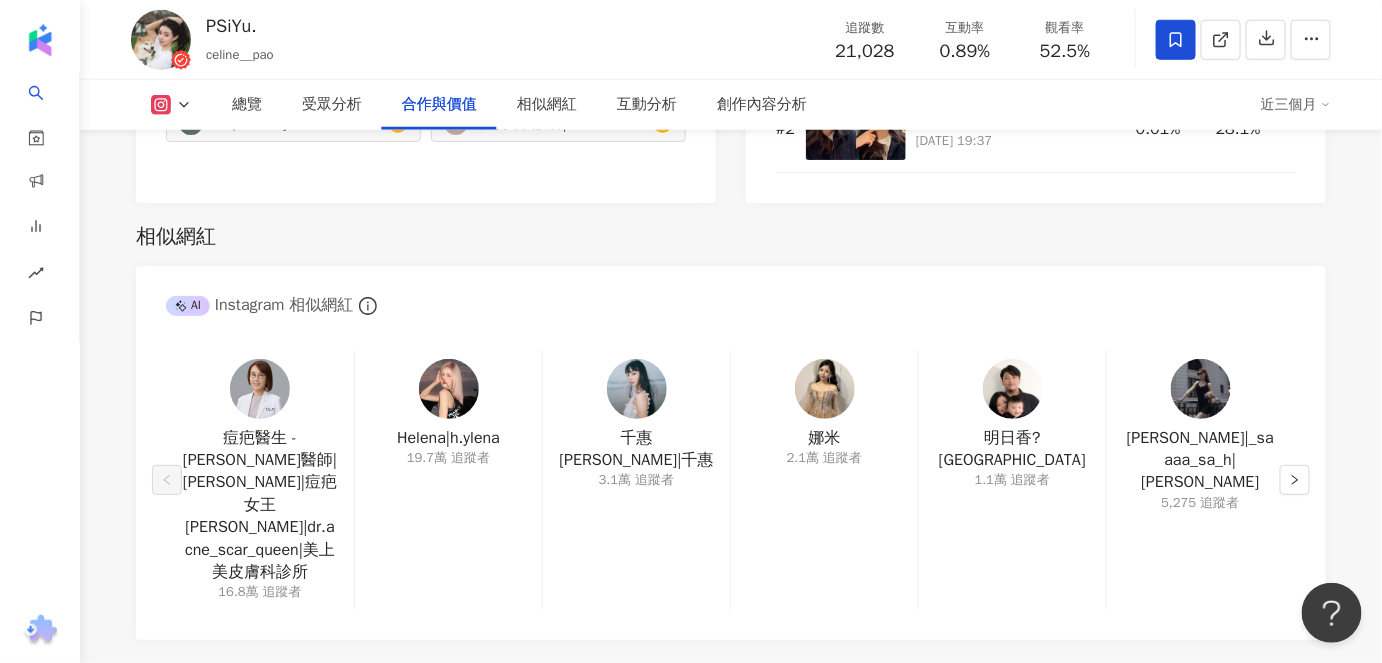 scroll, scrollTop: 3278, scrollLeft: 0, axis: vertical 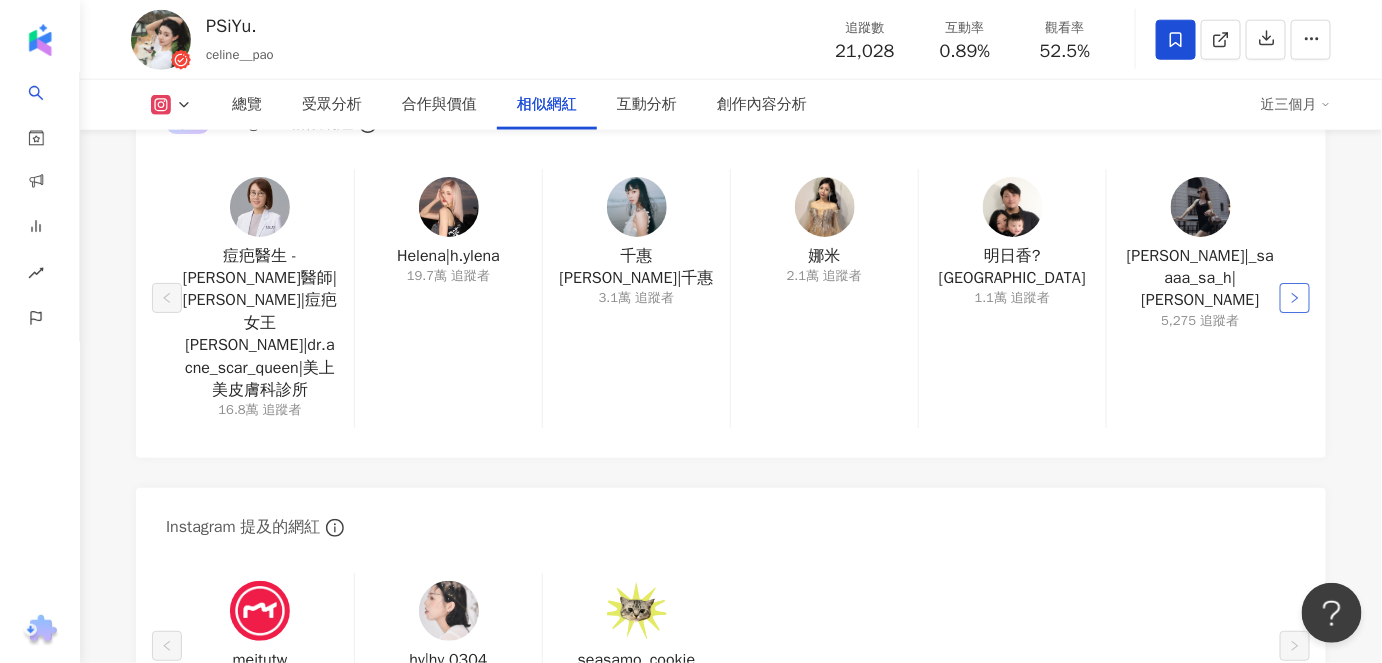 click at bounding box center [1295, 298] 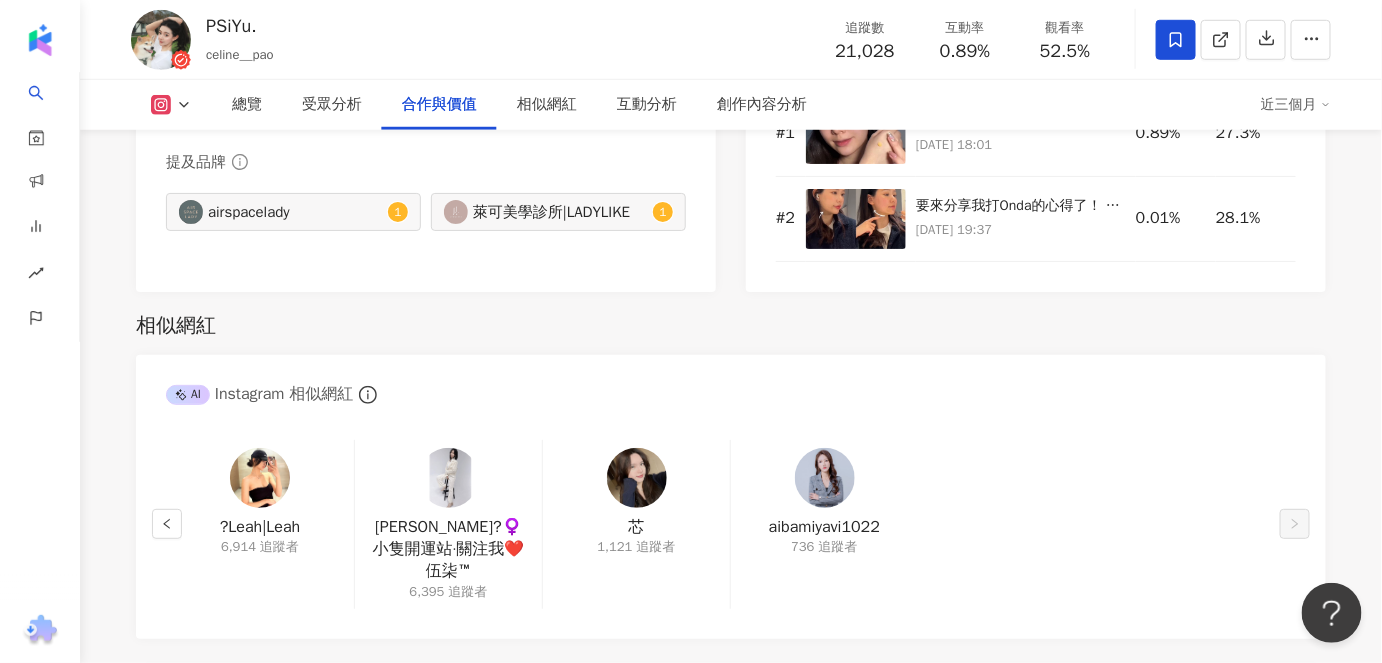 scroll, scrollTop: 3005, scrollLeft: 0, axis: vertical 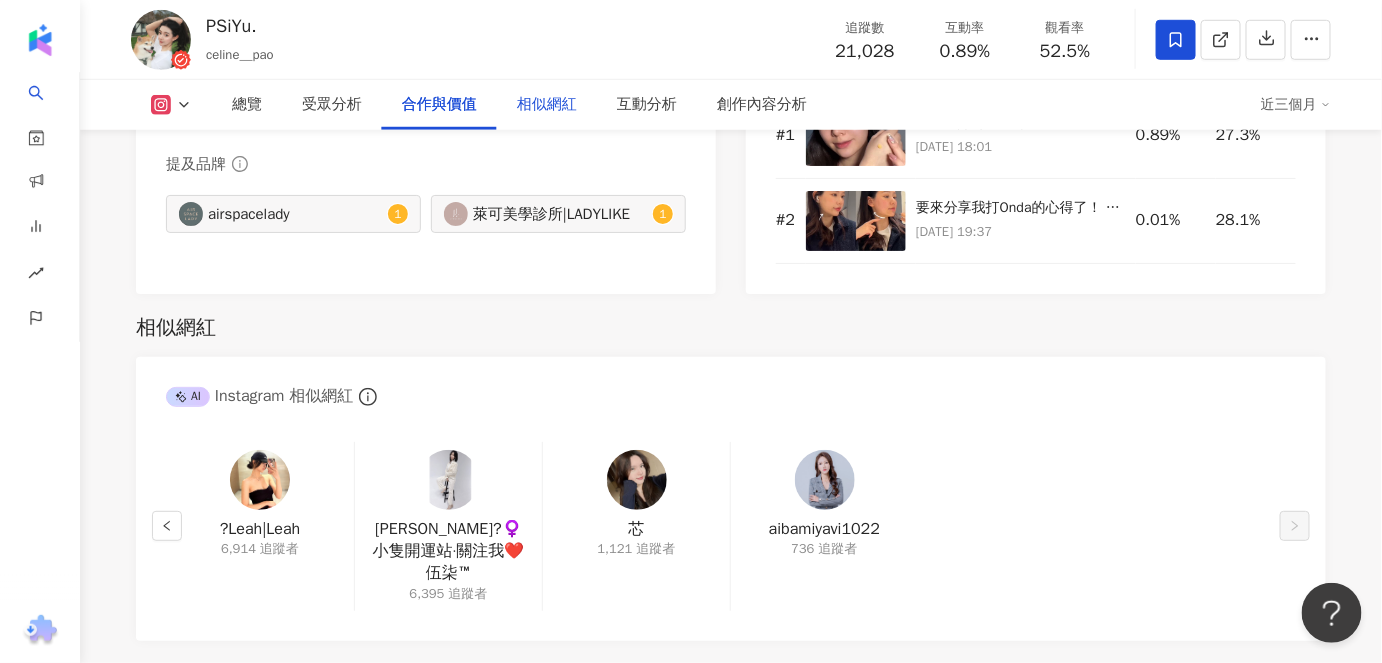 click on "相似網紅" at bounding box center [547, 105] 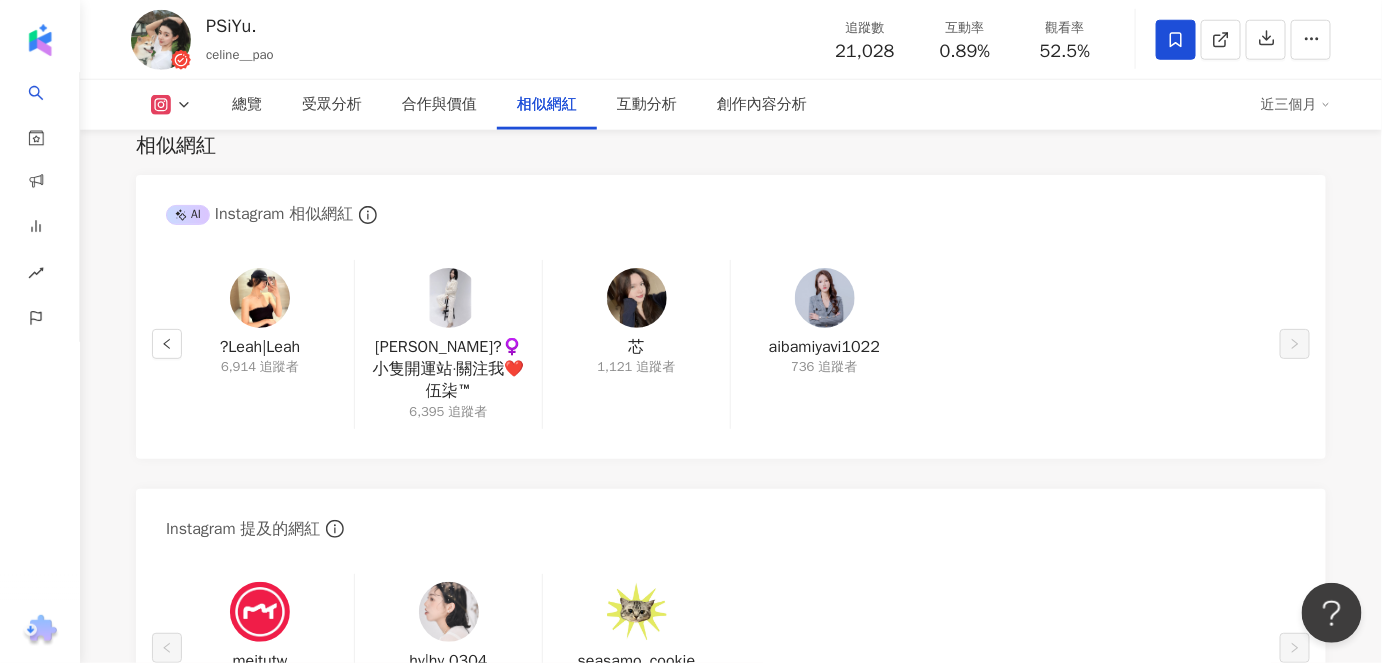 scroll, scrollTop: 3460, scrollLeft: 0, axis: vertical 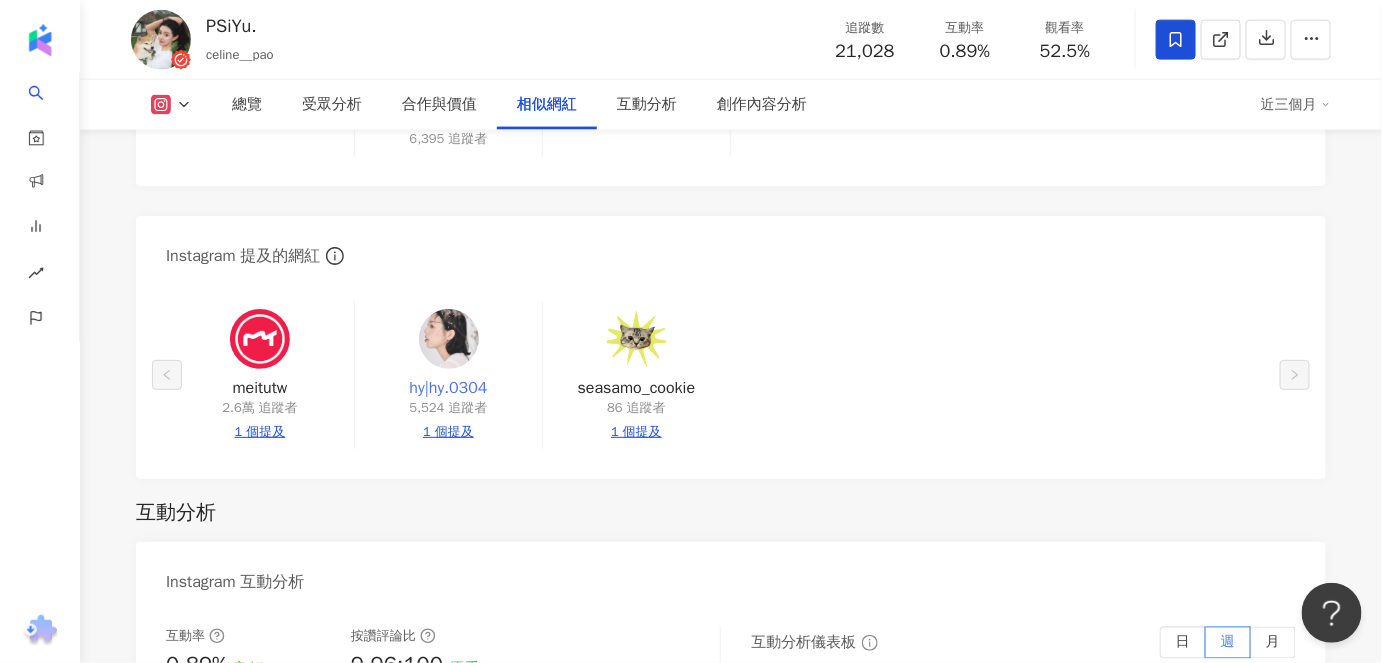 click on "hy|hy.0304" at bounding box center [448, 388] 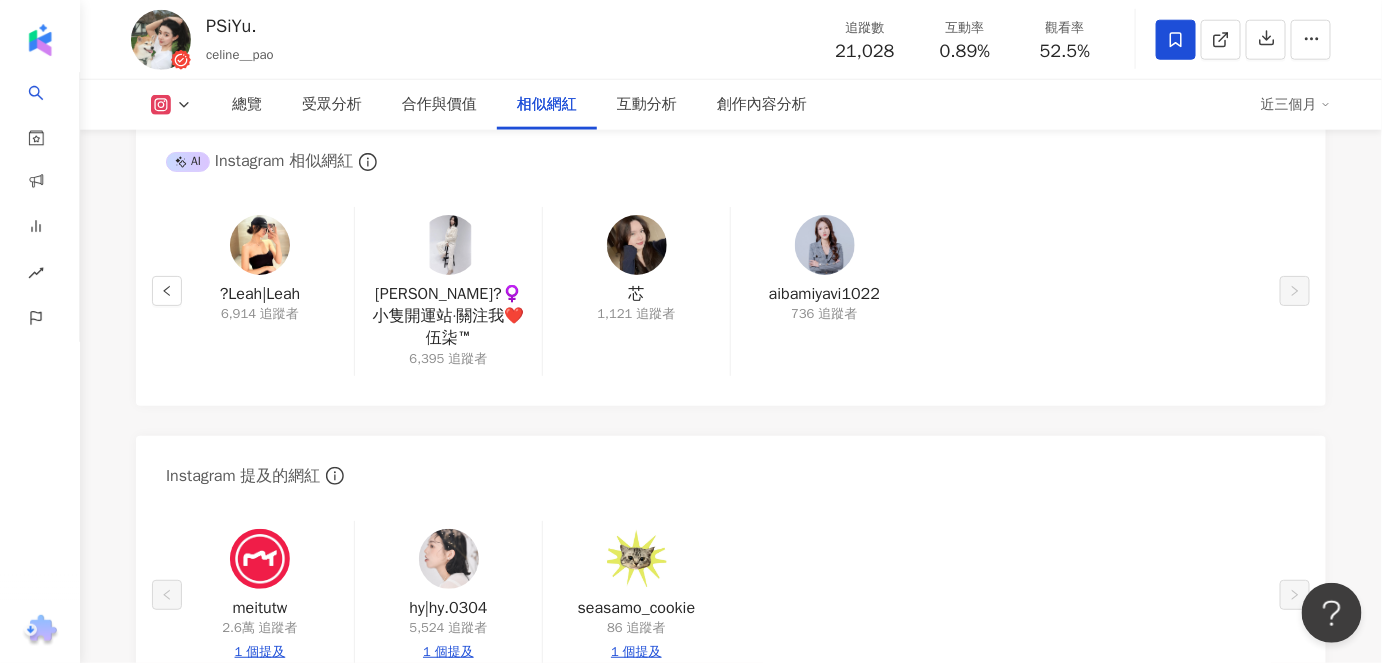 scroll, scrollTop: 3187, scrollLeft: 0, axis: vertical 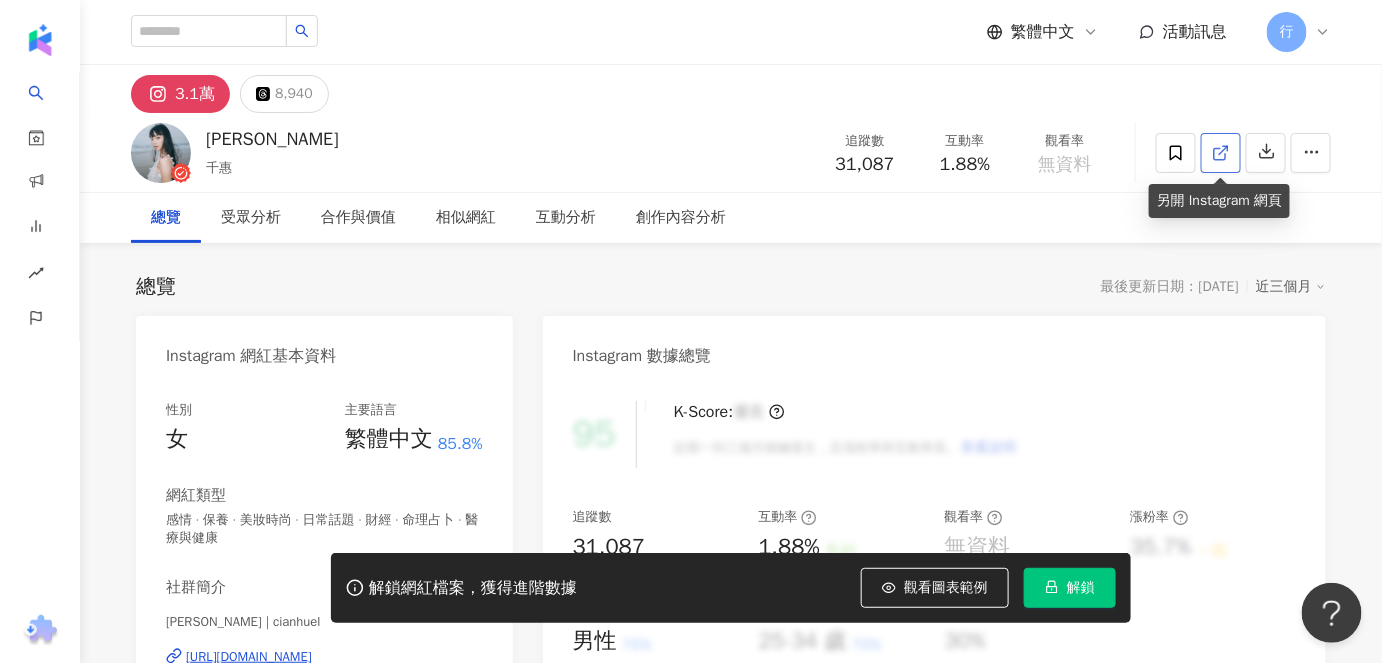 click at bounding box center [1221, 153] 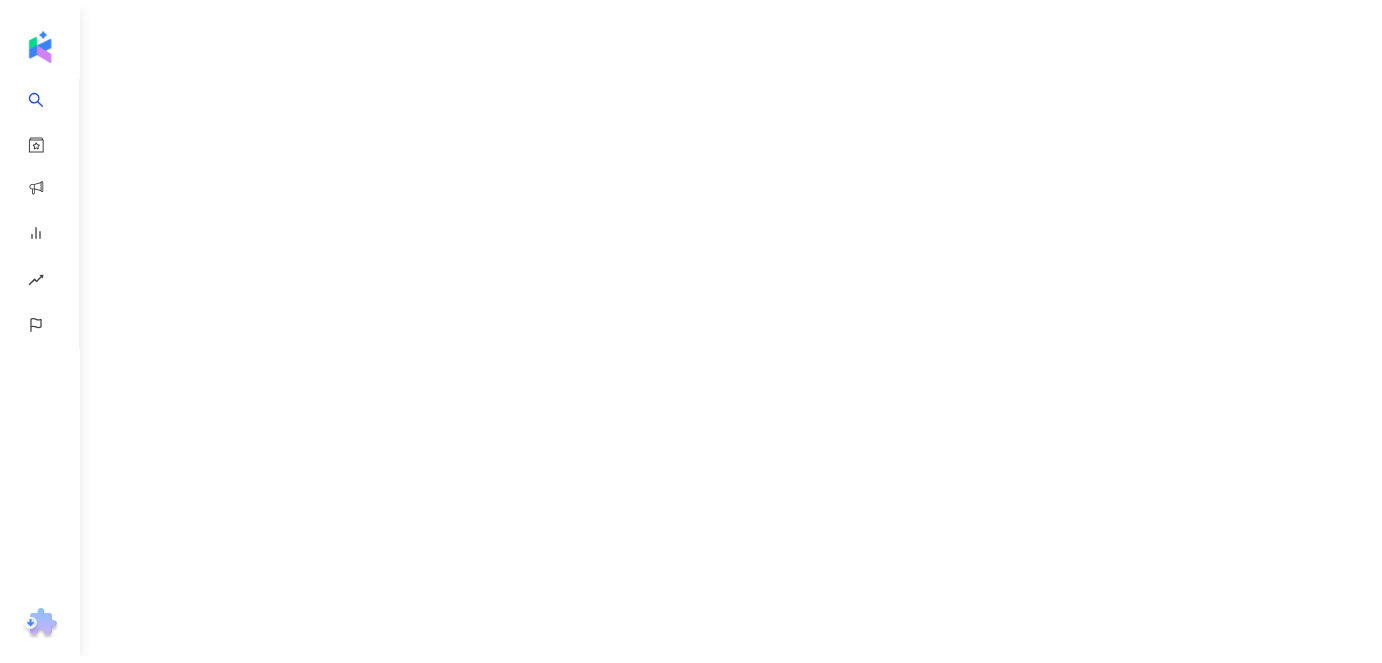 scroll, scrollTop: 0, scrollLeft: 0, axis: both 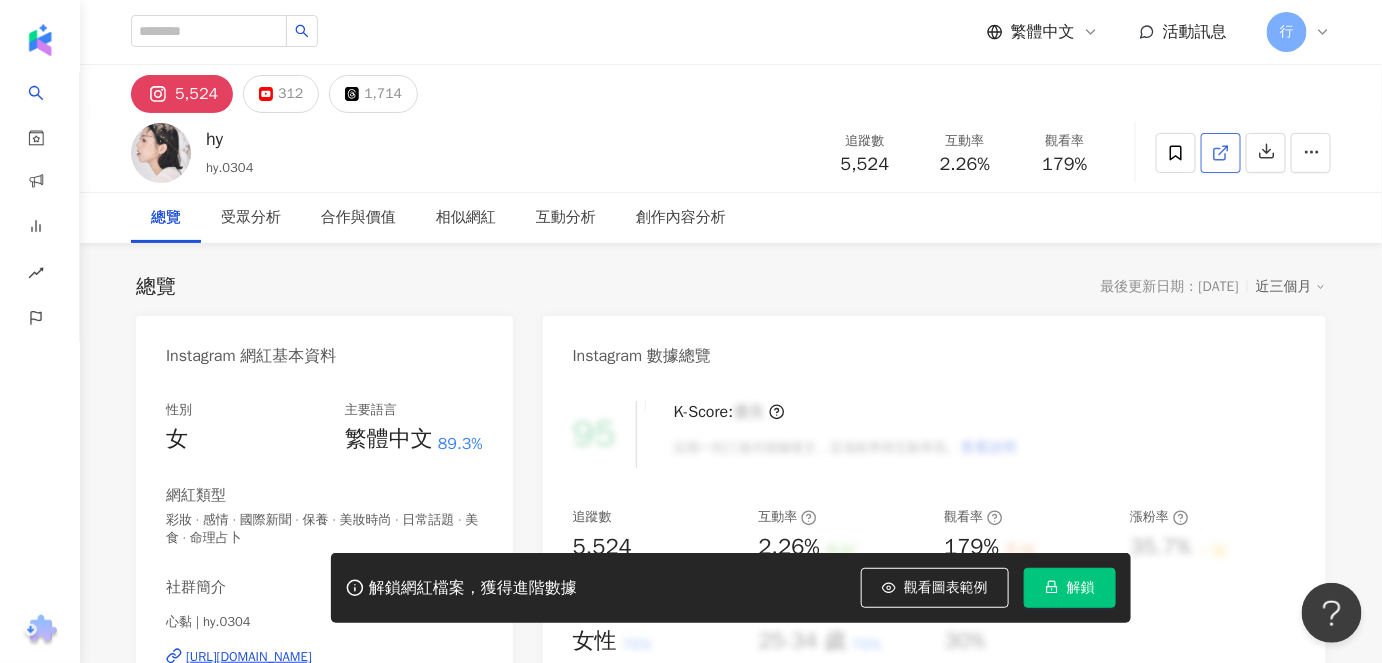 click at bounding box center [1221, 153] 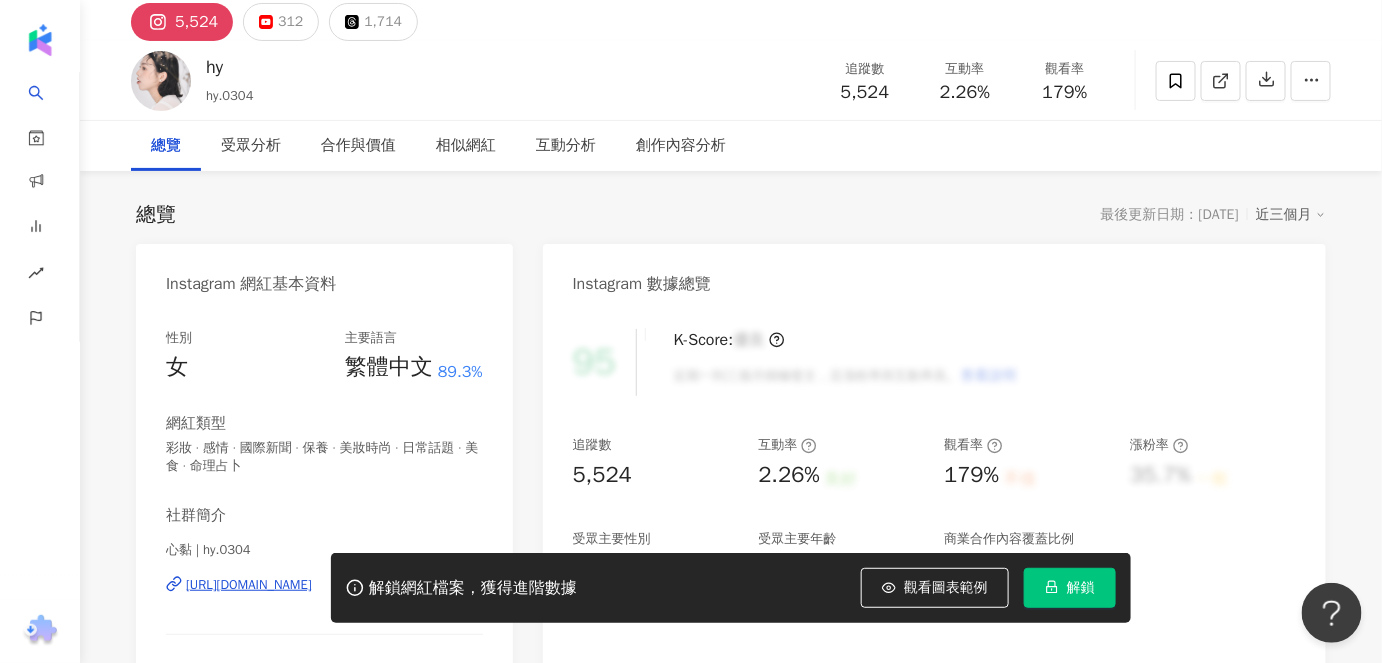 scroll, scrollTop: 0, scrollLeft: 0, axis: both 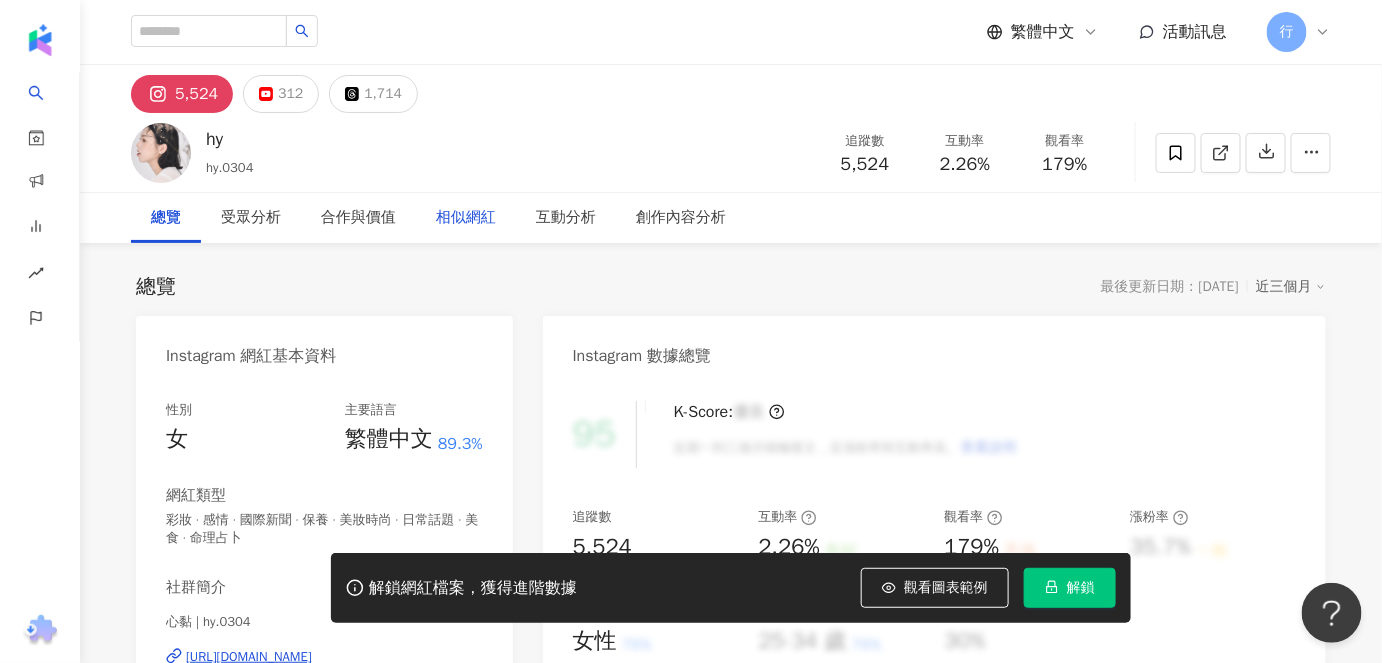 click on "相似網紅" at bounding box center [466, 218] 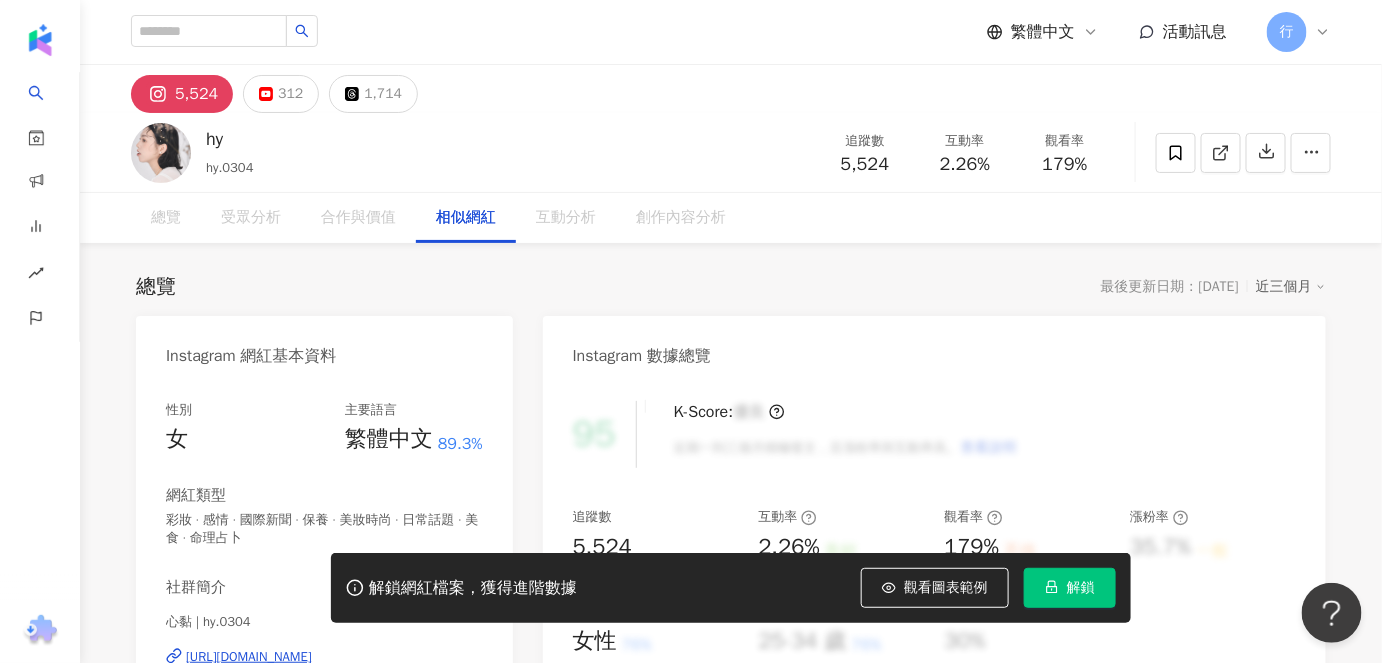 scroll, scrollTop: 3293, scrollLeft: 0, axis: vertical 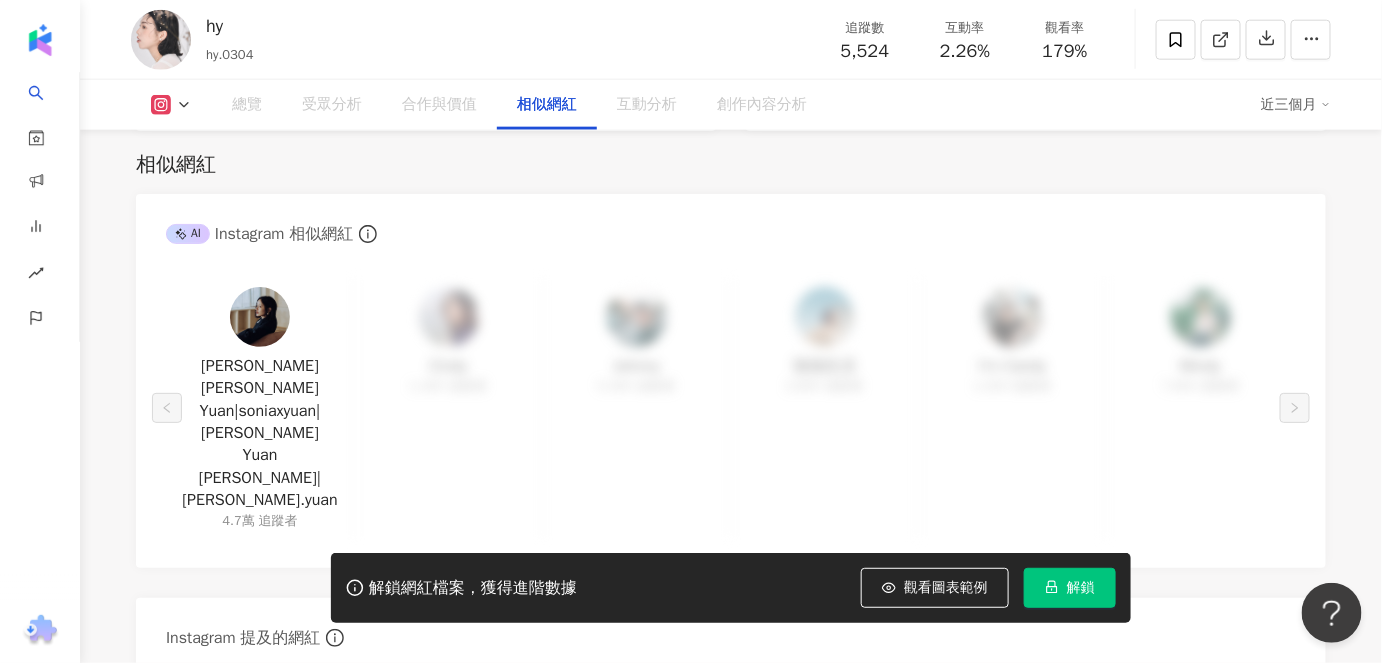 click at bounding box center (260, 317) 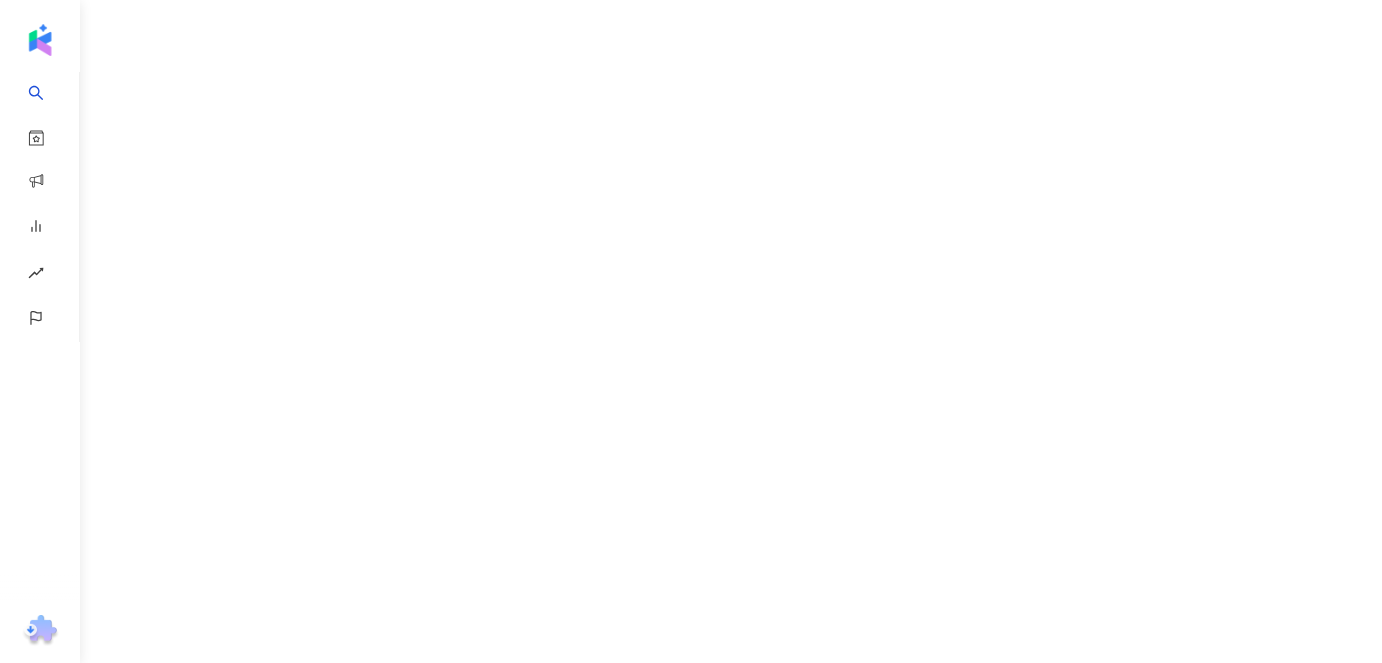 scroll, scrollTop: 0, scrollLeft: 0, axis: both 